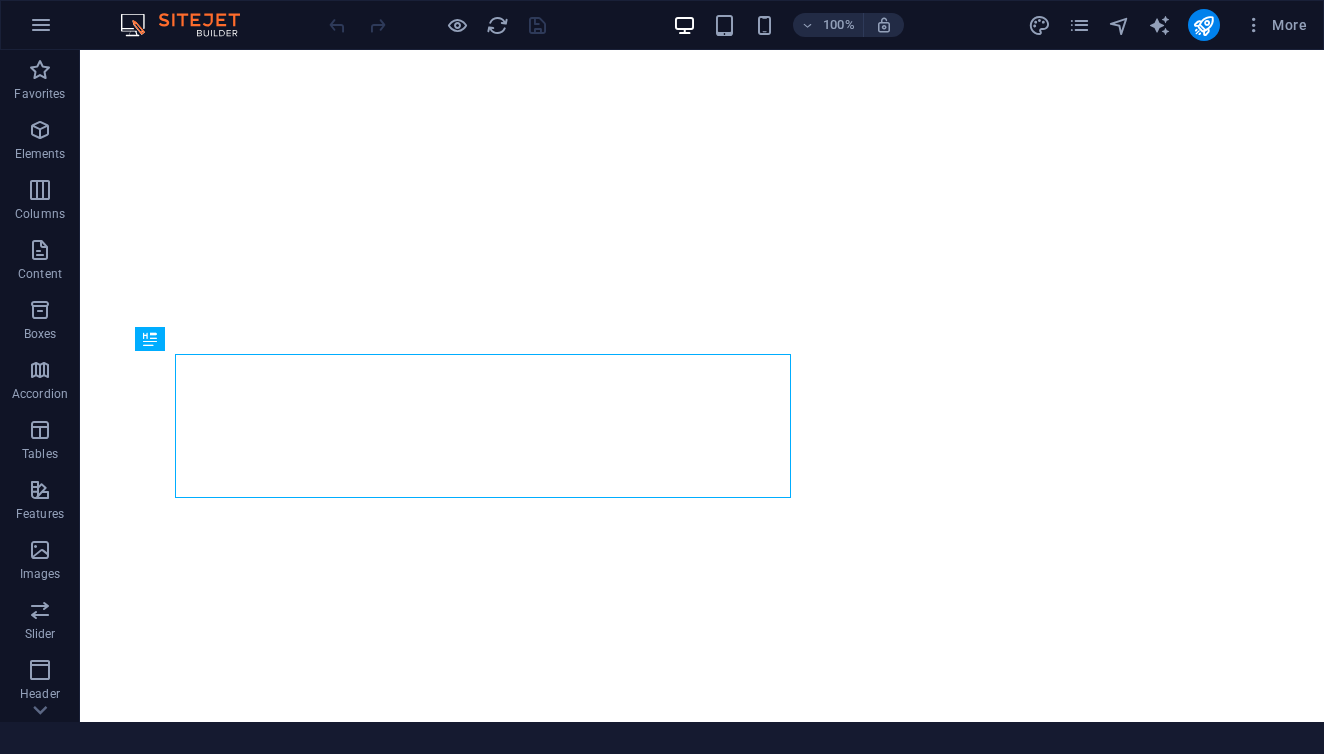 scroll, scrollTop: 0, scrollLeft: 0, axis: both 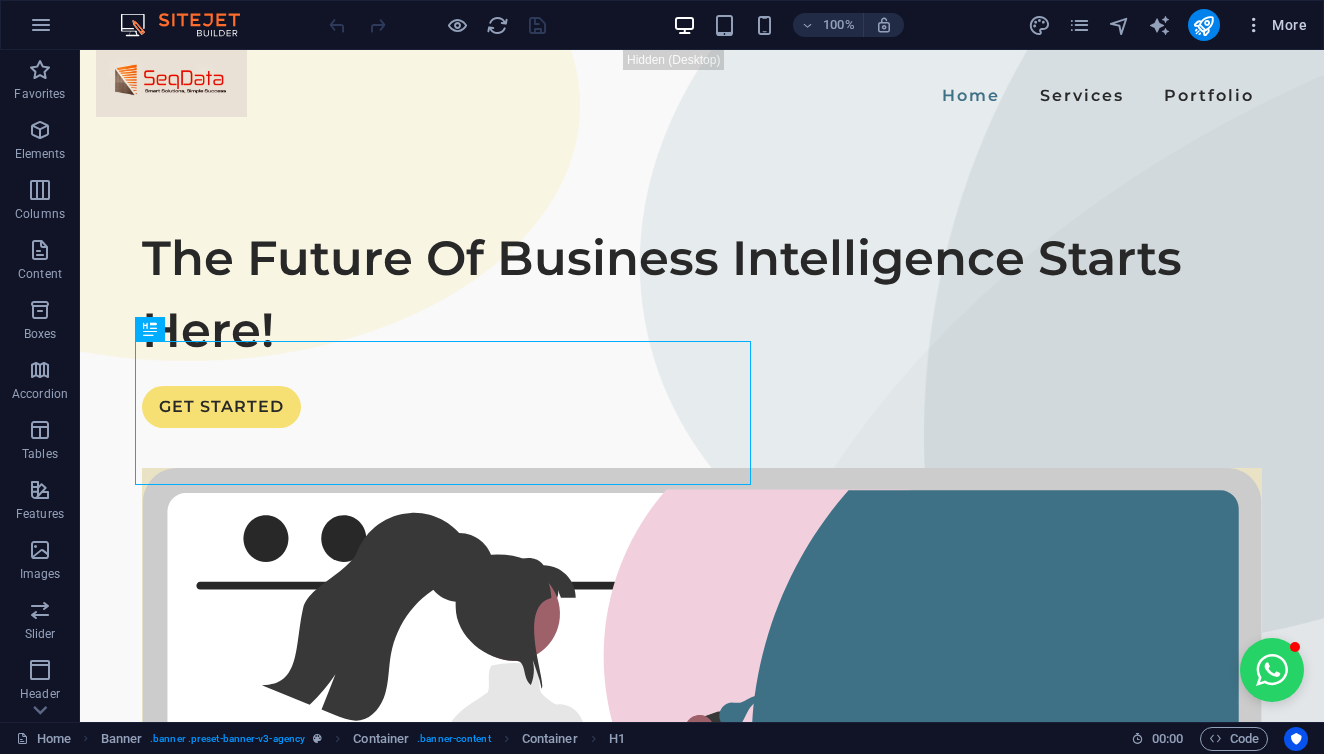 click at bounding box center (1254, 25) 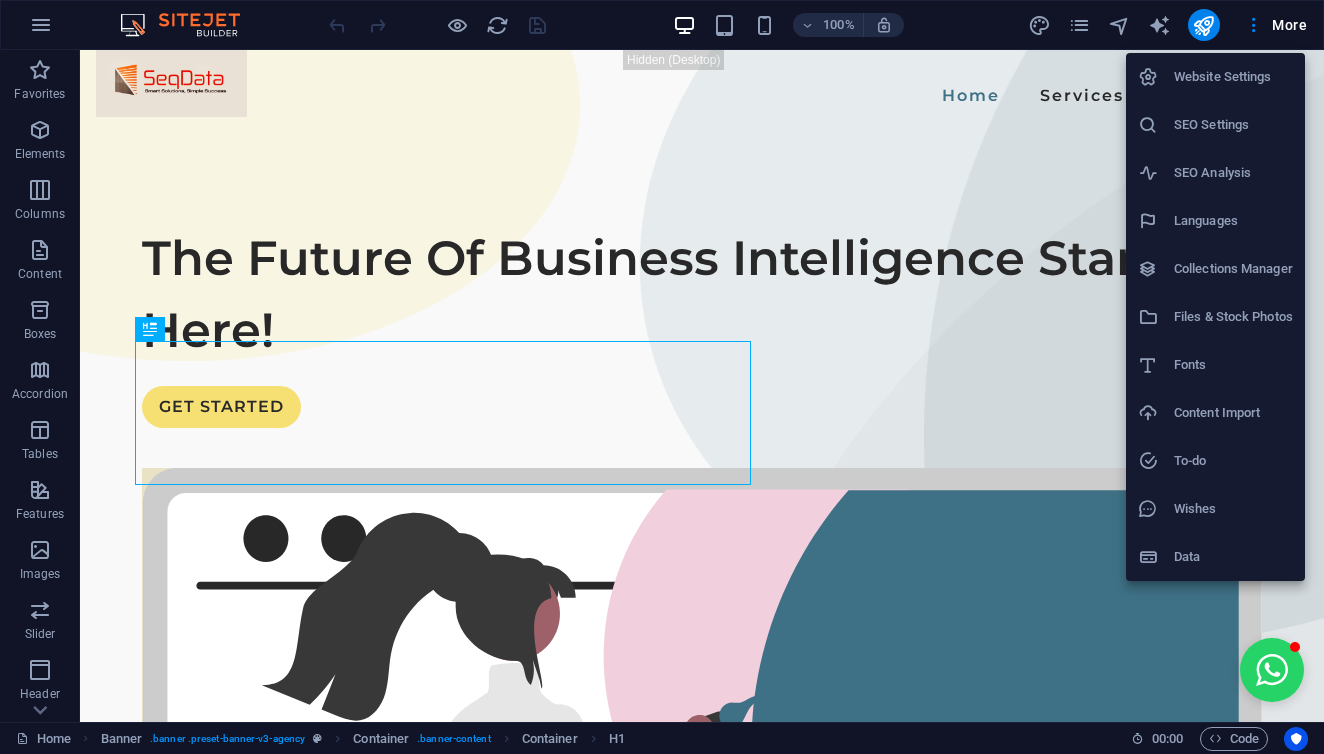 click at bounding box center [662, 377] 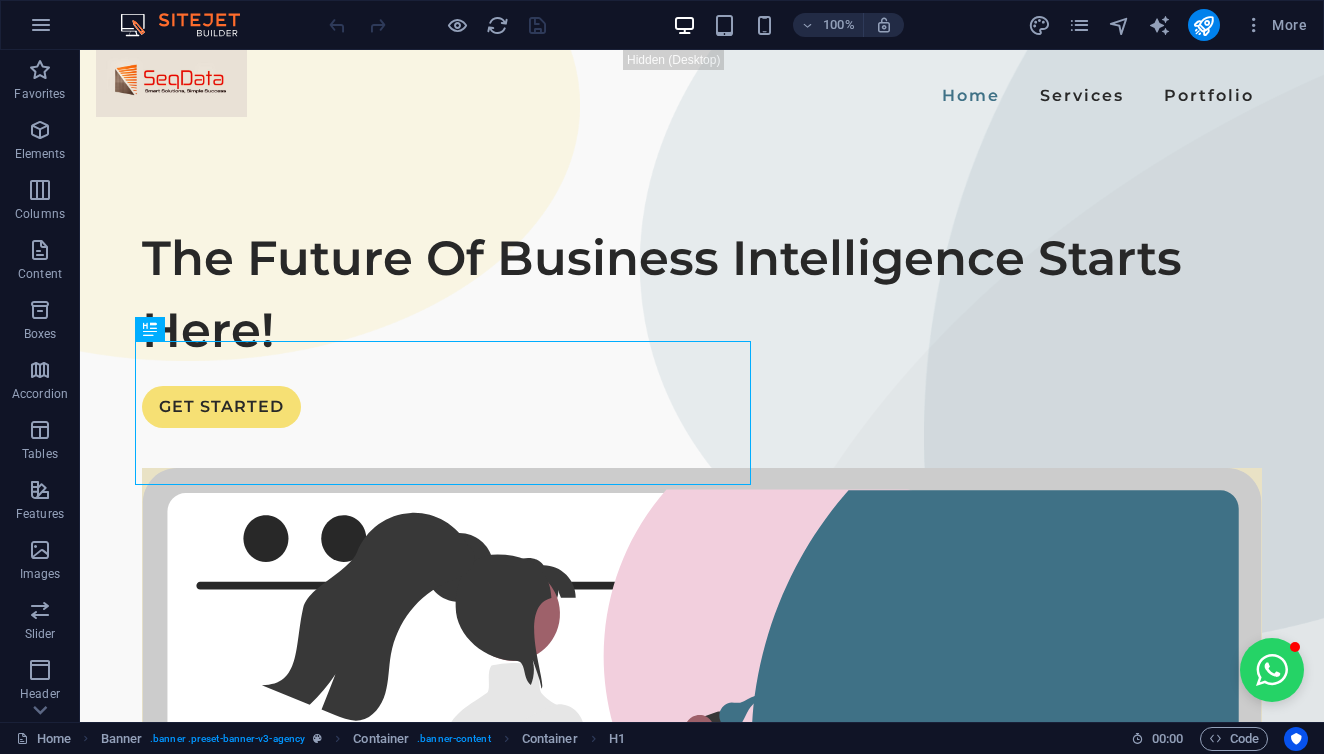 click at bounding box center [1079, 25] 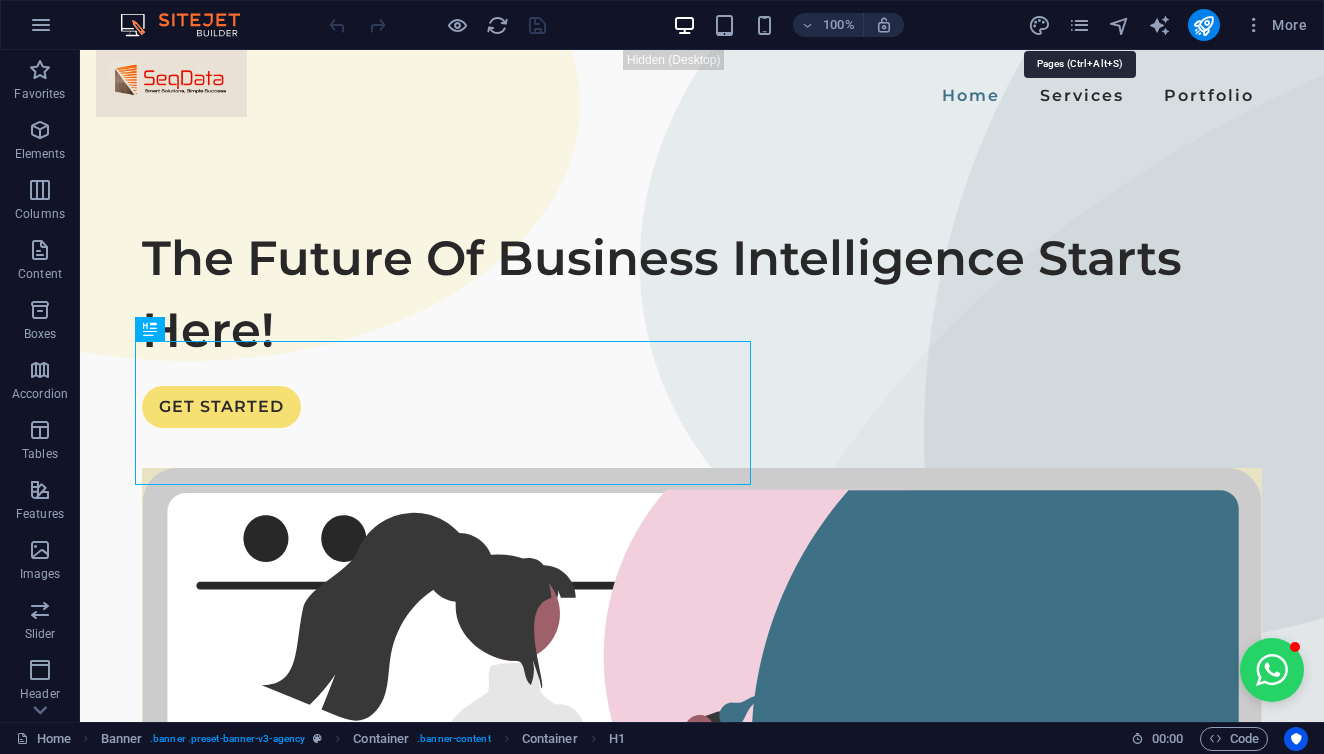 click at bounding box center [1079, 25] 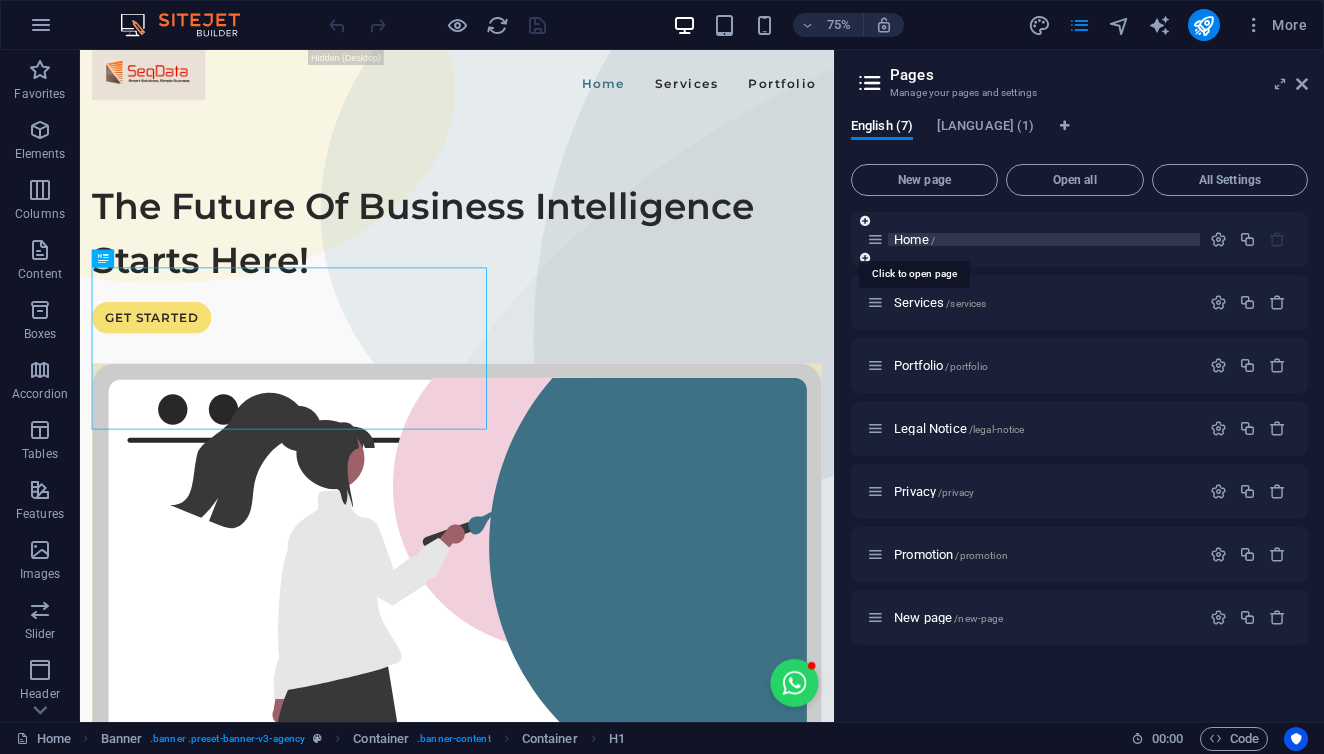 drag, startPoint x: 953, startPoint y: 616, endPoint x: 894, endPoint y: 237, distance: 383.56485 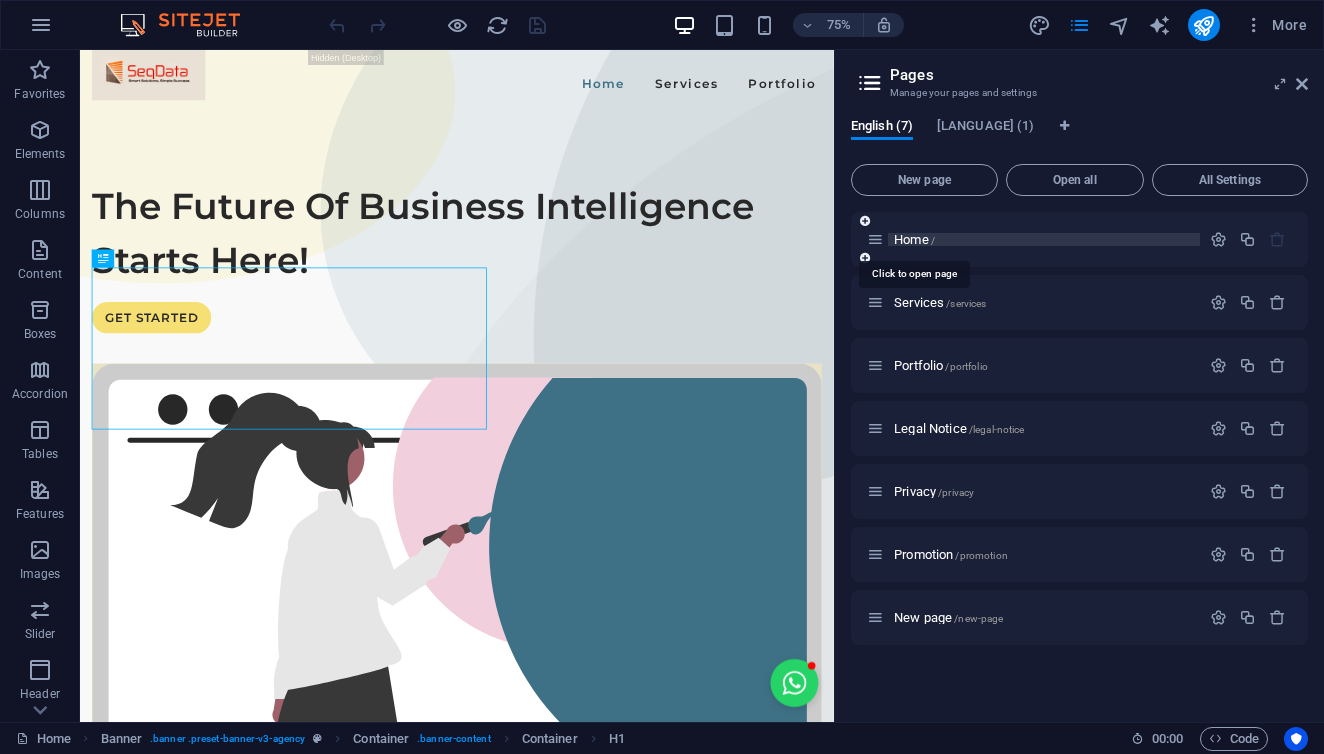 click on "Home / Services /services Portfolio /portfolio Legal Notice /legal-notice Privacy /privacy Promotion /promotion New page /new-page" at bounding box center [1079, 428] 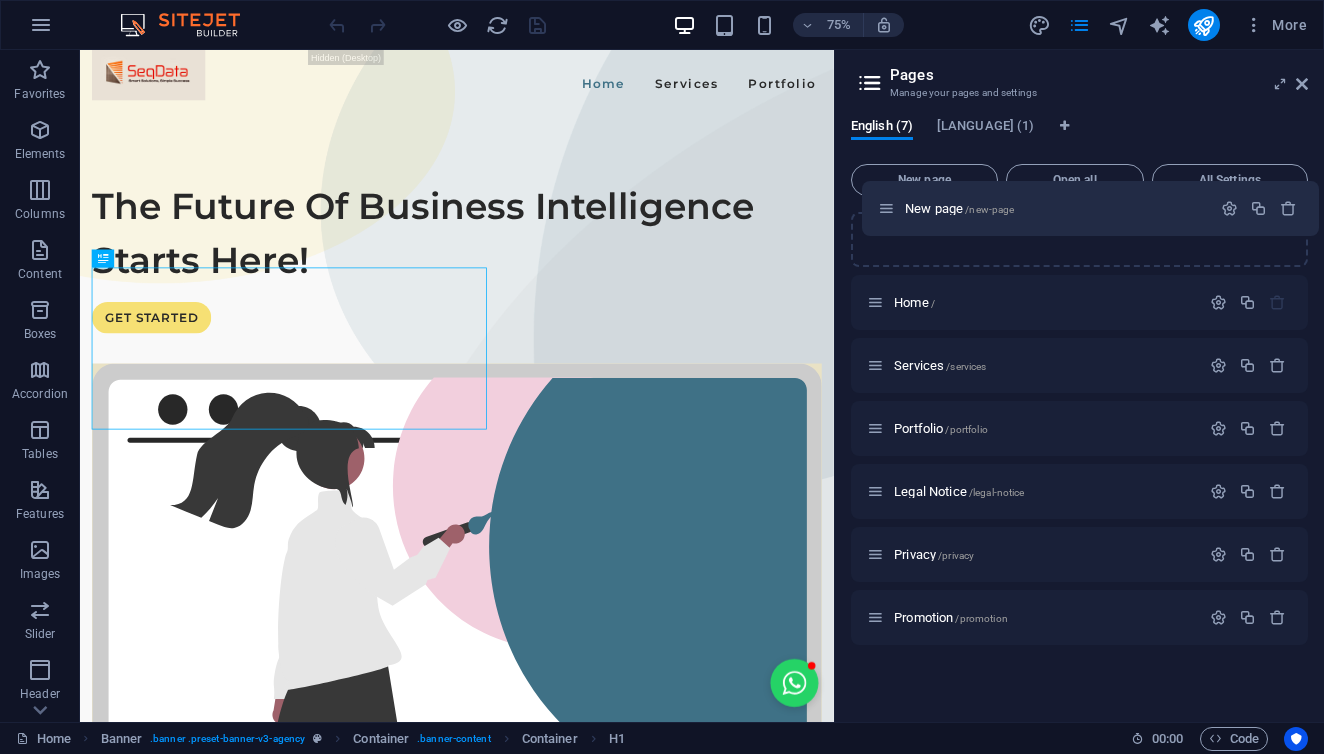 drag, startPoint x: 875, startPoint y: 624, endPoint x: 877, endPoint y: 197, distance: 427.00467 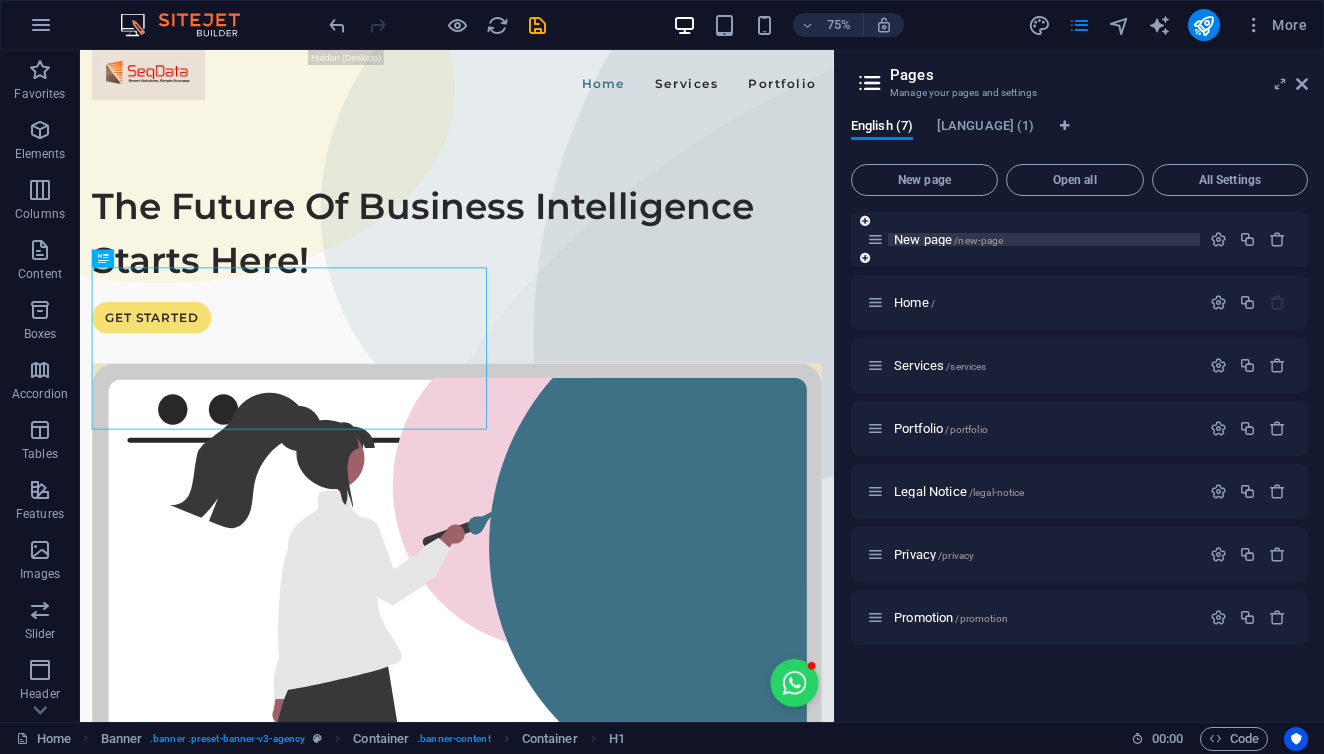 click on "/new-page" at bounding box center (978, 240) 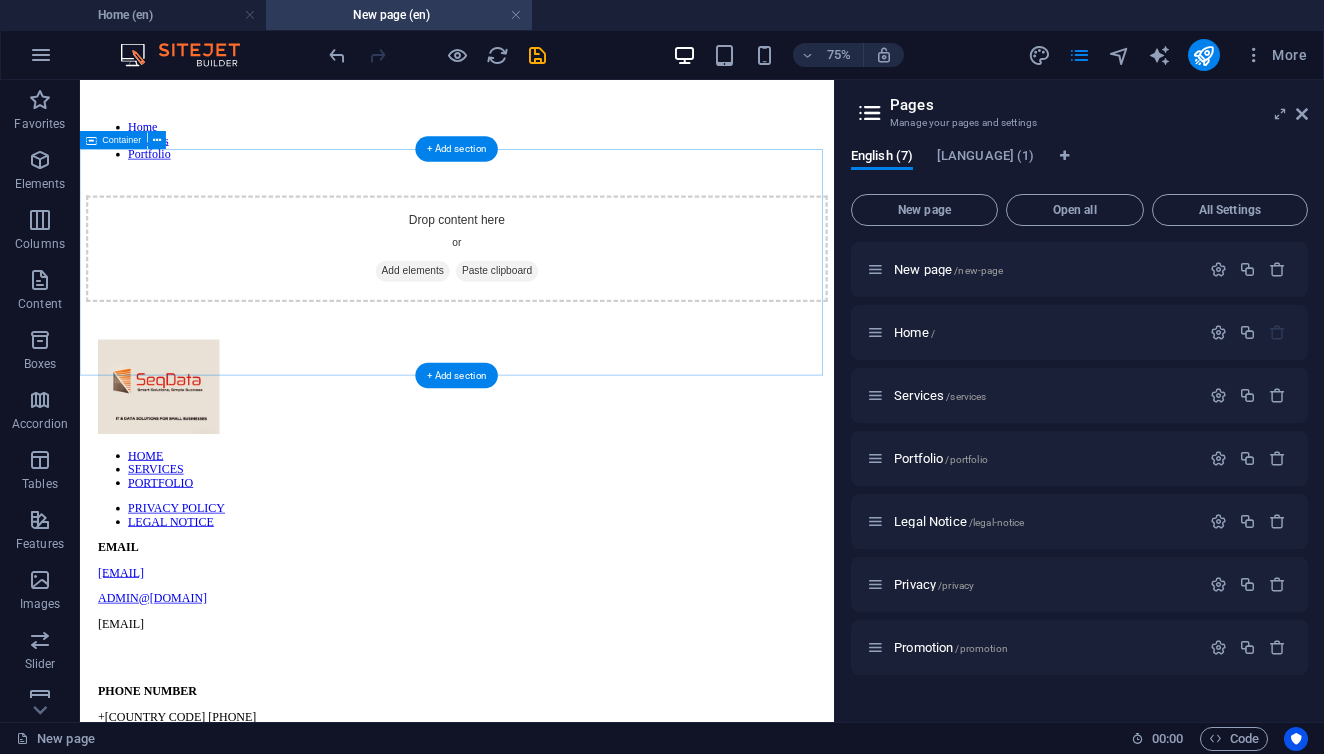 scroll, scrollTop: 7, scrollLeft: 0, axis: vertical 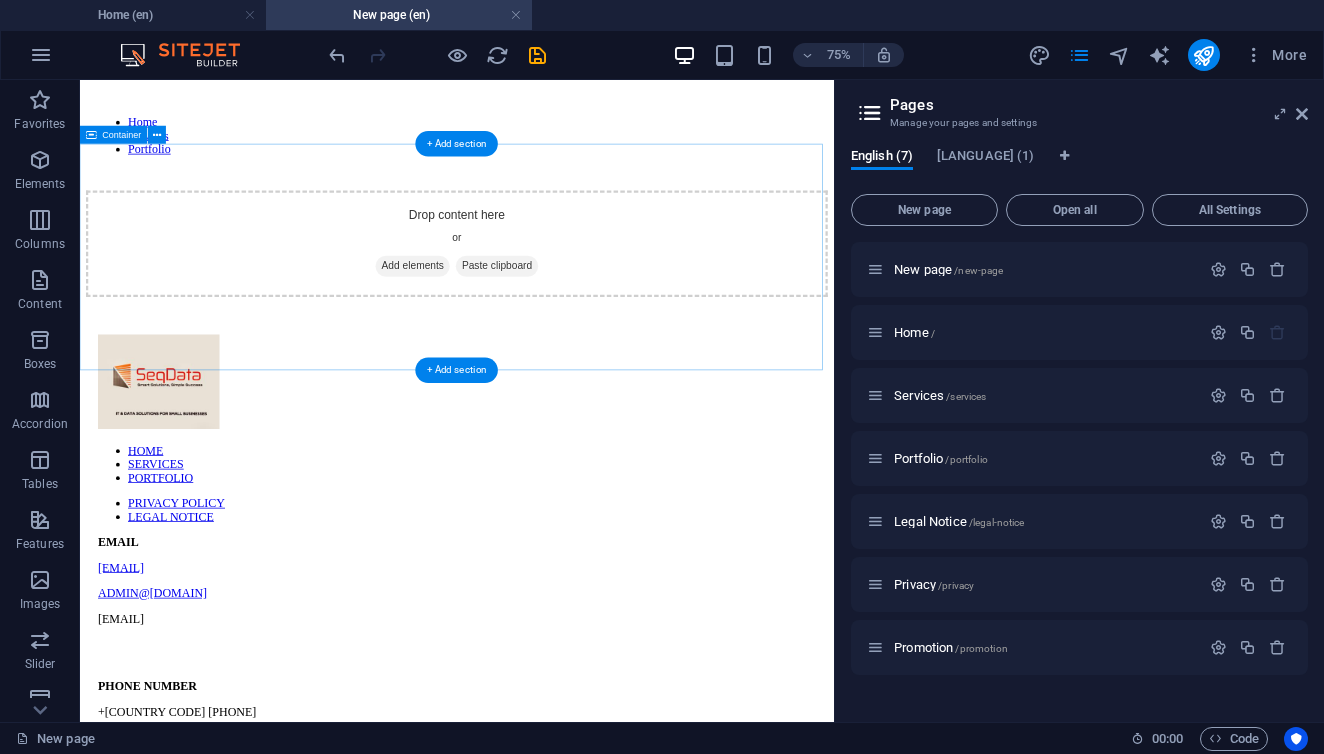 click on "Drop content here or  Add elements  Paste clipboard" at bounding box center (582, 298) 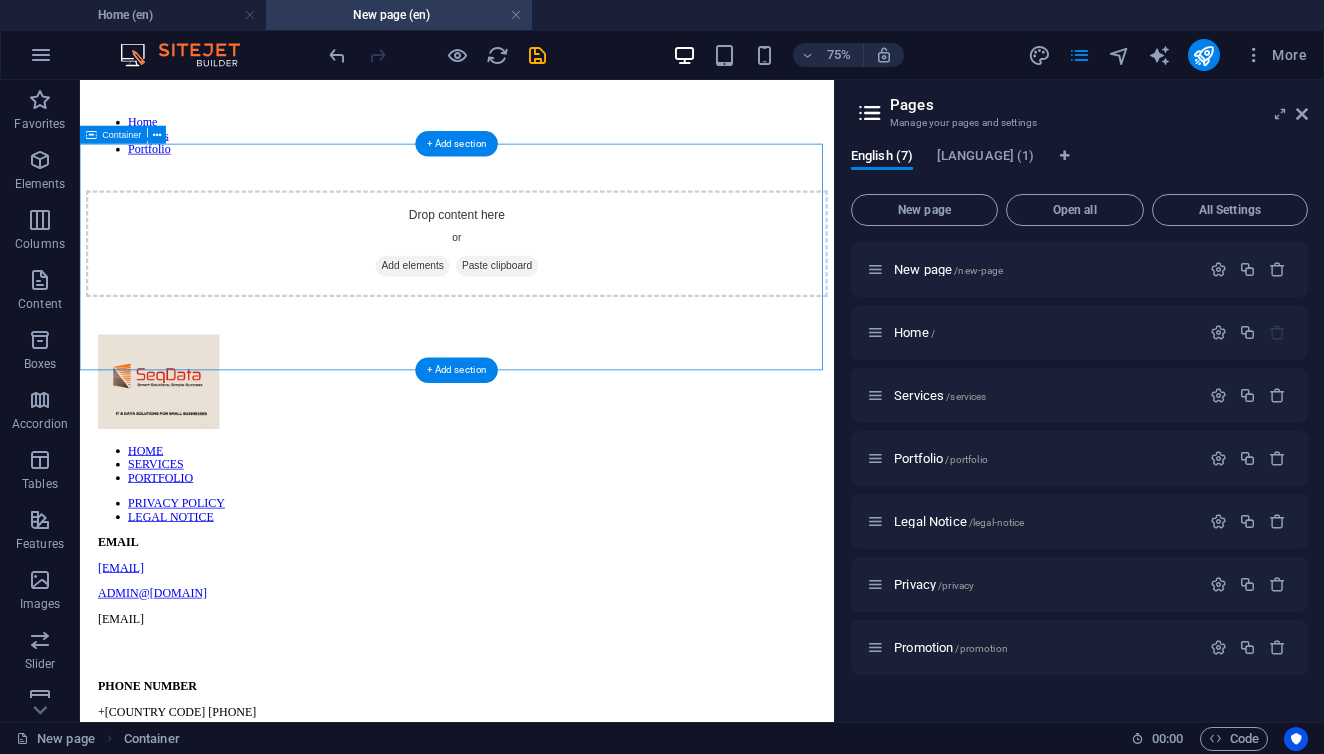 click on "Add elements" at bounding box center [523, 328] 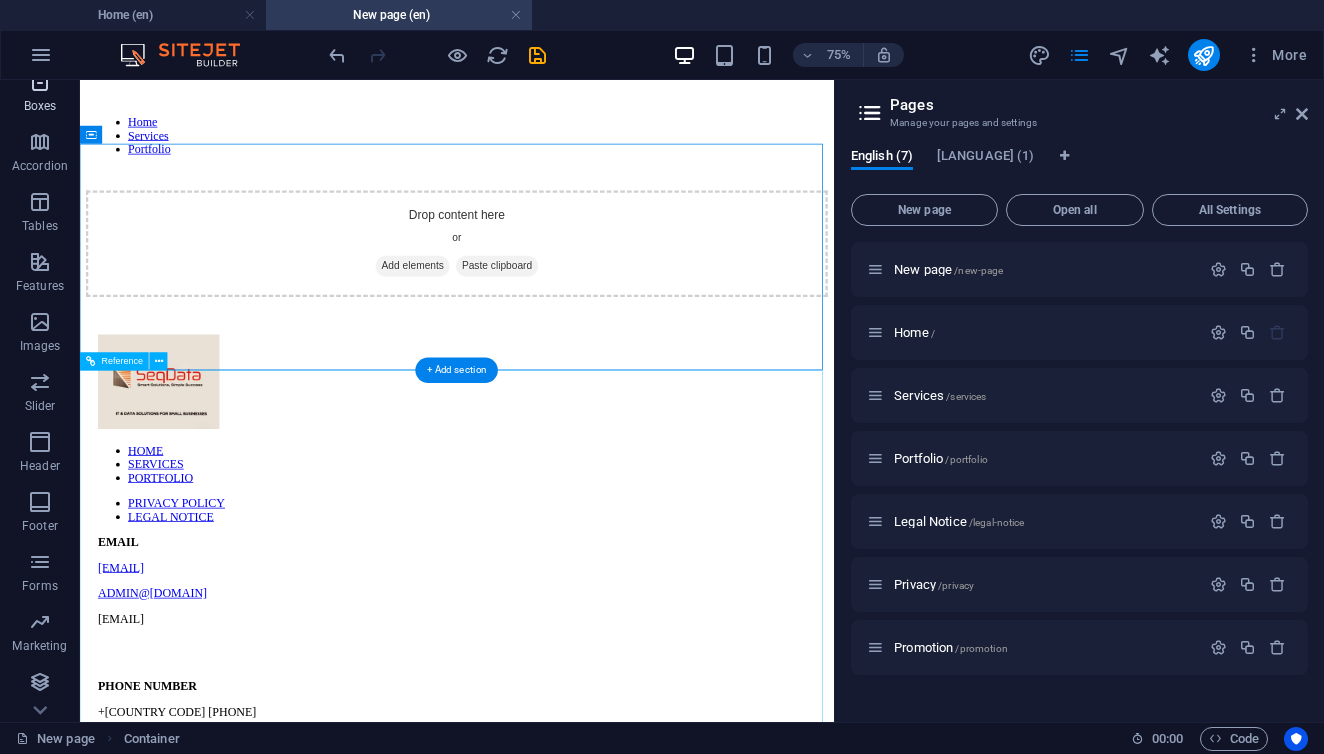 scroll, scrollTop: 258, scrollLeft: 0, axis: vertical 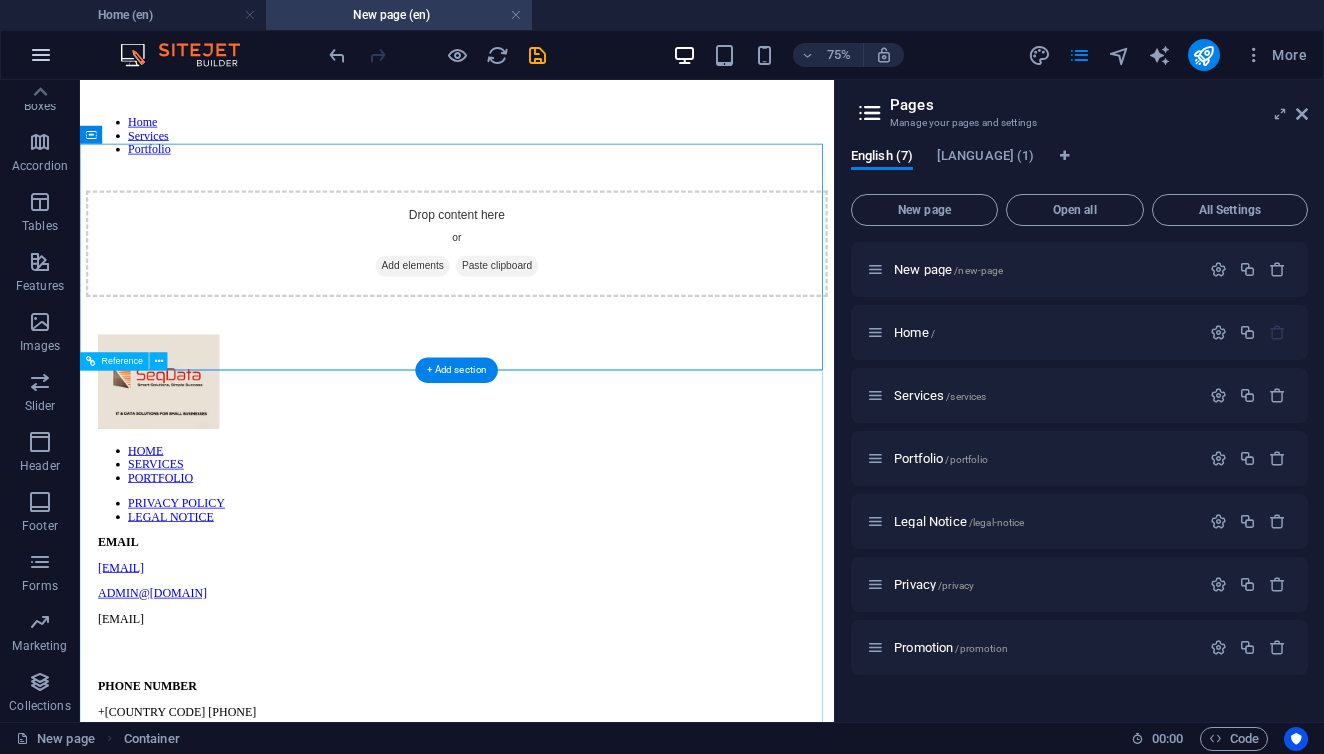 click at bounding box center [41, 55] 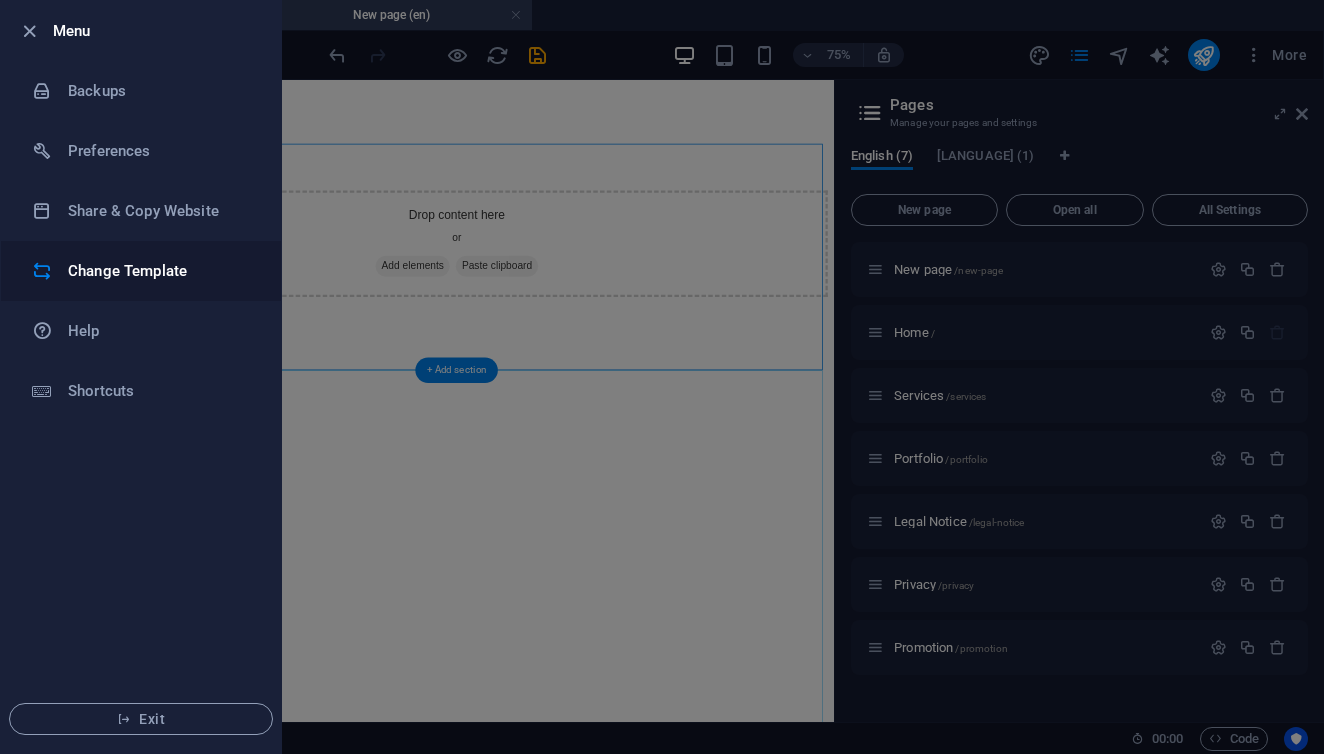 click on "Change Template" at bounding box center (160, 271) 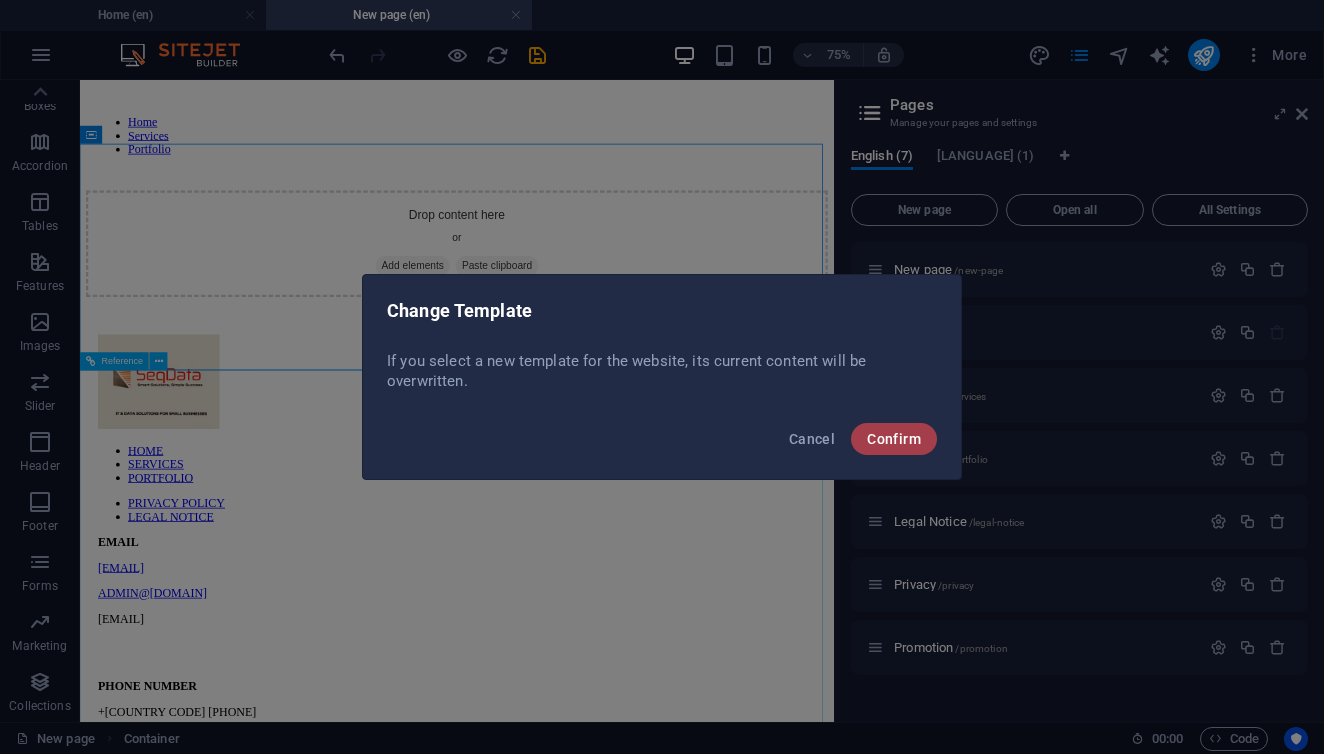 click on "Confirm" at bounding box center (894, 439) 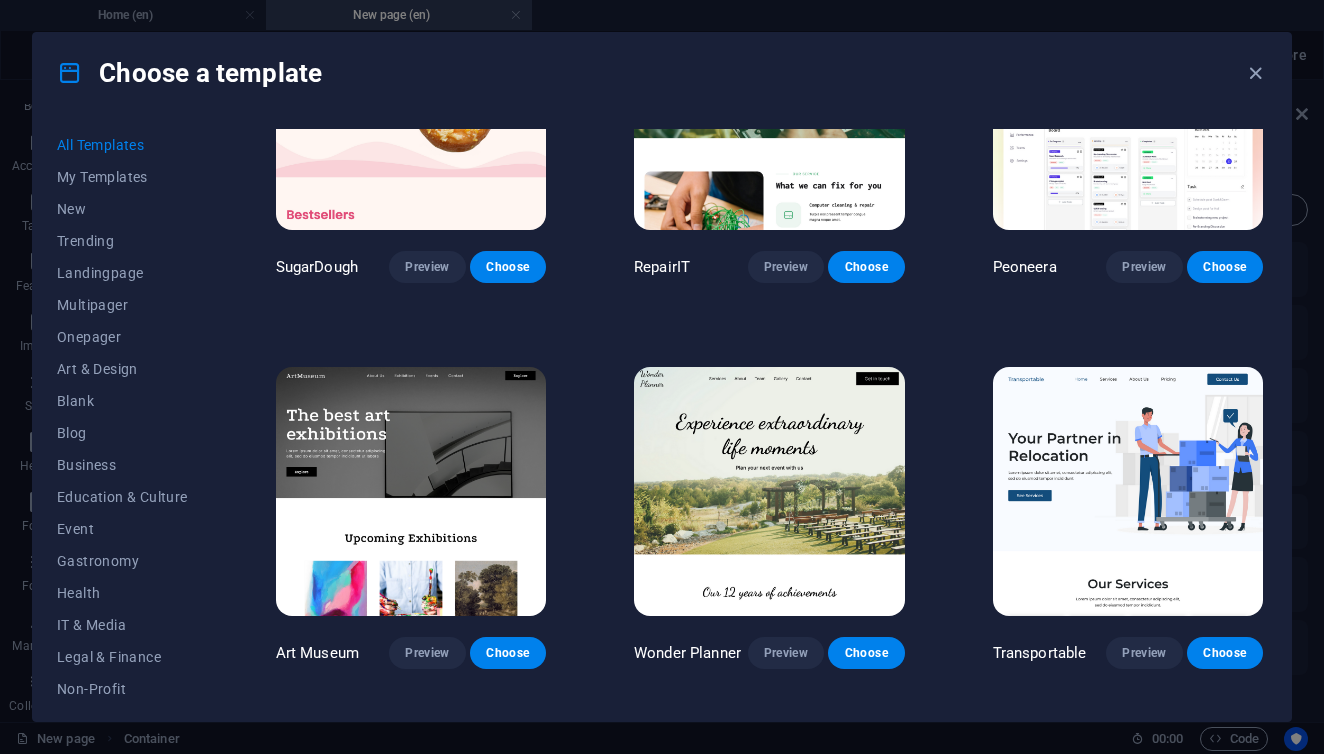 scroll, scrollTop: 171, scrollLeft: 0, axis: vertical 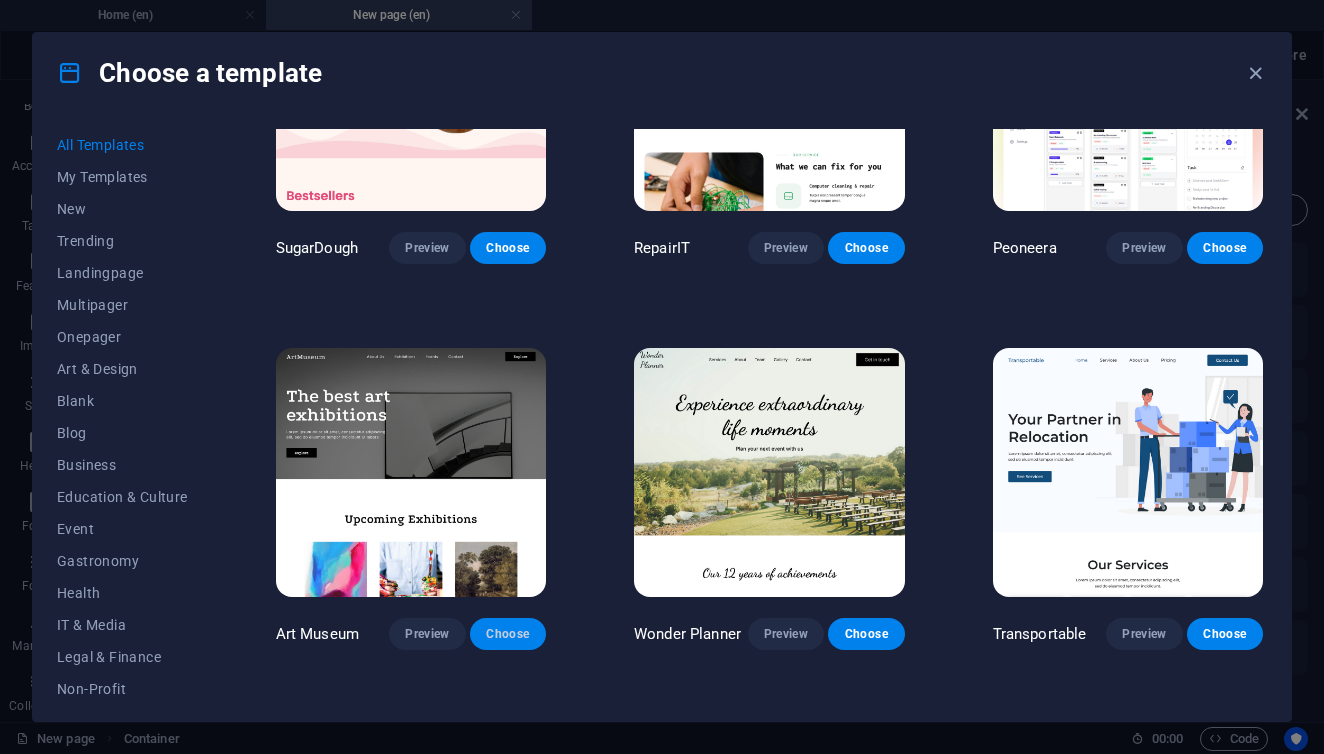 click on "Choose" at bounding box center (508, 634) 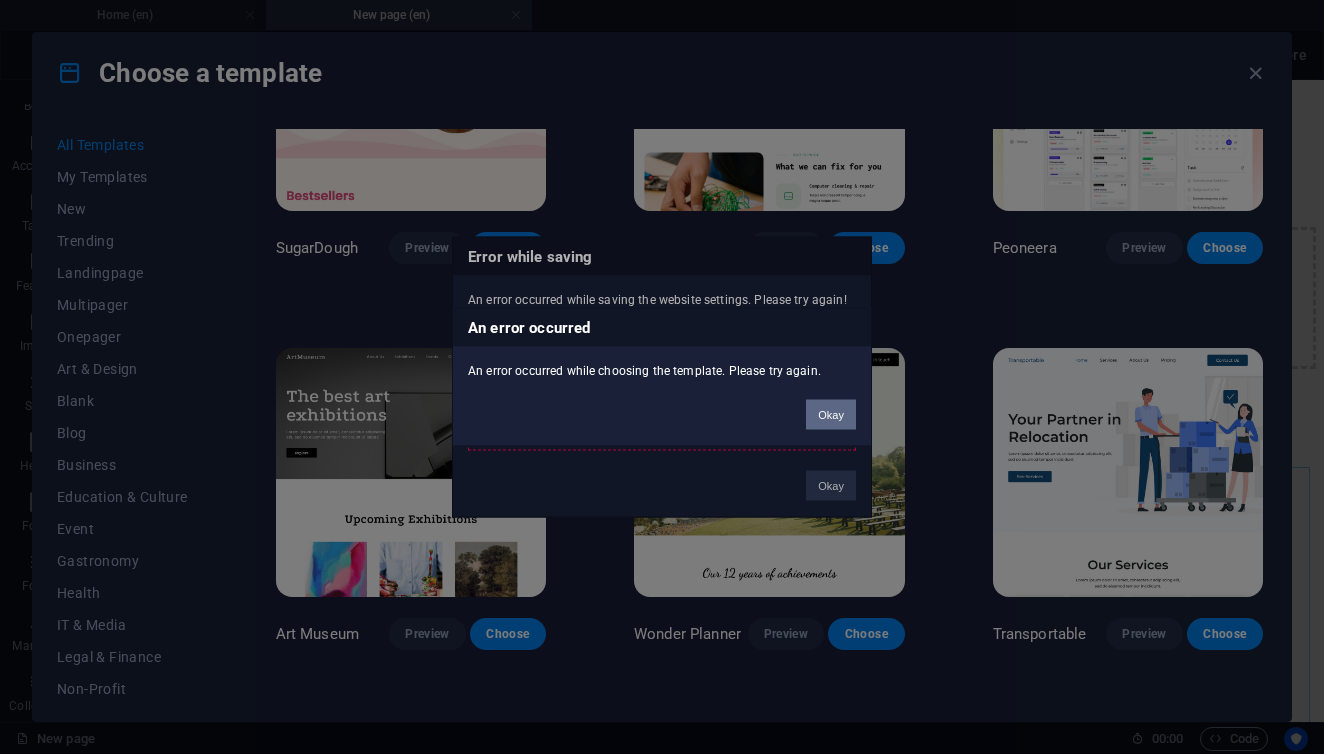 click on "Okay" at bounding box center [831, 415] 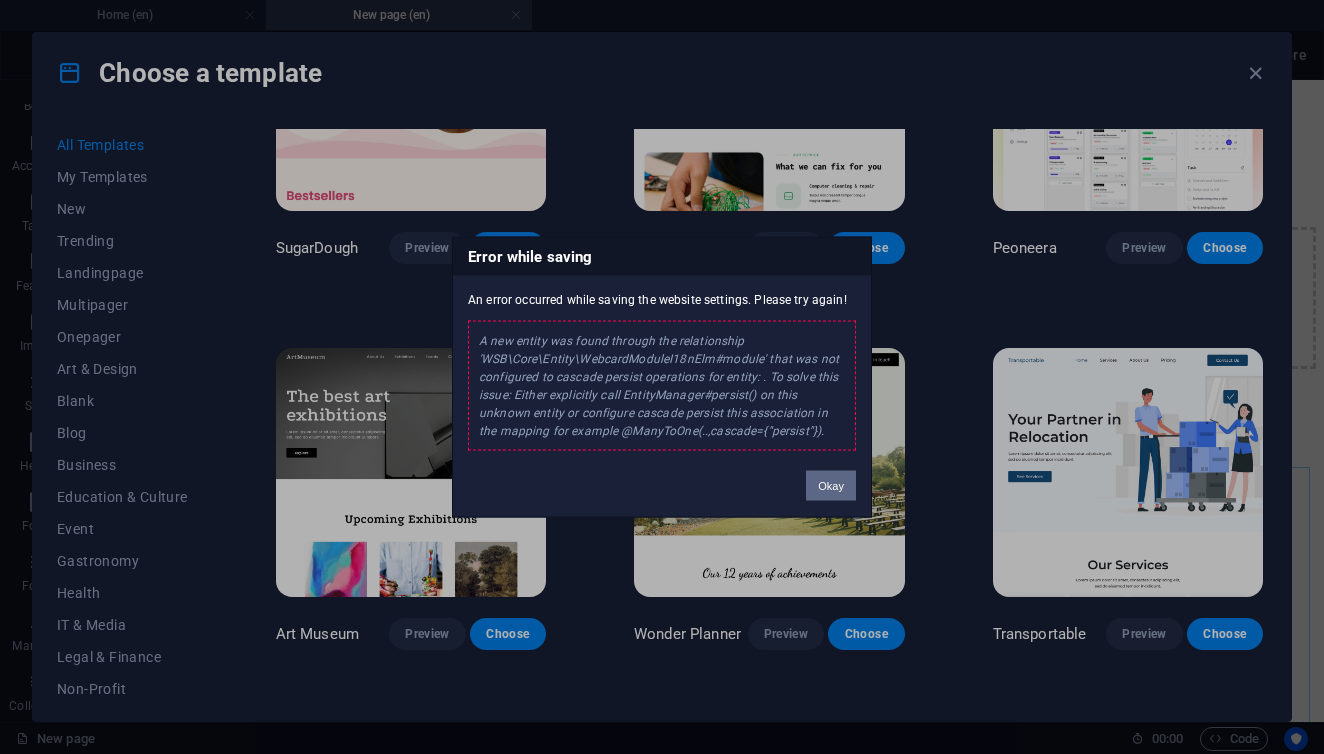 click on "Okay" at bounding box center (831, 486) 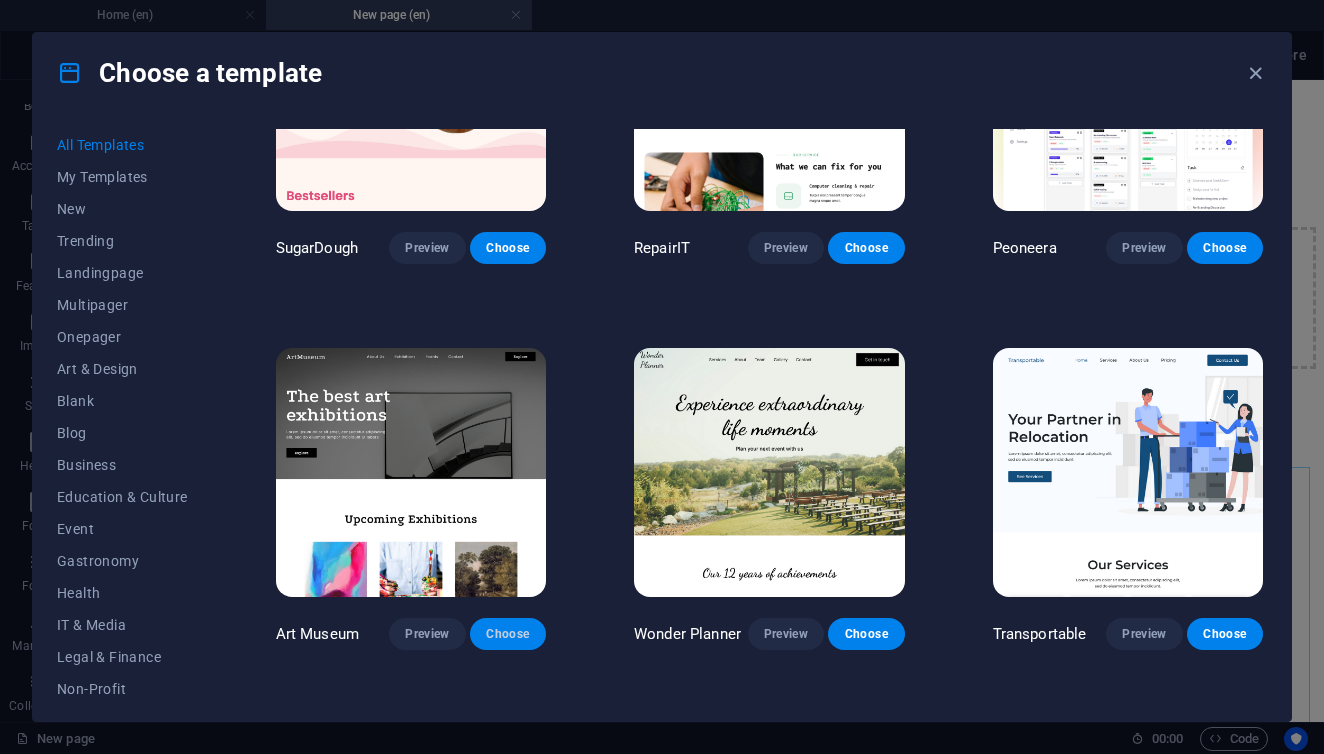 click on "Choose" at bounding box center [508, 634] 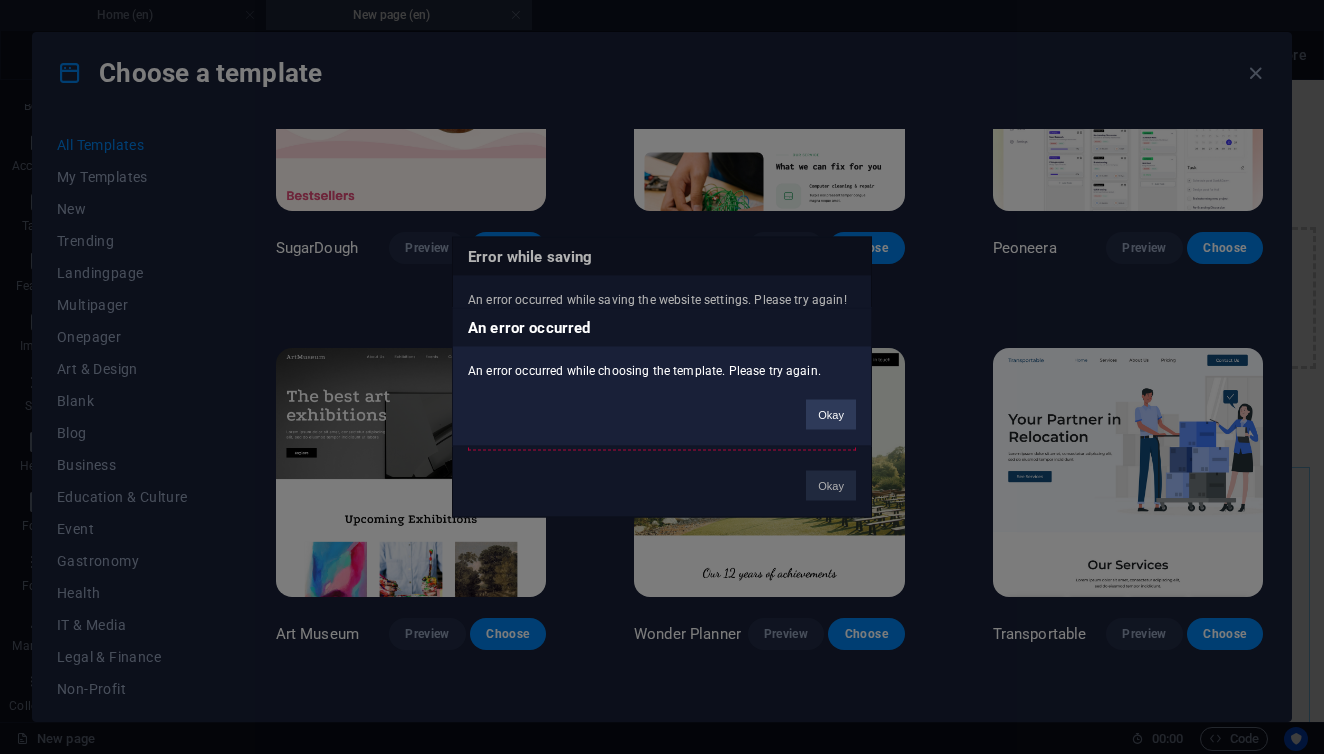 click on "An error occurred An error occurred while choosing the template. Please try again. Okay" at bounding box center [662, 377] 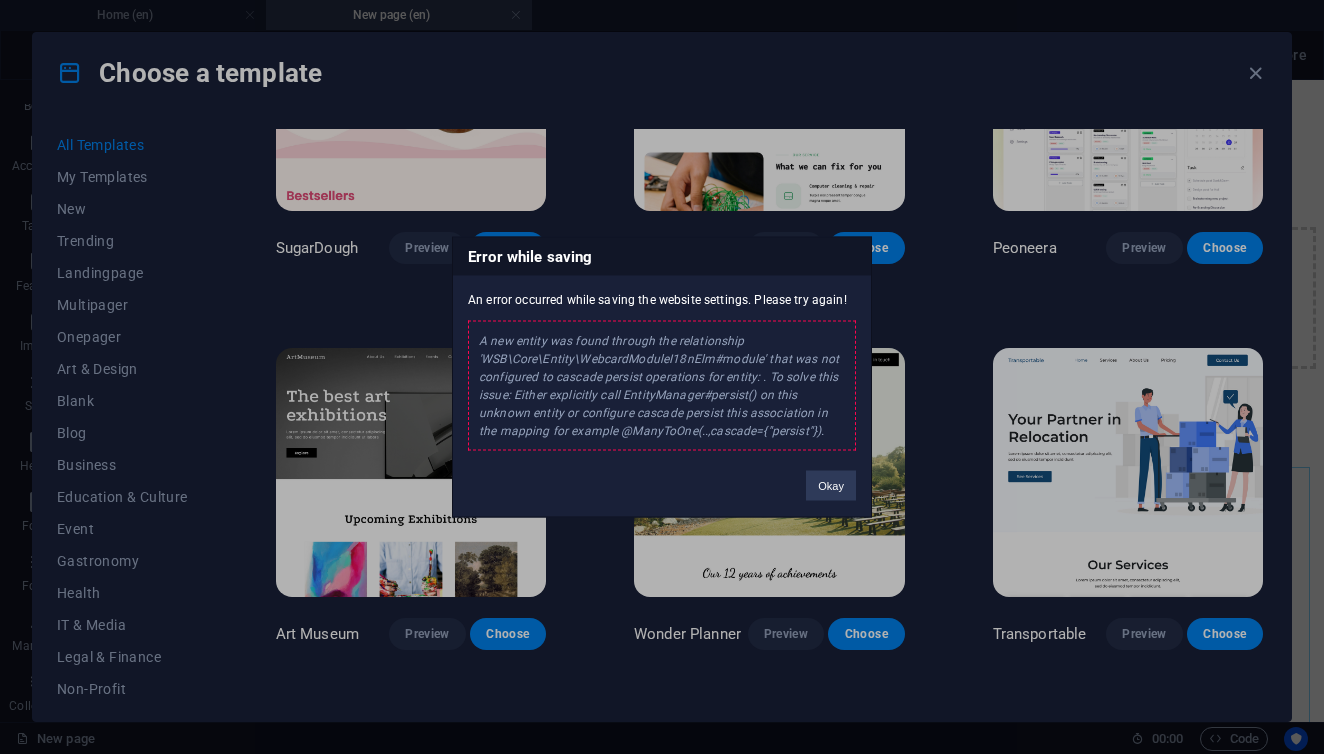 click on "Error while saving An error occurred while saving the website settings. Please try again! A new entity was found through the relationship 'WSB\Core\Entity\WebcardModuleI18nElm#module' that was not configured to cascade persist operations for entity: . To solve this issue: Either explicitly call EntityManager#persist() on this unknown entity or configure cascade persist this association in the mapping for example @ManyToOne(..,cascade={"persist"}). Okay" at bounding box center [662, 377] 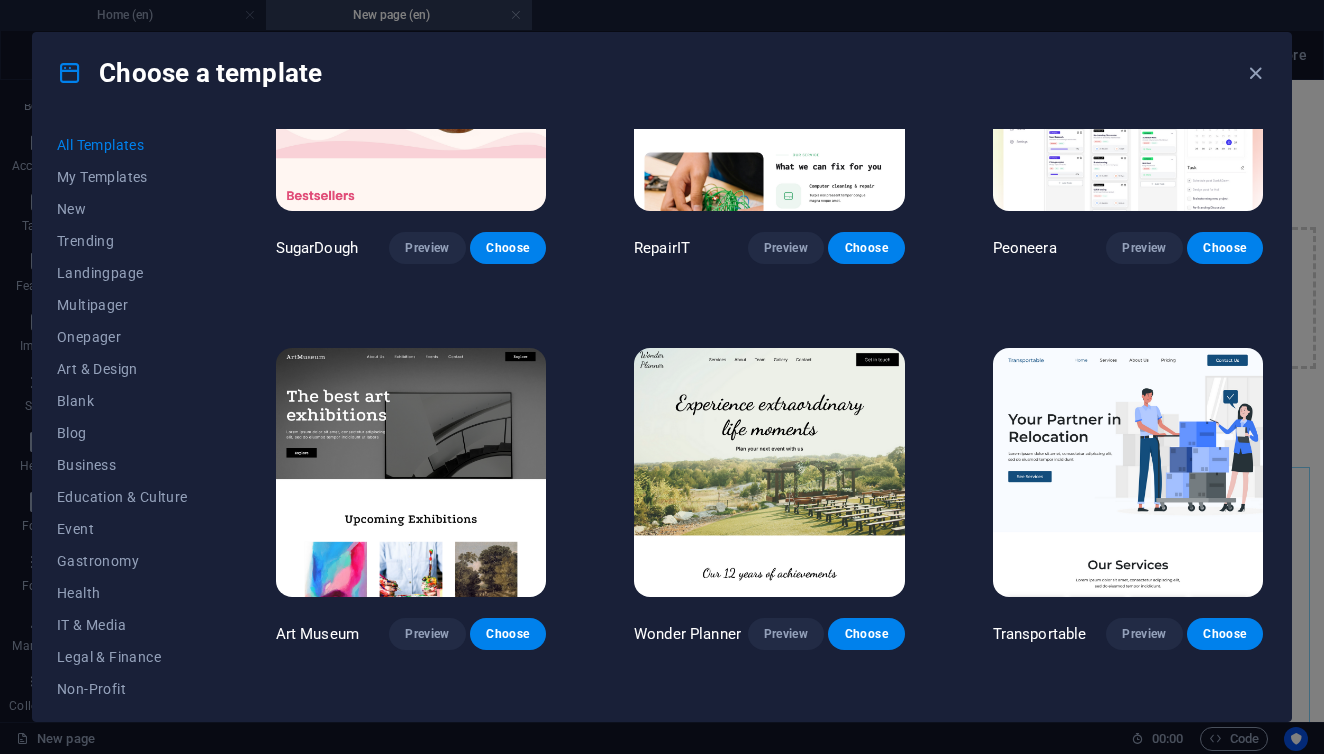click on "SugarDough Preview Choose RepairIT Preview Choose Peoneera Preview Choose Art Museum Preview Choose Wonder Planner Preview Choose Transportable Preview Choose S&L Preview Choose WePaint Preview Choose Eco-Con Preview Choose MeetUp Preview Choose Help & Care Preview Choose Podcaster Preview Choose Academix Preview Choose BIG Barber Shop Preview Choose Health & Food Preview Choose UrbanNest Interiors Preview Choose Green Change Preview Choose The Beauty Temple Preview Choose WeTrain Preview Choose Cleaner Preview Choose Johanna James Preview Choose Delicioso Preview Choose Dream Garden Preview Choose LumeDeAqua Preview Choose Pets Care Preview Choose SafeSpace Preview Choose Midnight Rain Bar Preview Choose Drive Preview Choose Estator Preview Choose Health Group Preview Choose MakeIt Agency Preview Choose Wanderlust Preview Choose WeSpa Preview Choose BERLIN Preview Choose Gadgets Preview Choose CoffeeScience Preview Choose CoachLife Preview Choose Cafe de Oceana Preview Choose Max Hatzy Preview Choose Preview" at bounding box center [769, 10570] 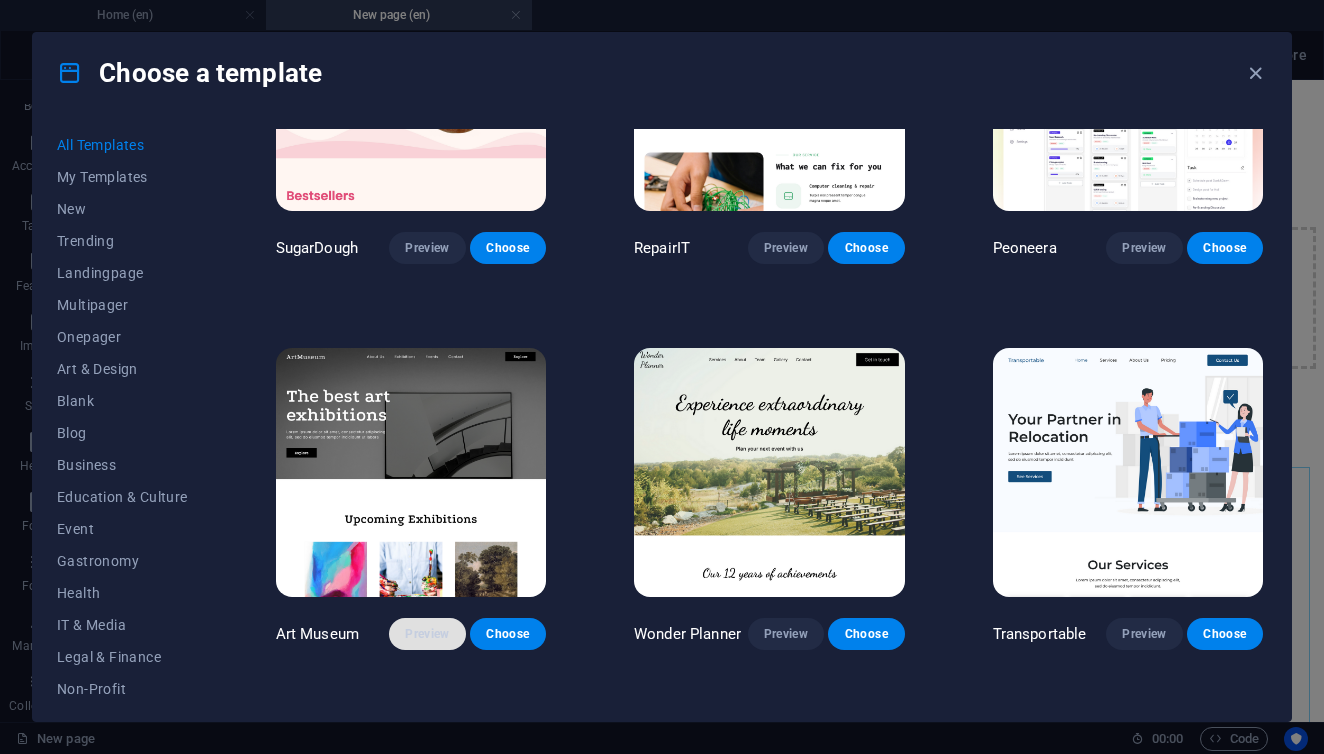 click on "Preview" at bounding box center [427, 634] 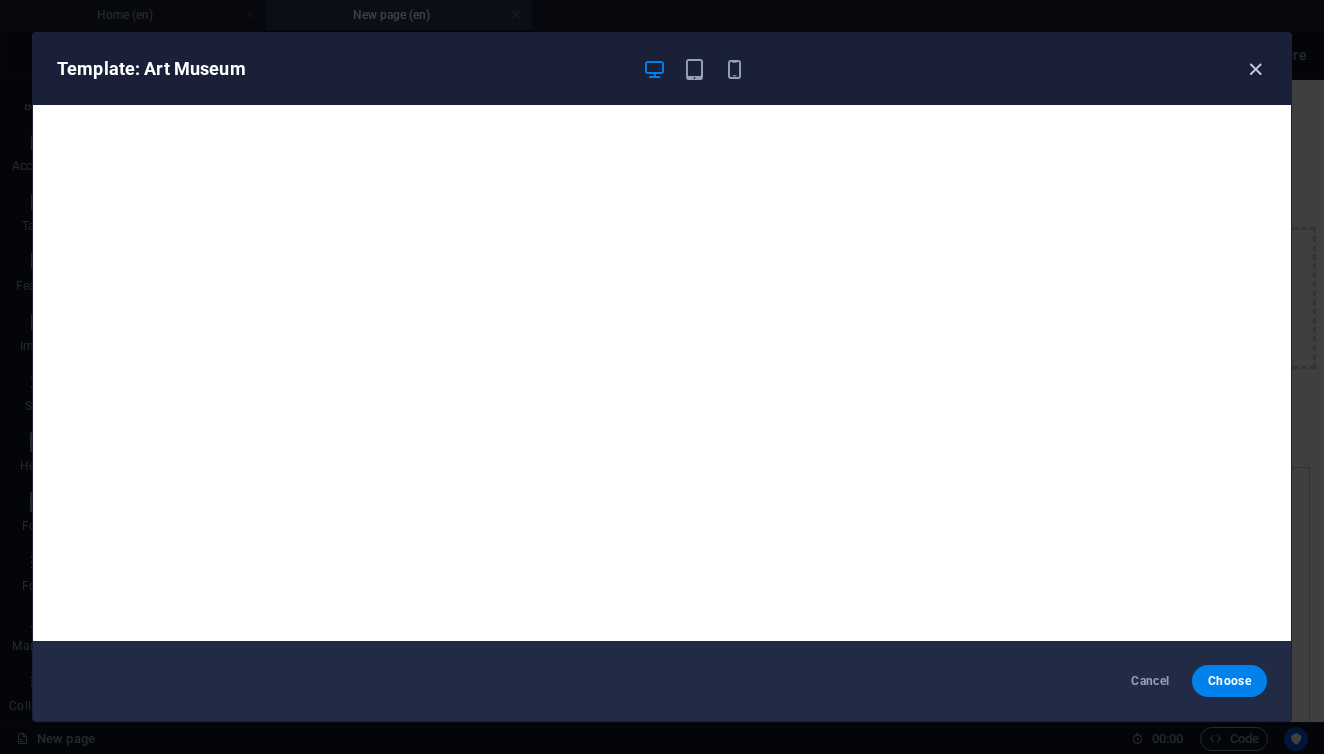 click at bounding box center [1255, 69] 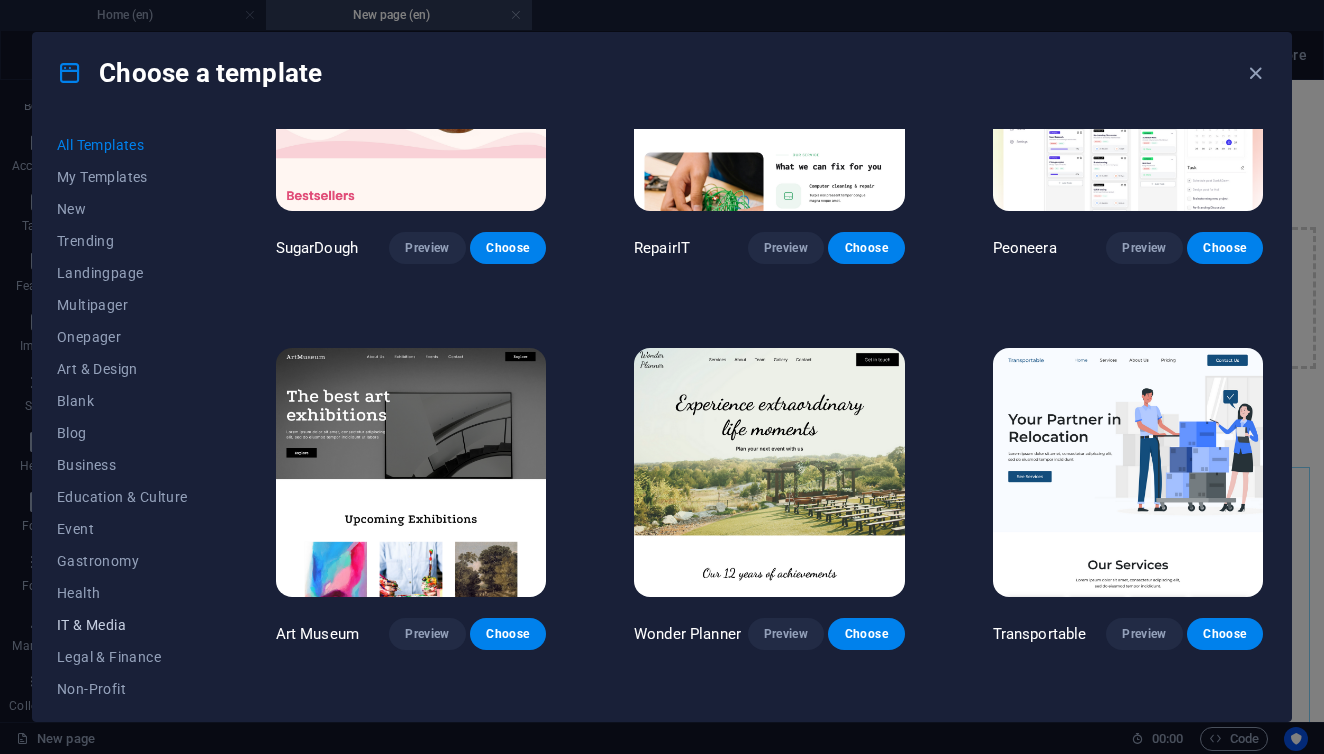 click on "IT & Media" at bounding box center (122, 625) 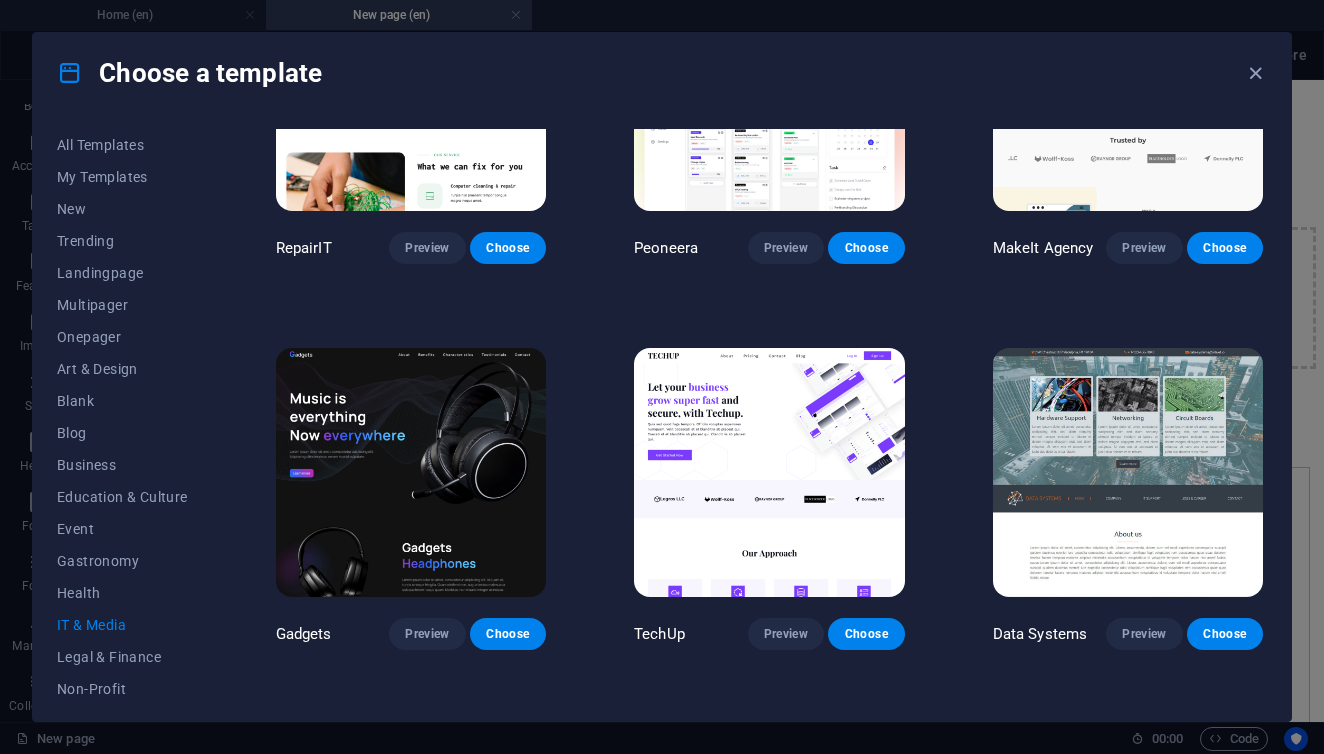 click at bounding box center [411, 472] 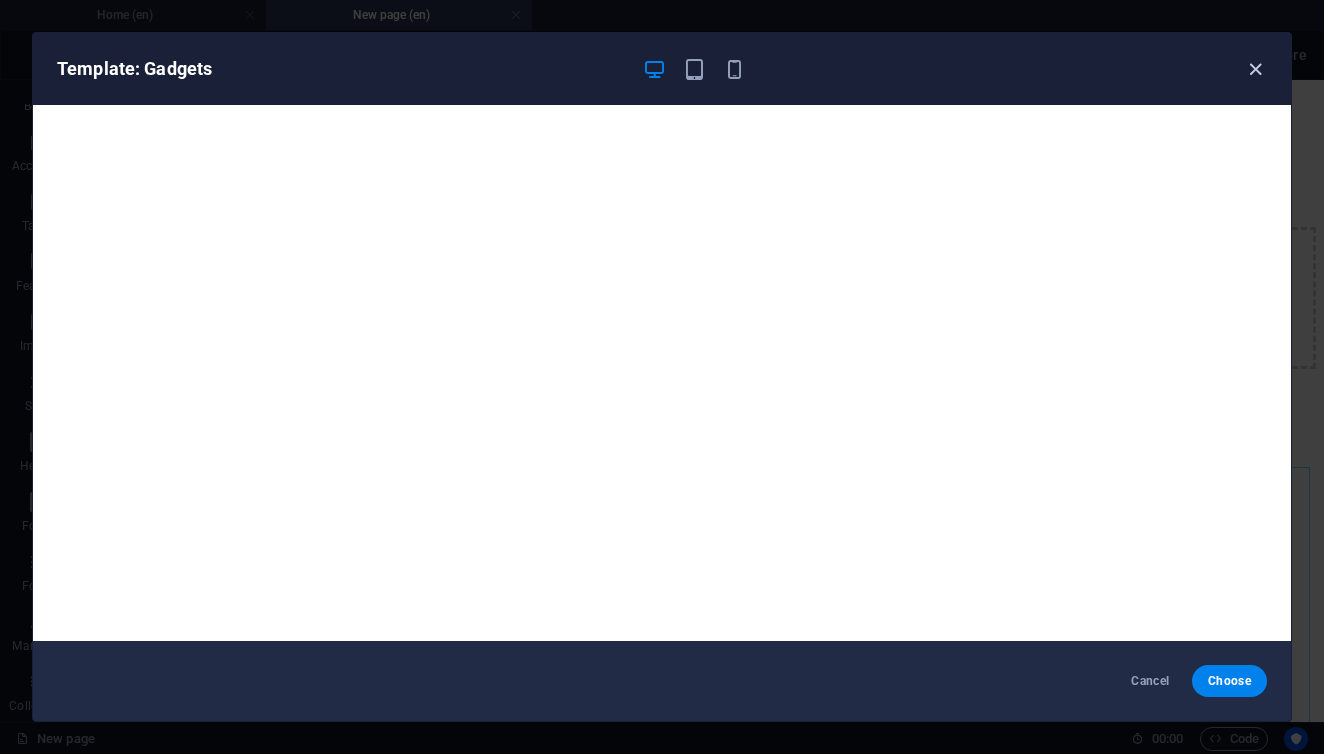 click at bounding box center (1255, 69) 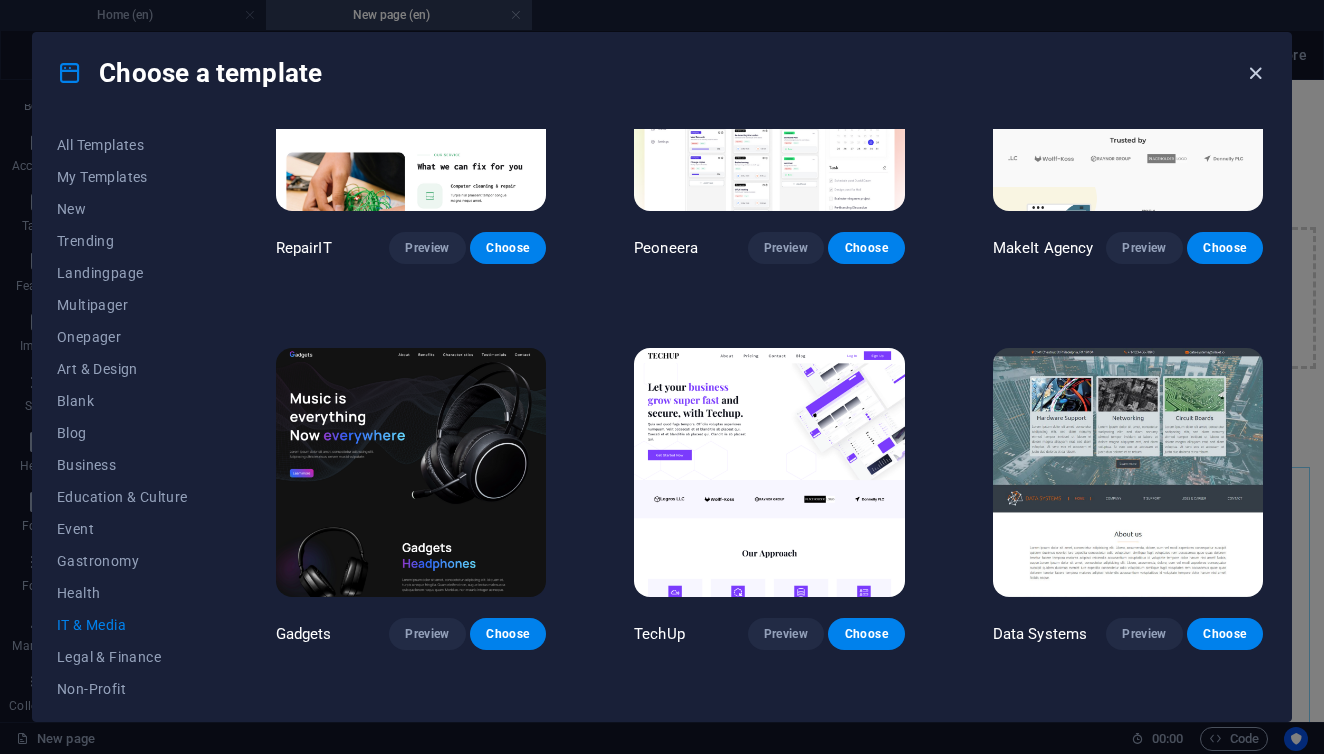 click at bounding box center [1255, 73] 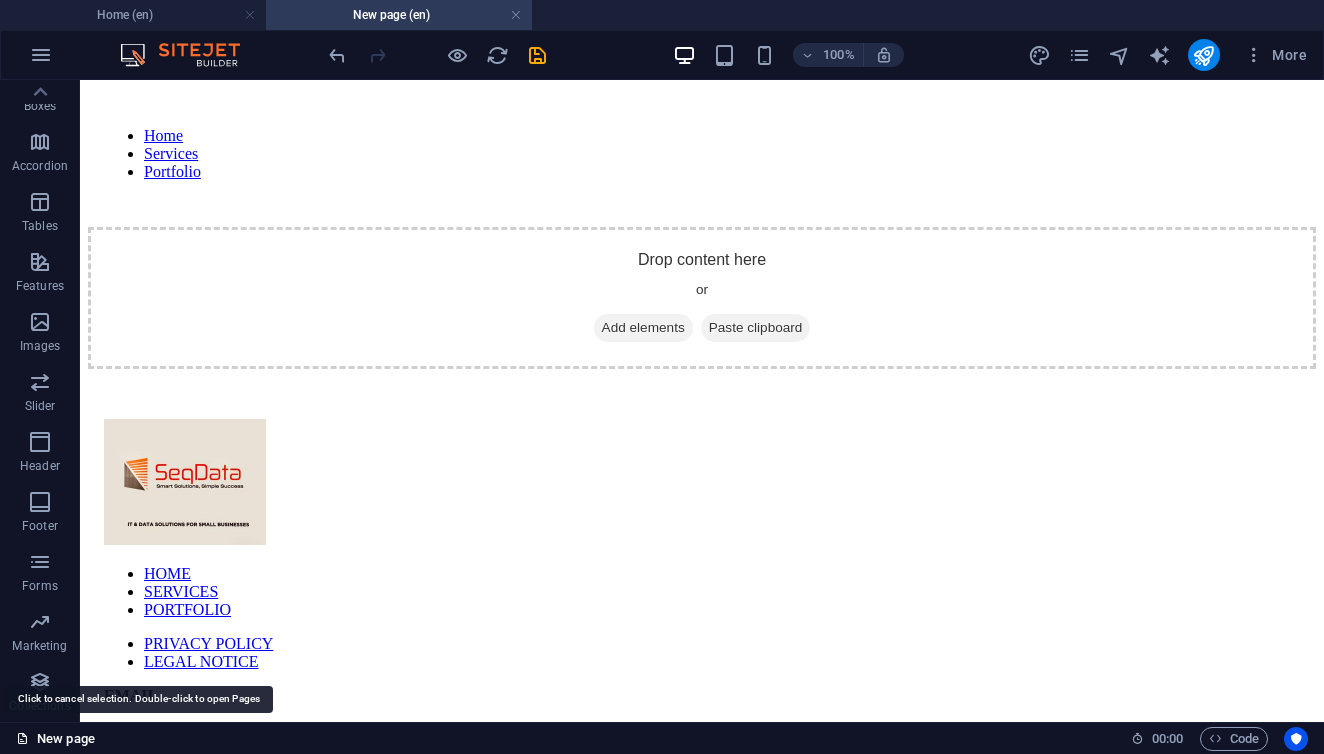 click on "New page" at bounding box center (55, 739) 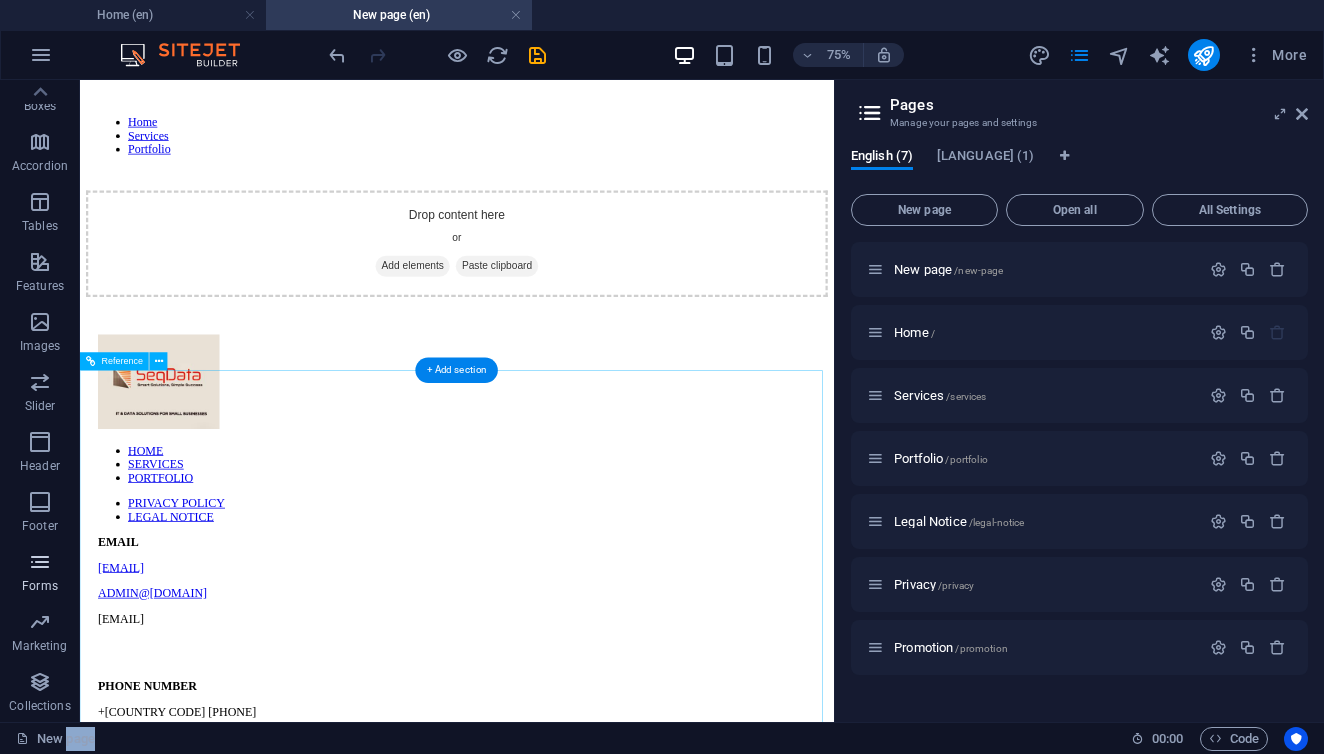 click at bounding box center [40, 562] 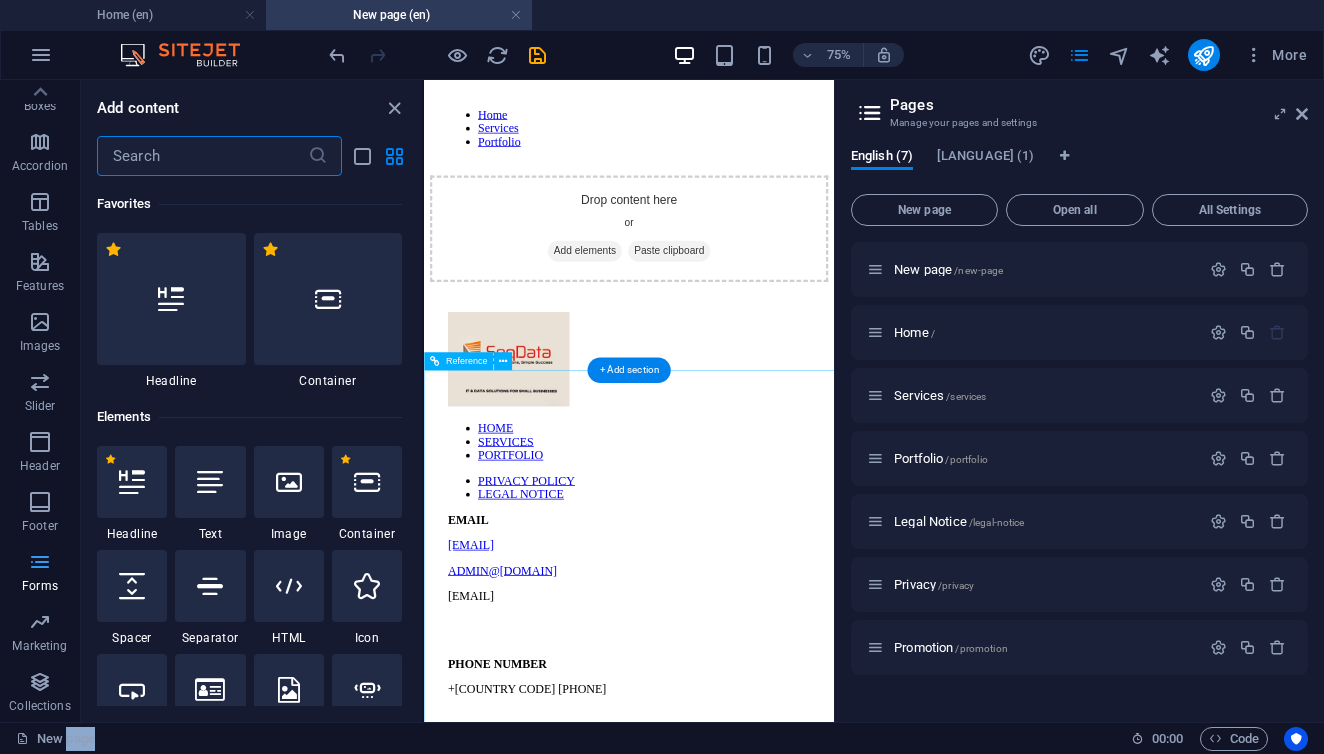 scroll, scrollTop: 0, scrollLeft: 0, axis: both 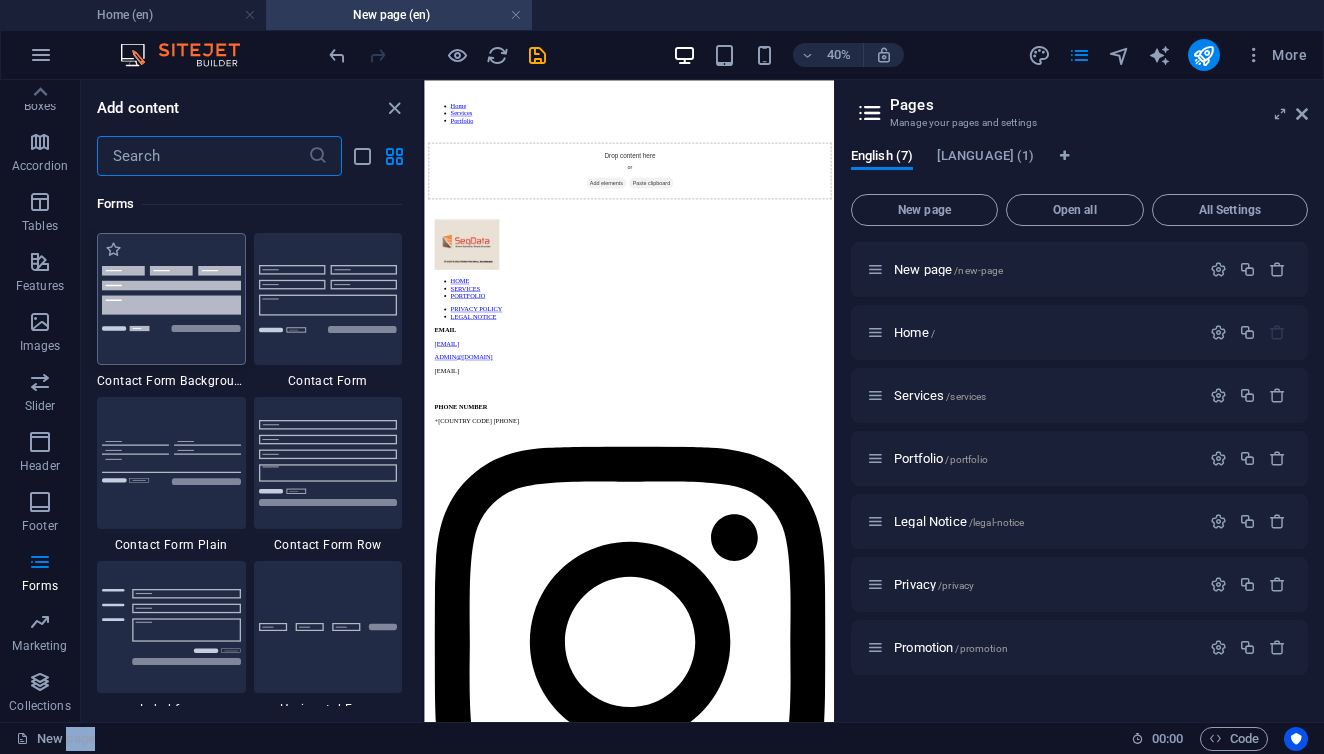 click at bounding box center (171, 299) 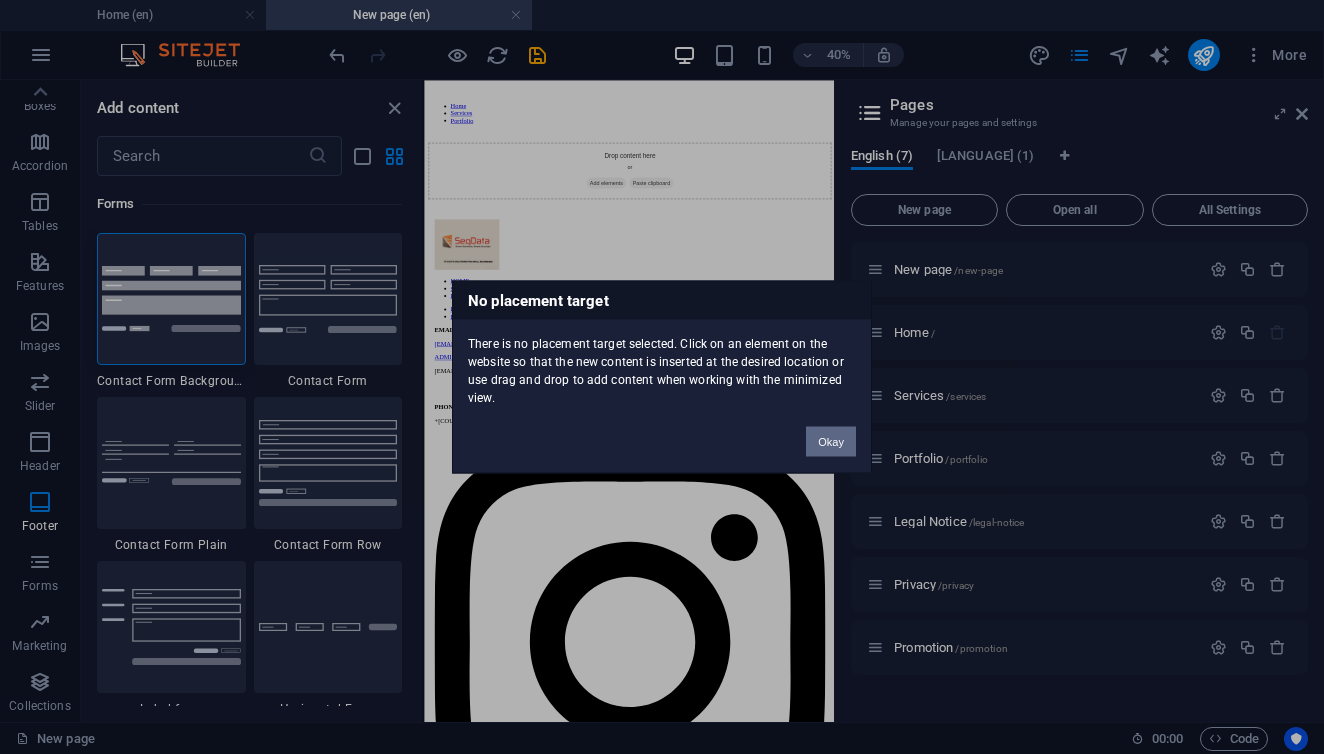click on "Okay" at bounding box center (831, 442) 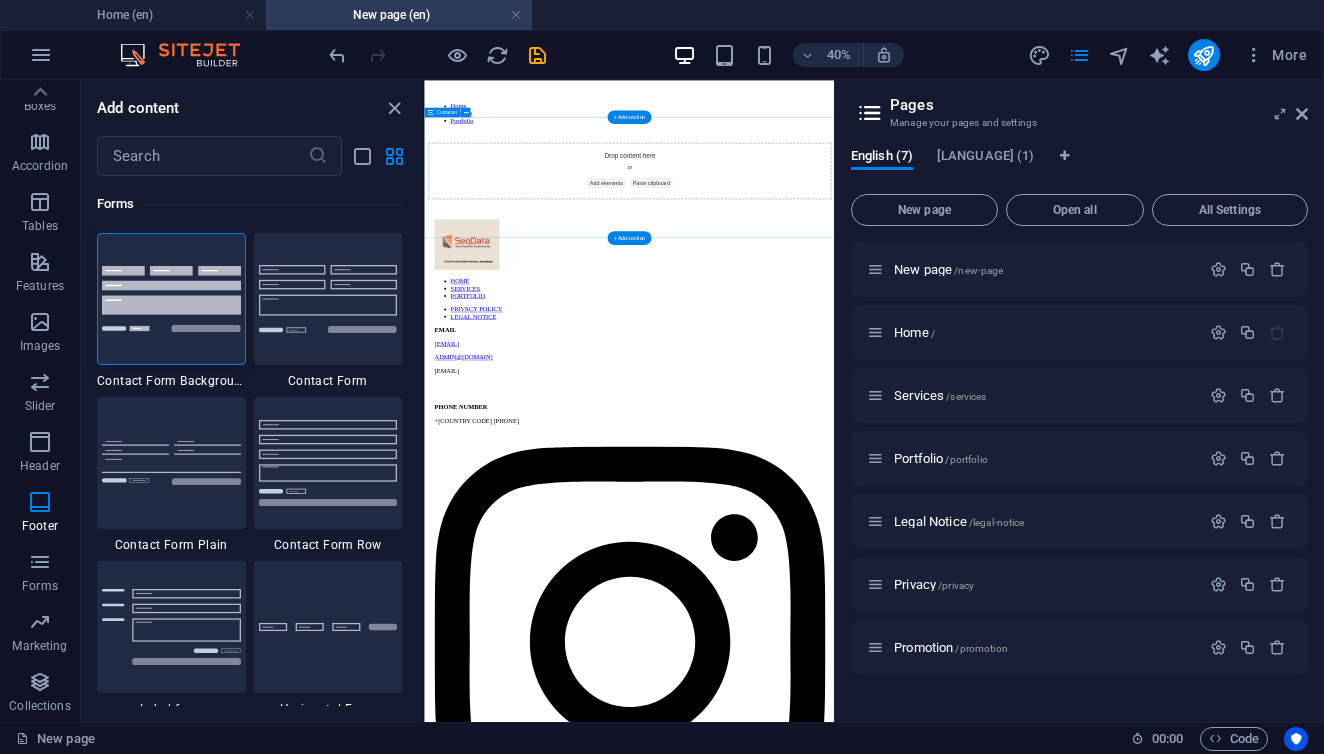 click on "Drop content here or  Add elements  Paste clipboard" at bounding box center [936, 305] 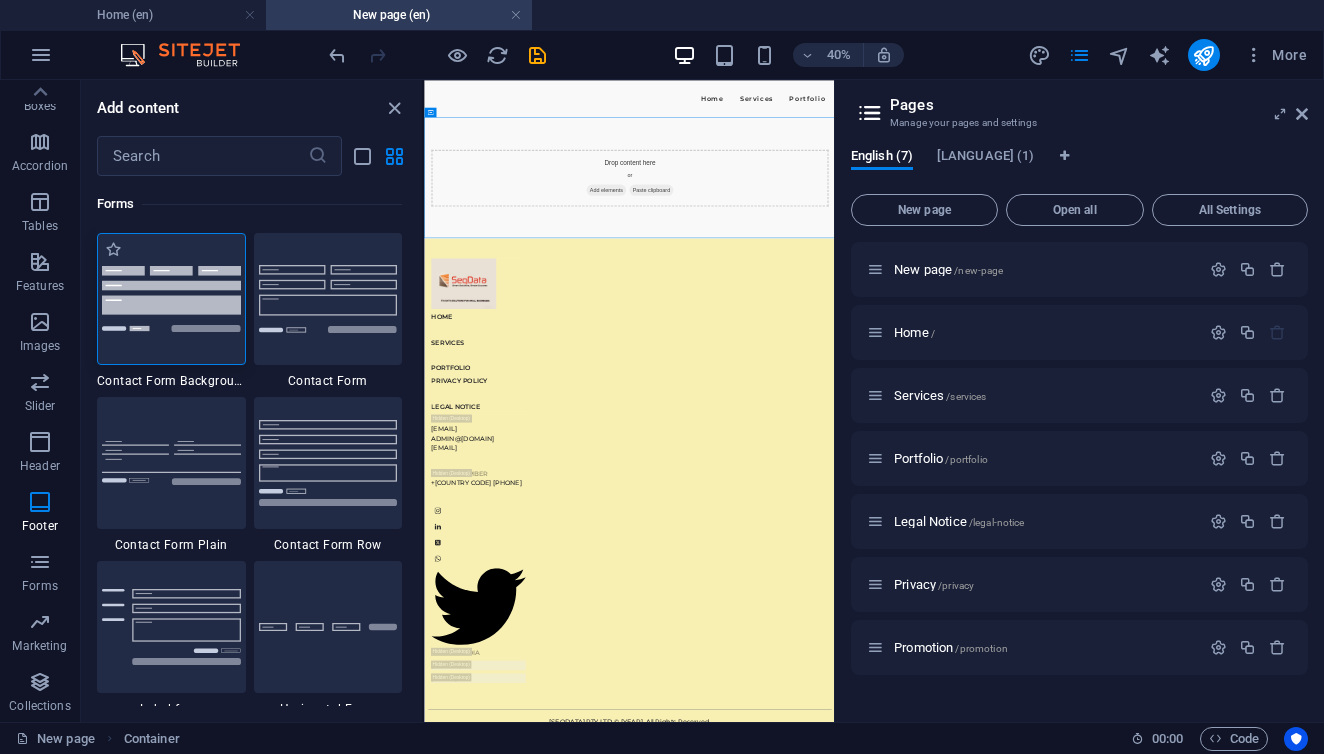 click at bounding box center (171, 299) 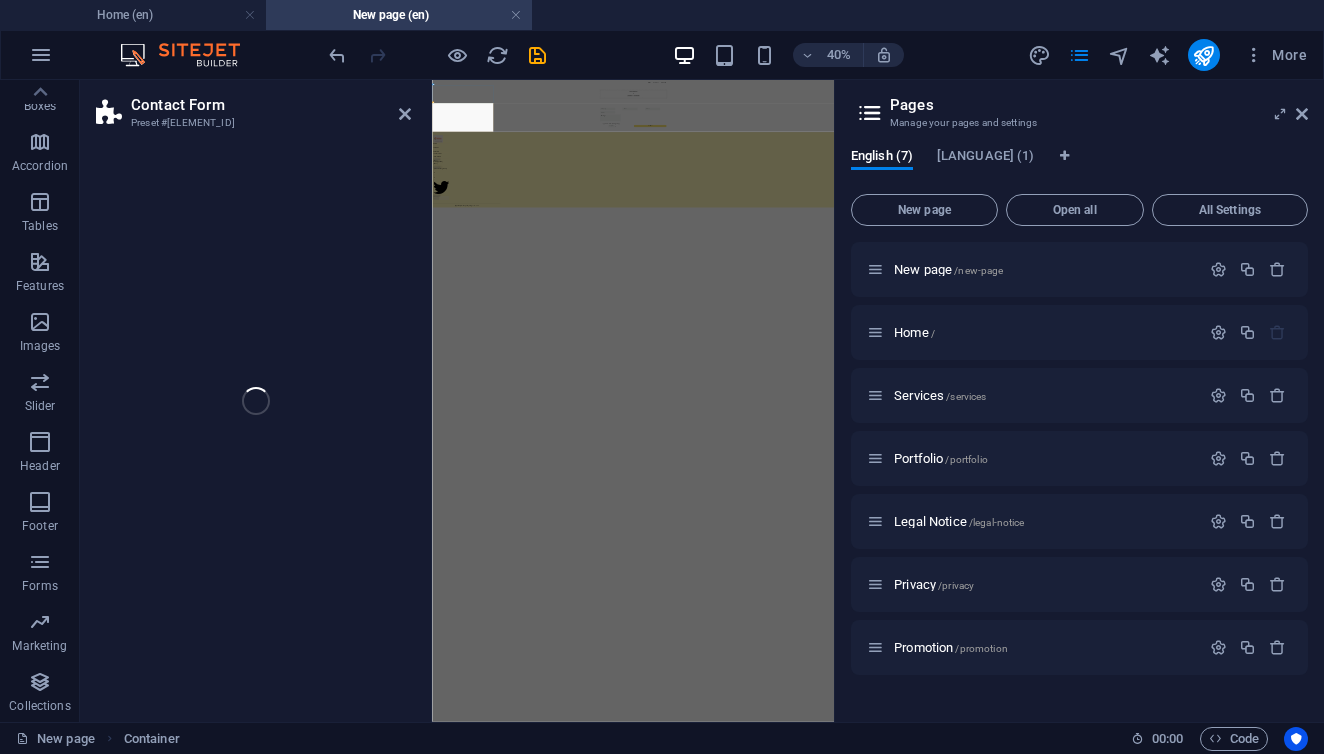 select on "rem" 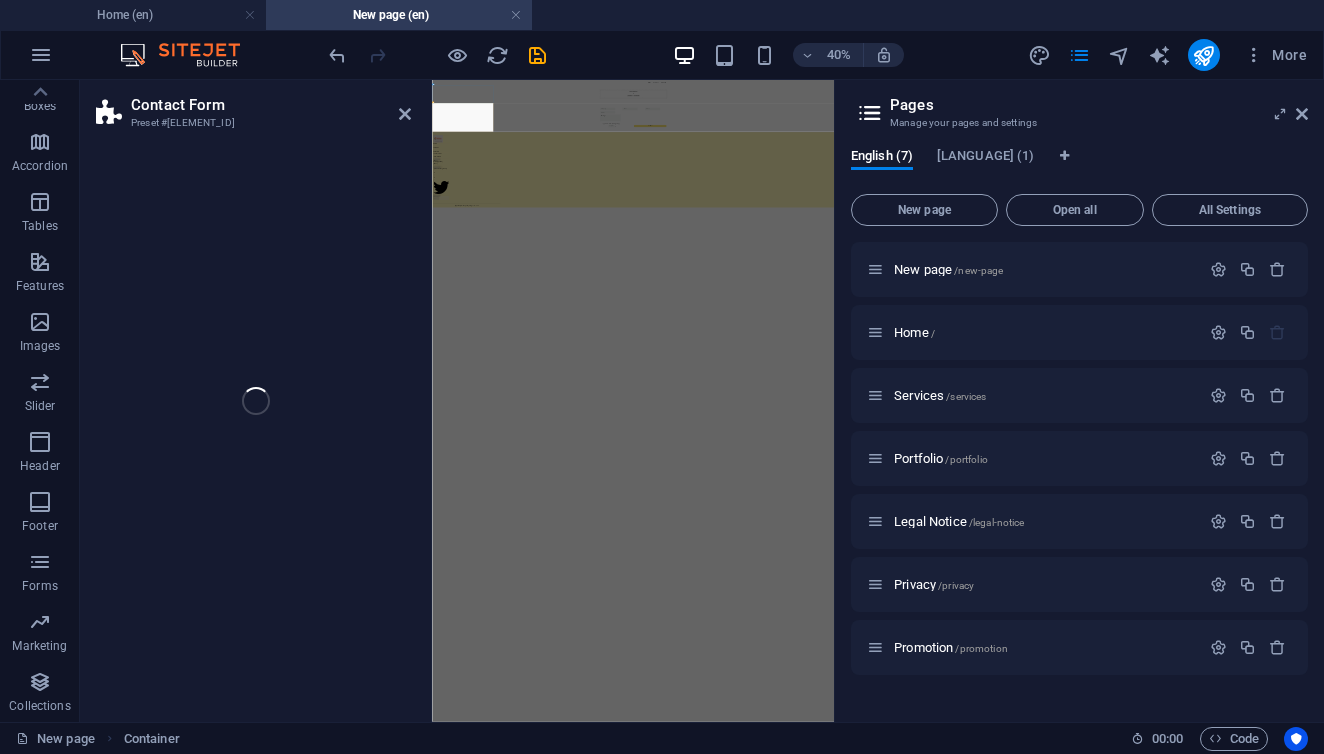 select on "preset-contact-form-v3-background" 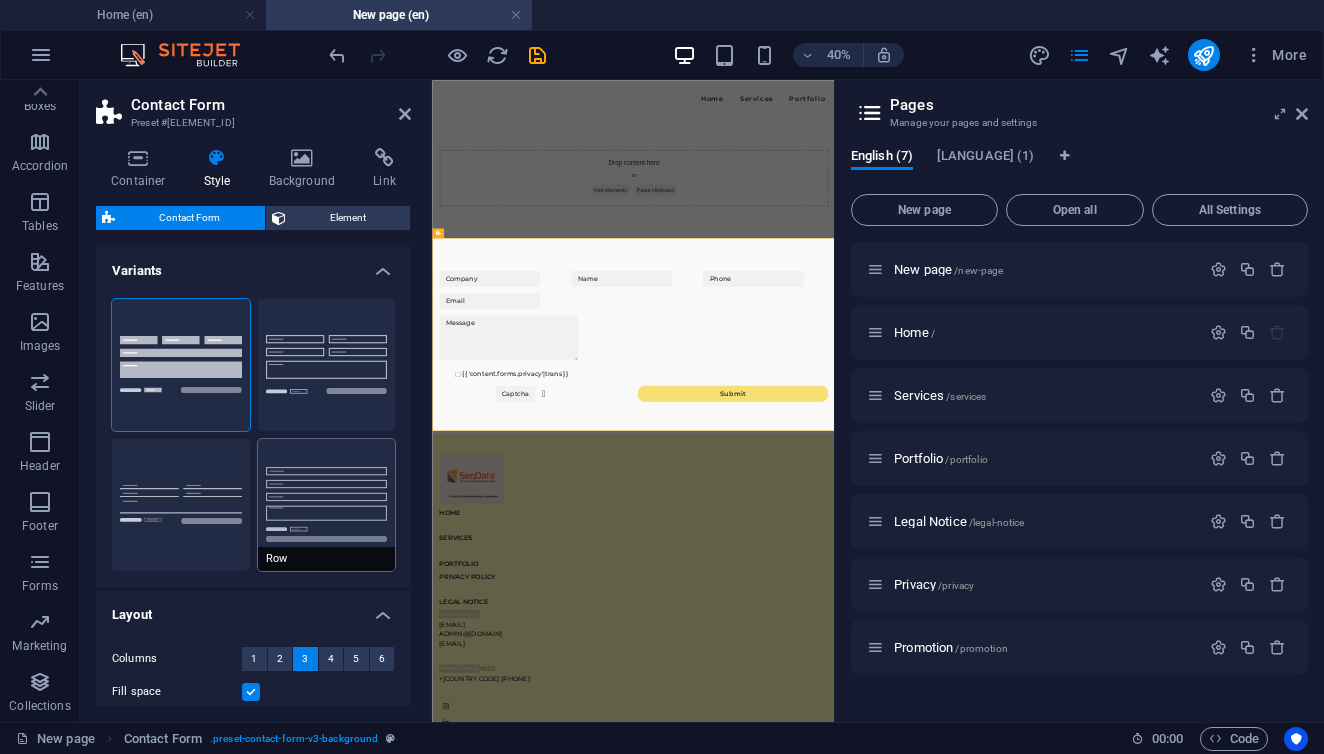 click on "Background Default Plain Row" at bounding box center [253, 435] 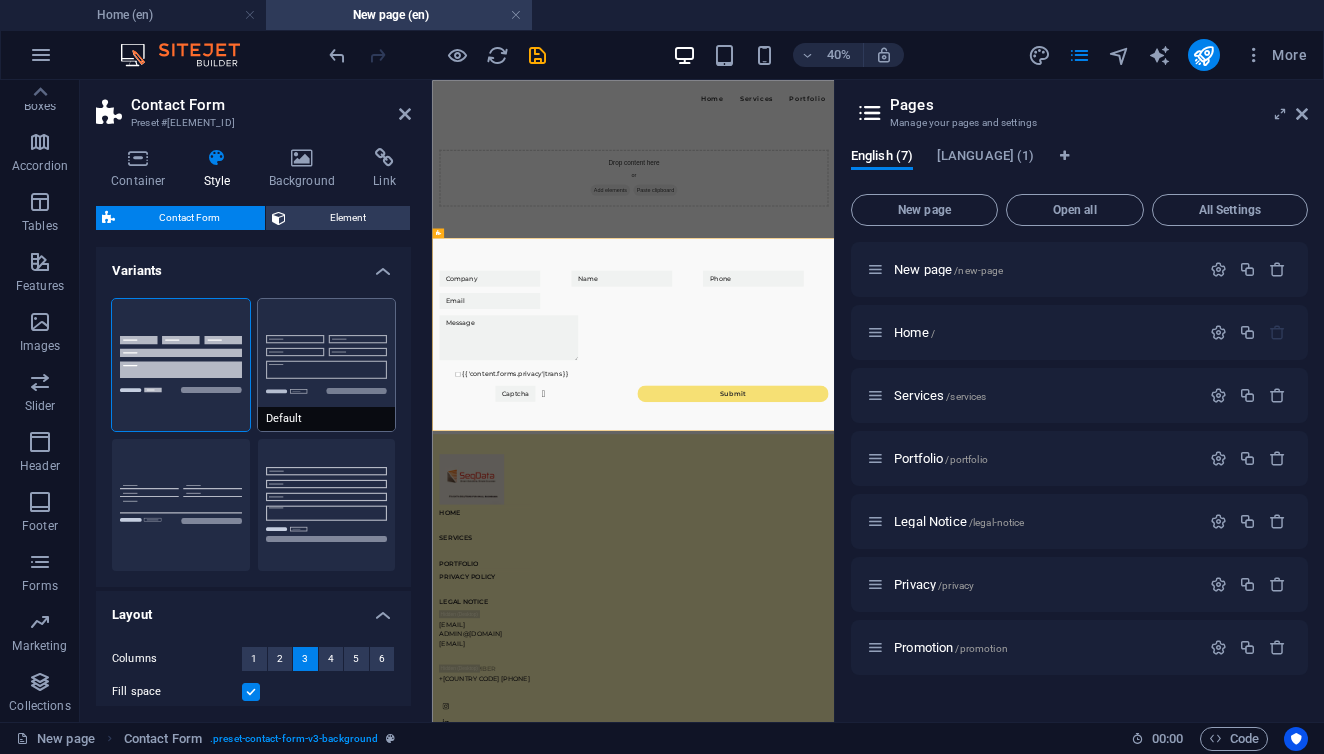 click on "Default" at bounding box center [327, 365] 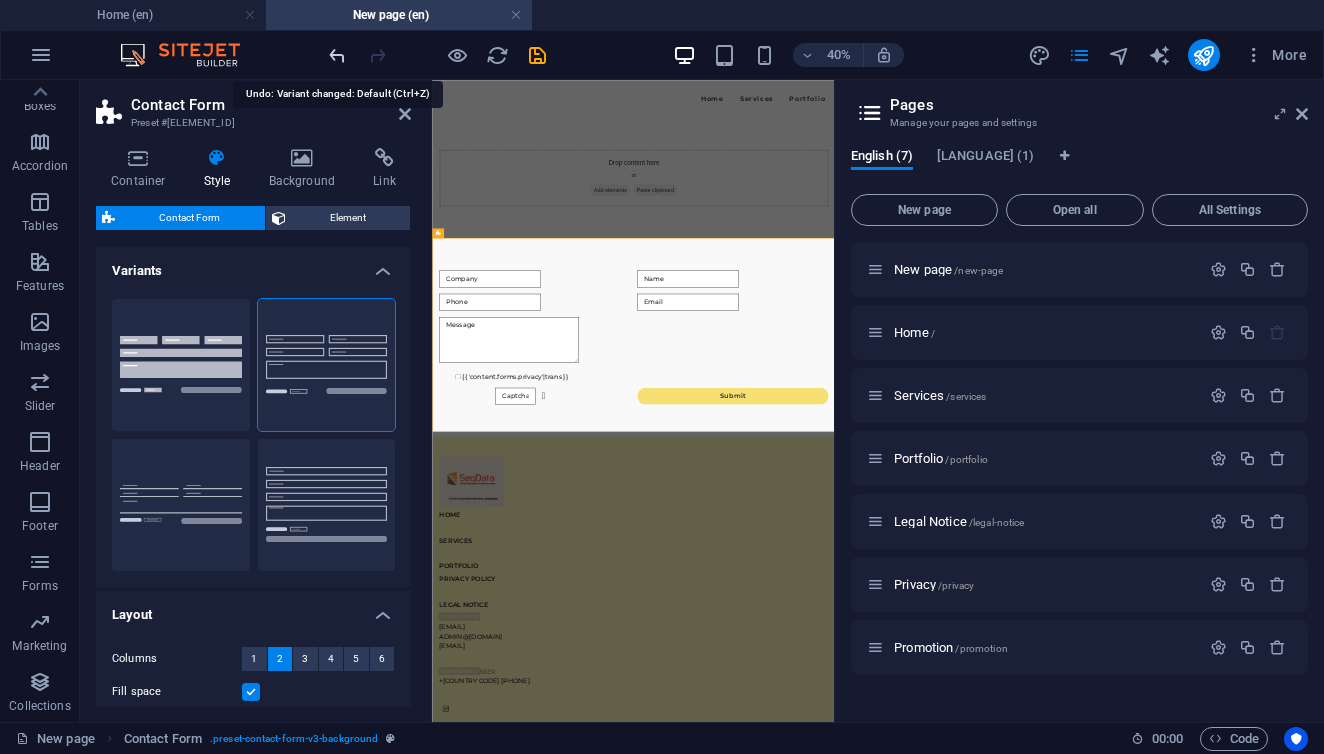 click at bounding box center (337, 55) 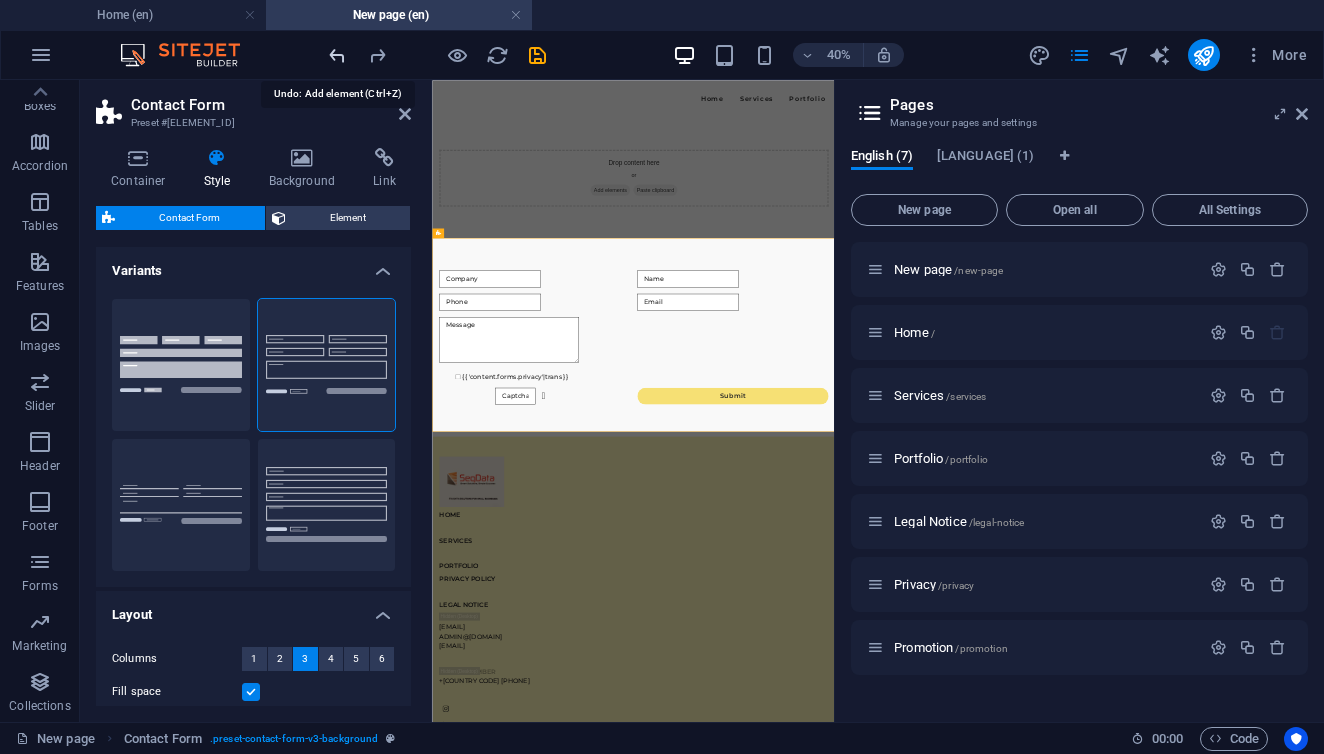 click at bounding box center [337, 55] 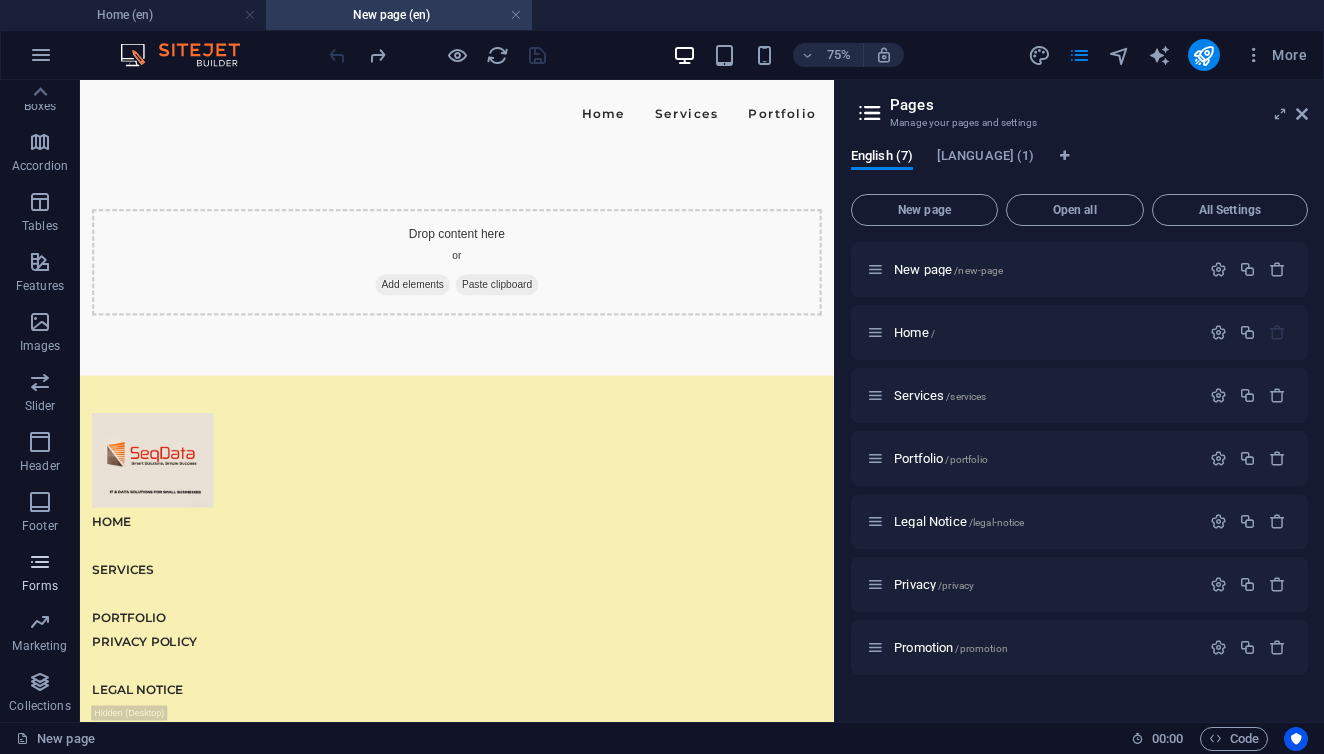 click on "Forms" at bounding box center (40, 574) 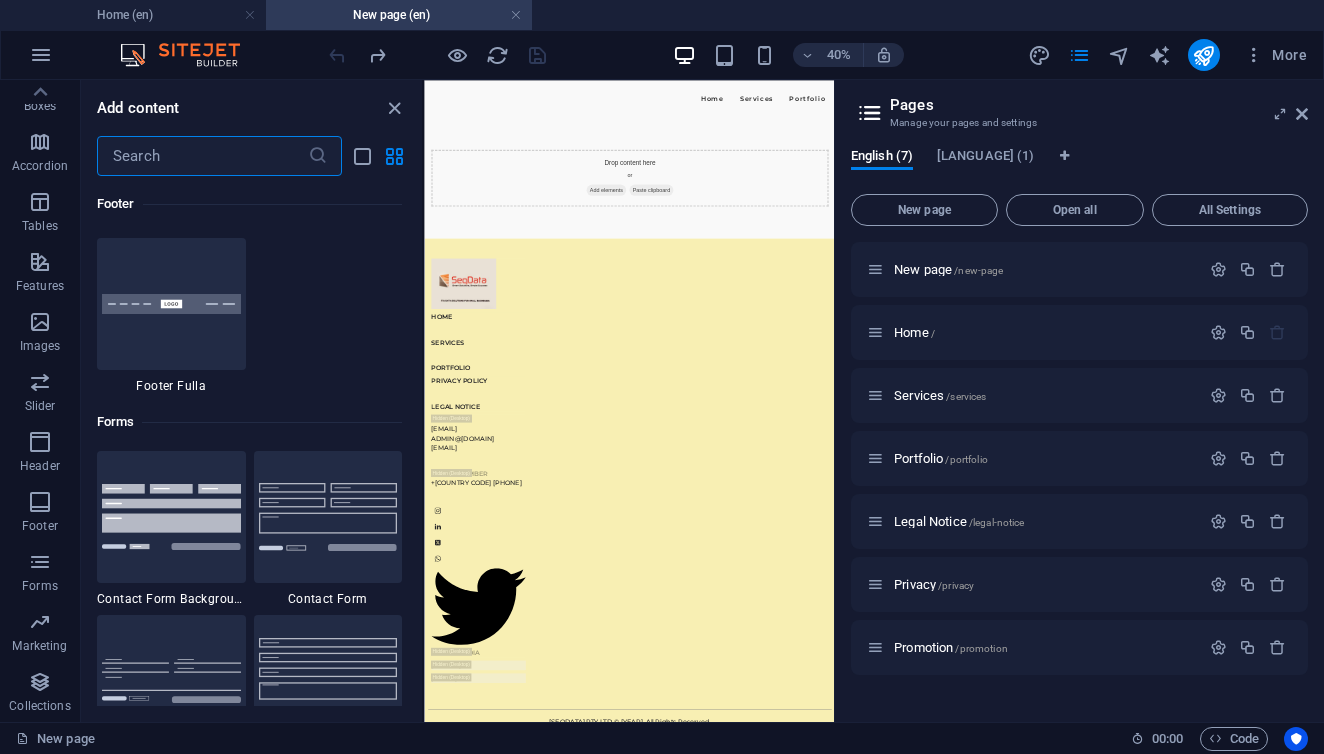scroll, scrollTop: 14600, scrollLeft: 0, axis: vertical 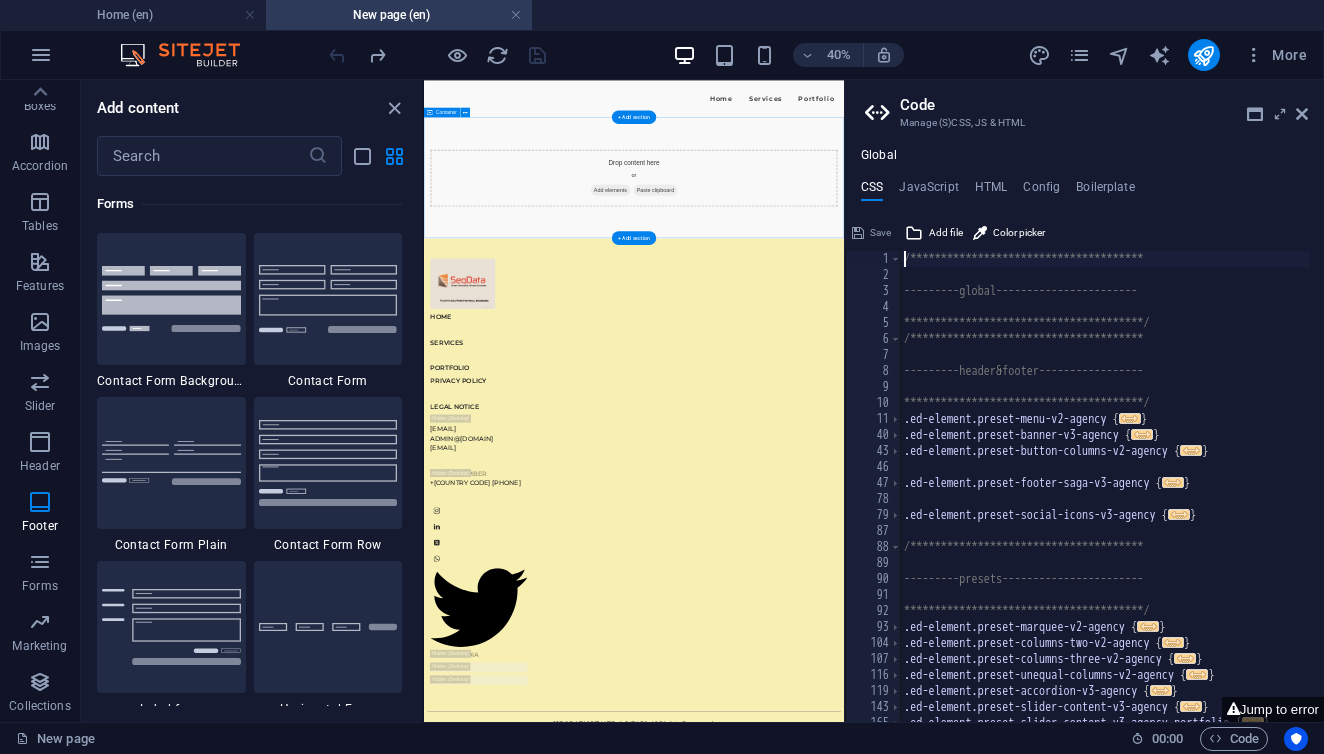 click on "Drop content here or  Add elements  Paste clipboard" at bounding box center [949, 323] 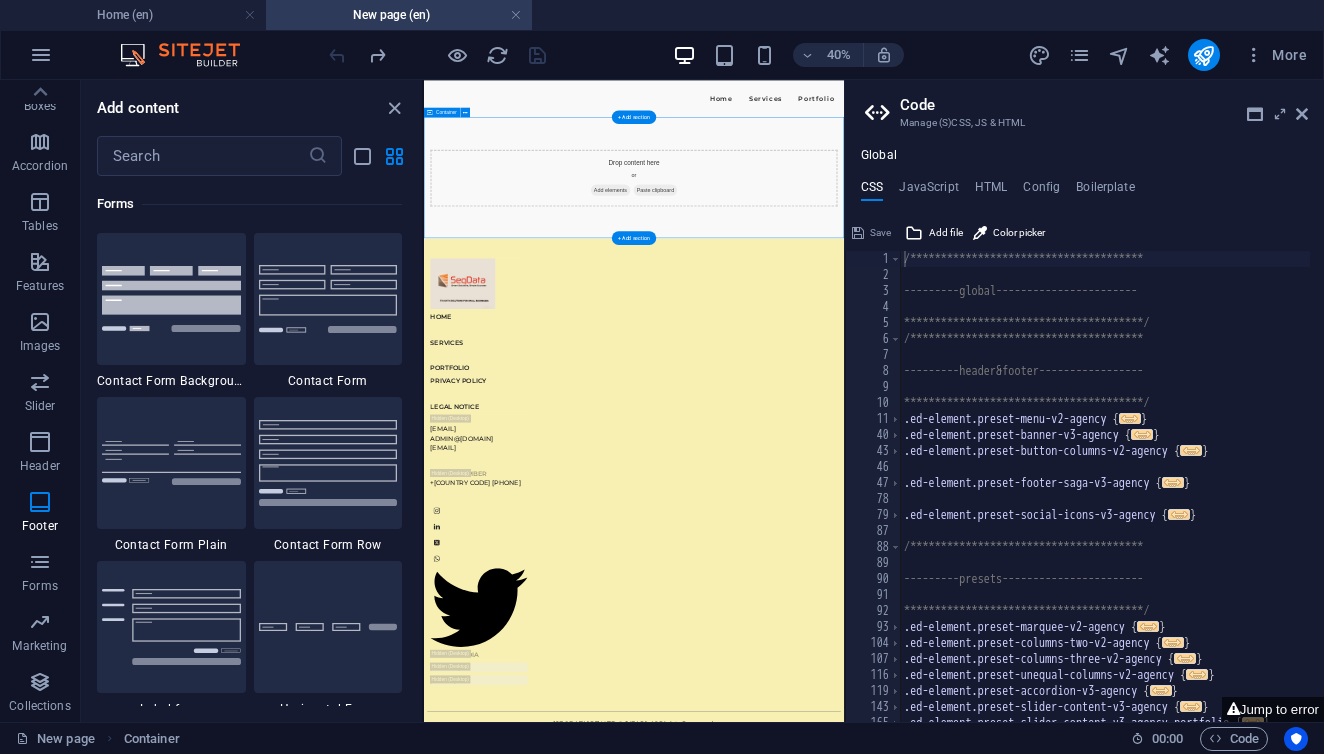 click on "Drop content here or  Add elements  Paste clipboard" at bounding box center [949, 323] 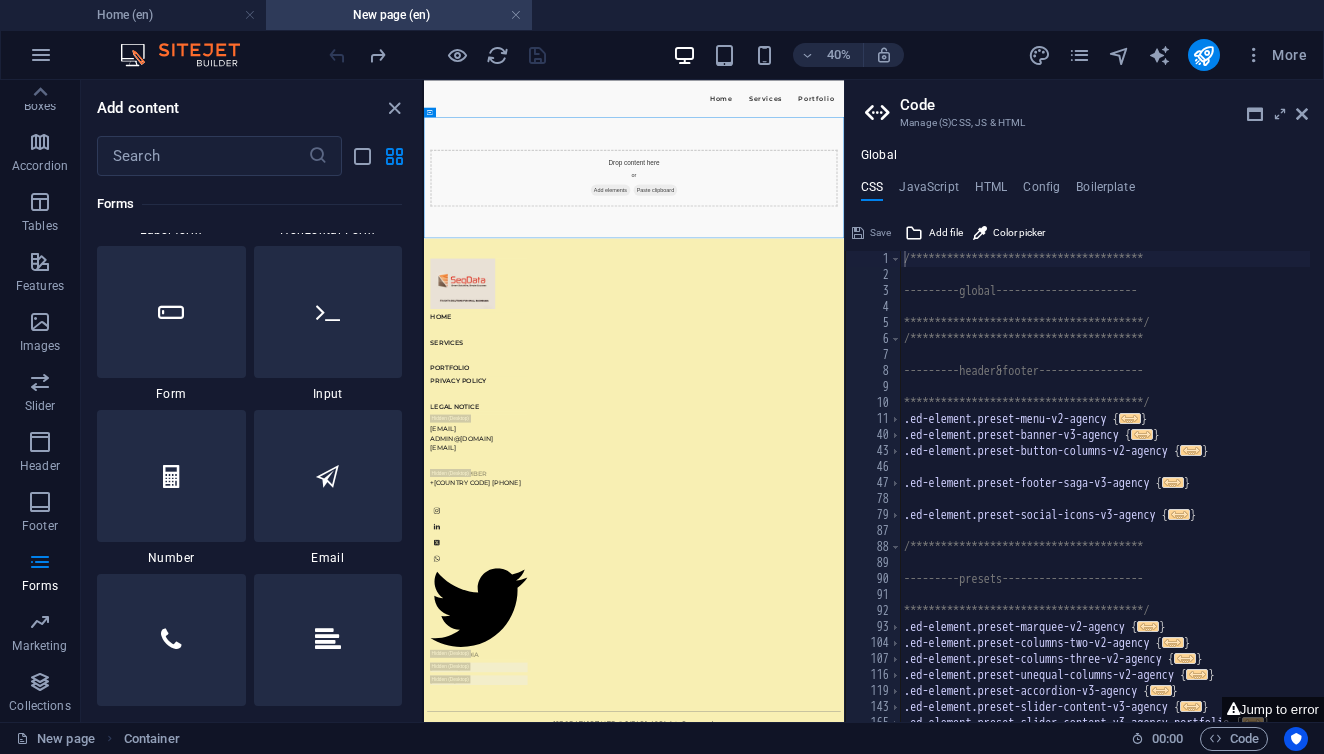 scroll, scrollTop: 15090, scrollLeft: 0, axis: vertical 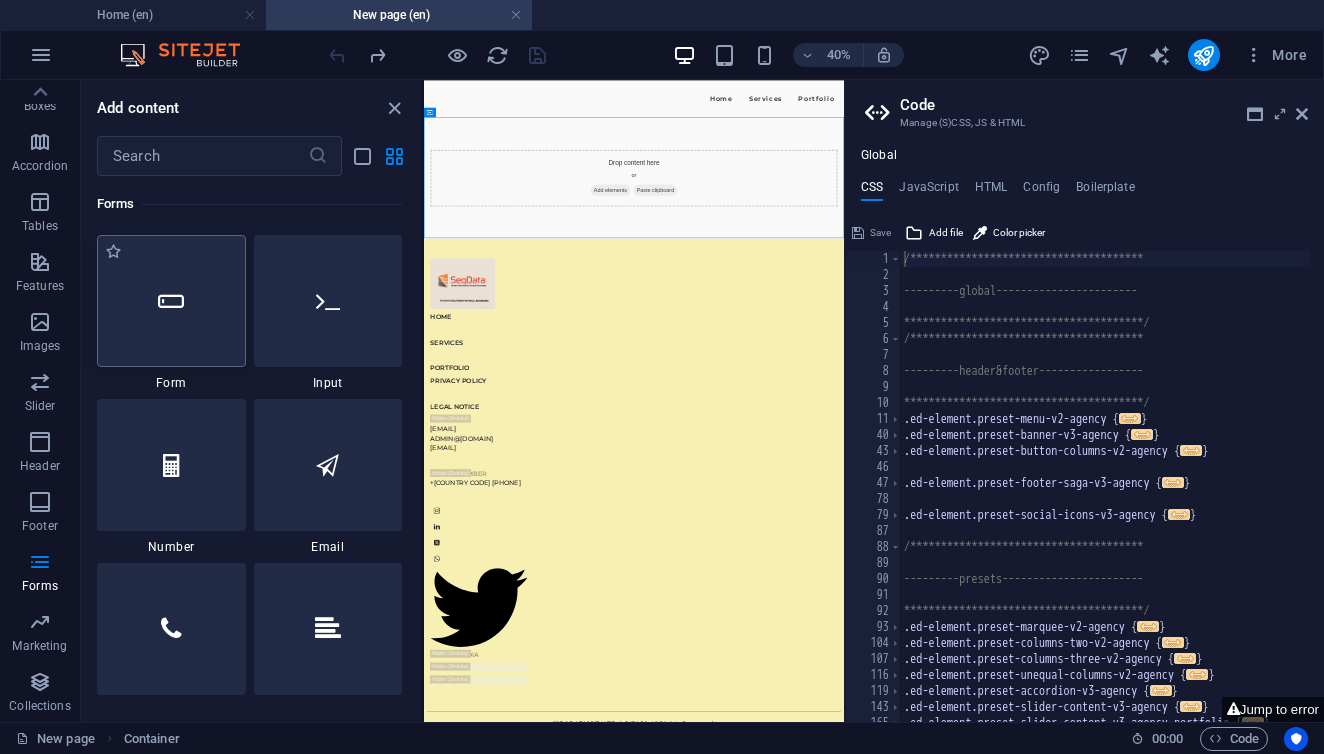 click at bounding box center [171, 301] 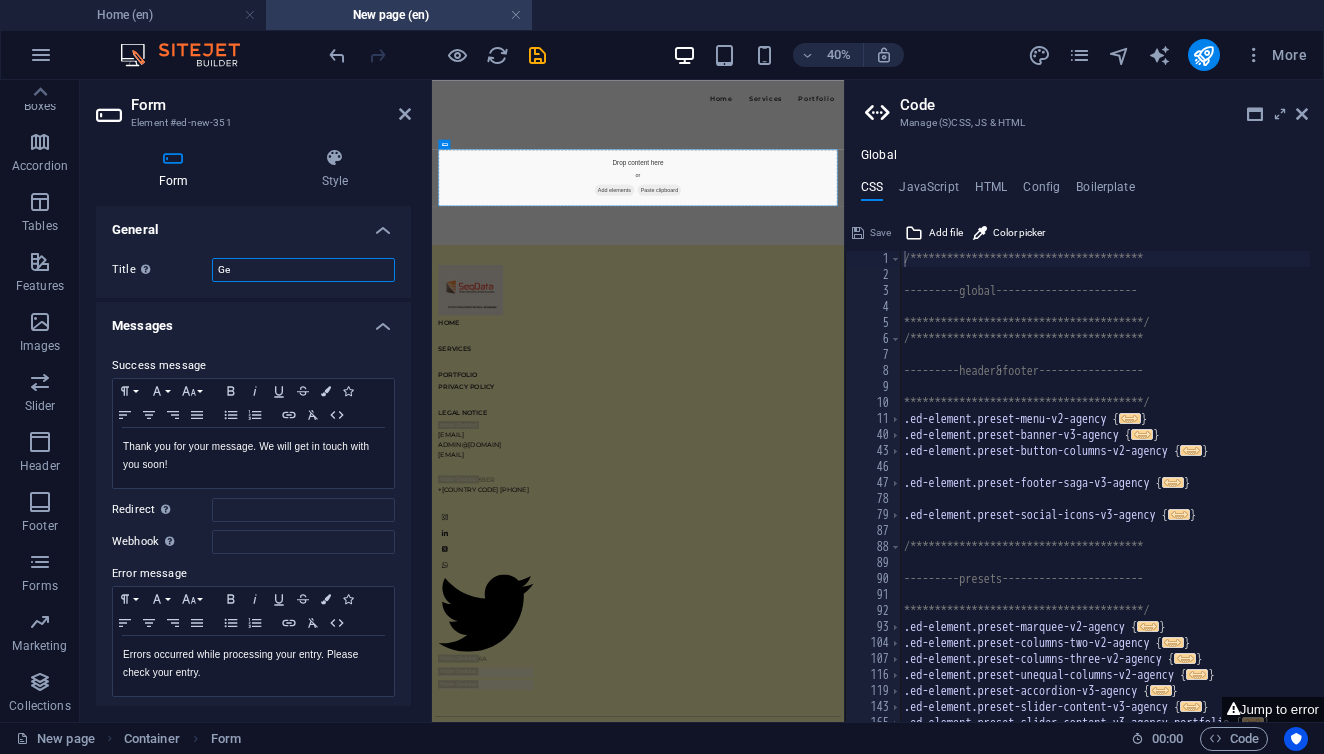 type on "G" 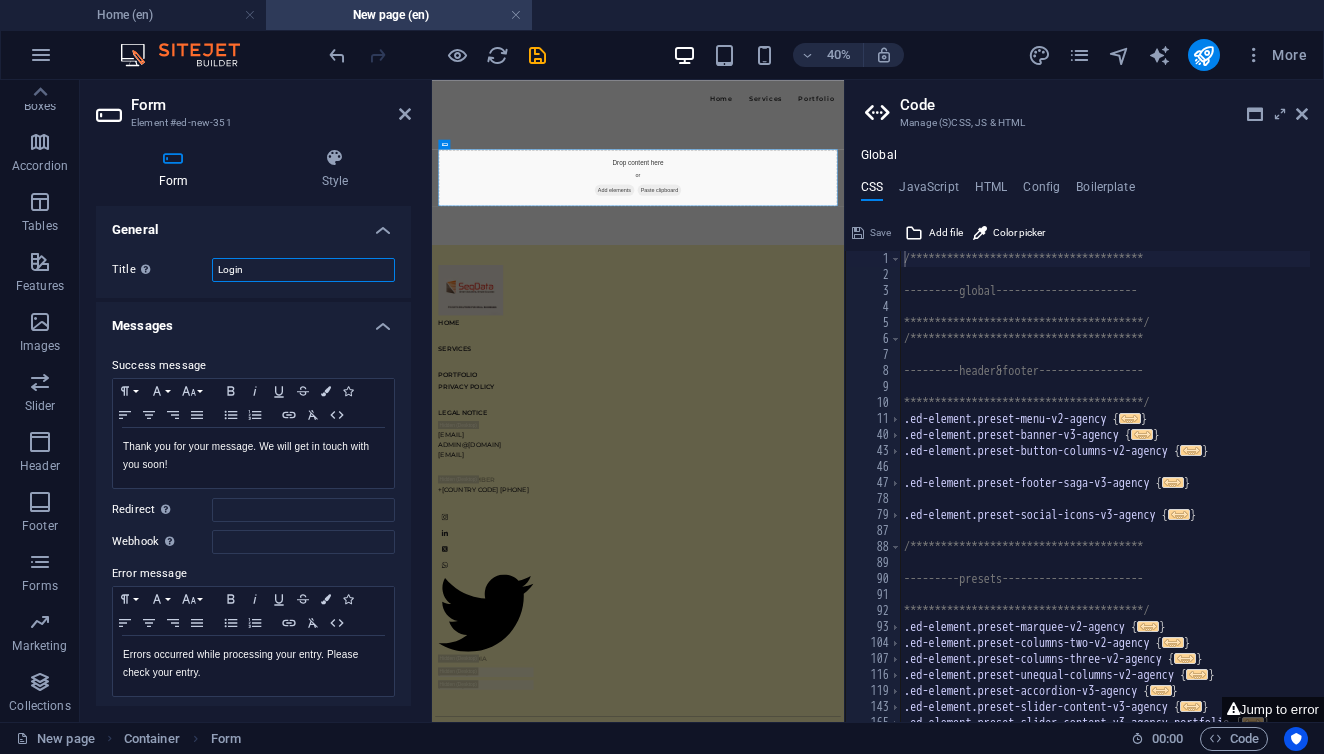 type on "Login" 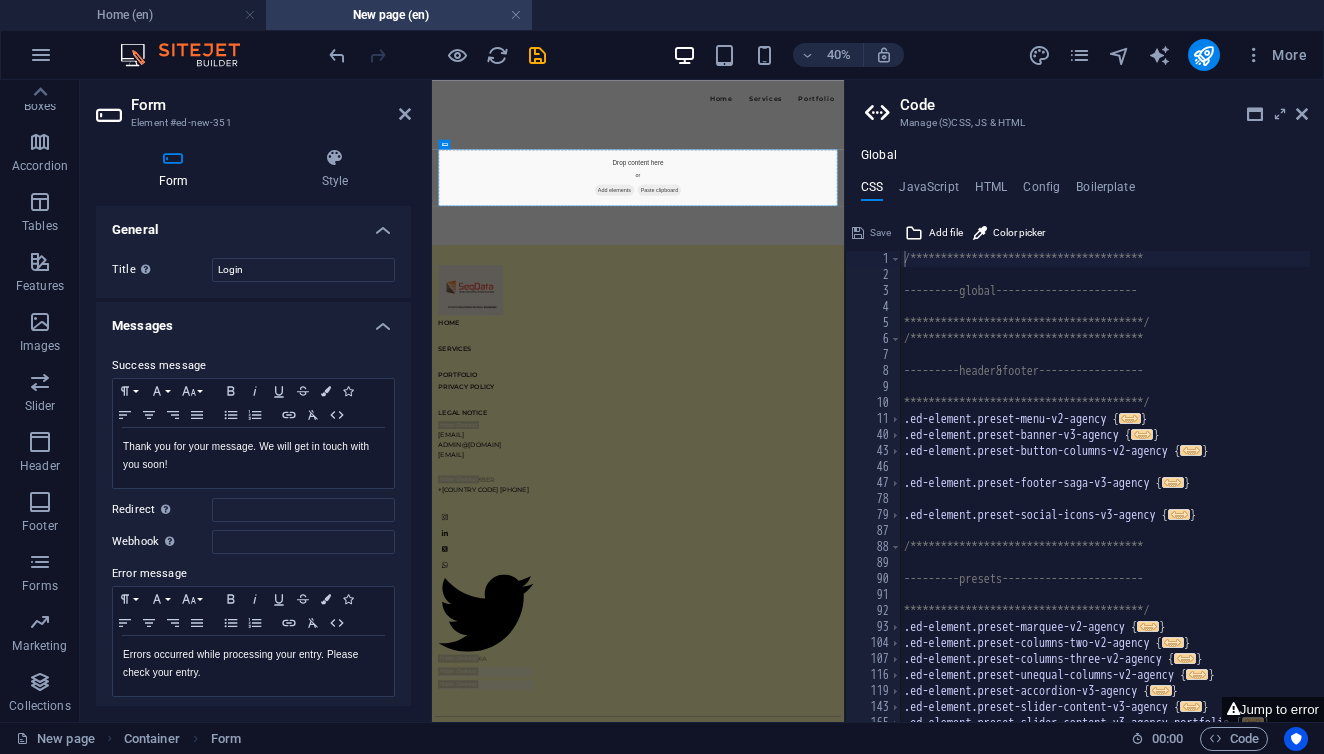 click on "Home Services Portfolio Drop content here or  Add elements  Paste clipboard HOME SERVICES PORTFOLIO PRIVACY POLICY LEGAL NOTICE [EMAIL] [EMAIL] ADMIN@[DOMAIN] [EMAIL] PHONE NUMBER +[COUNTRY CODE] [PHONE] SOCIAL MEDIA [PHONE] [EMAIL] [SEQDATA] PTY LTD © [YEAR]. All Rights Reserved." at bounding box center (947, 906) 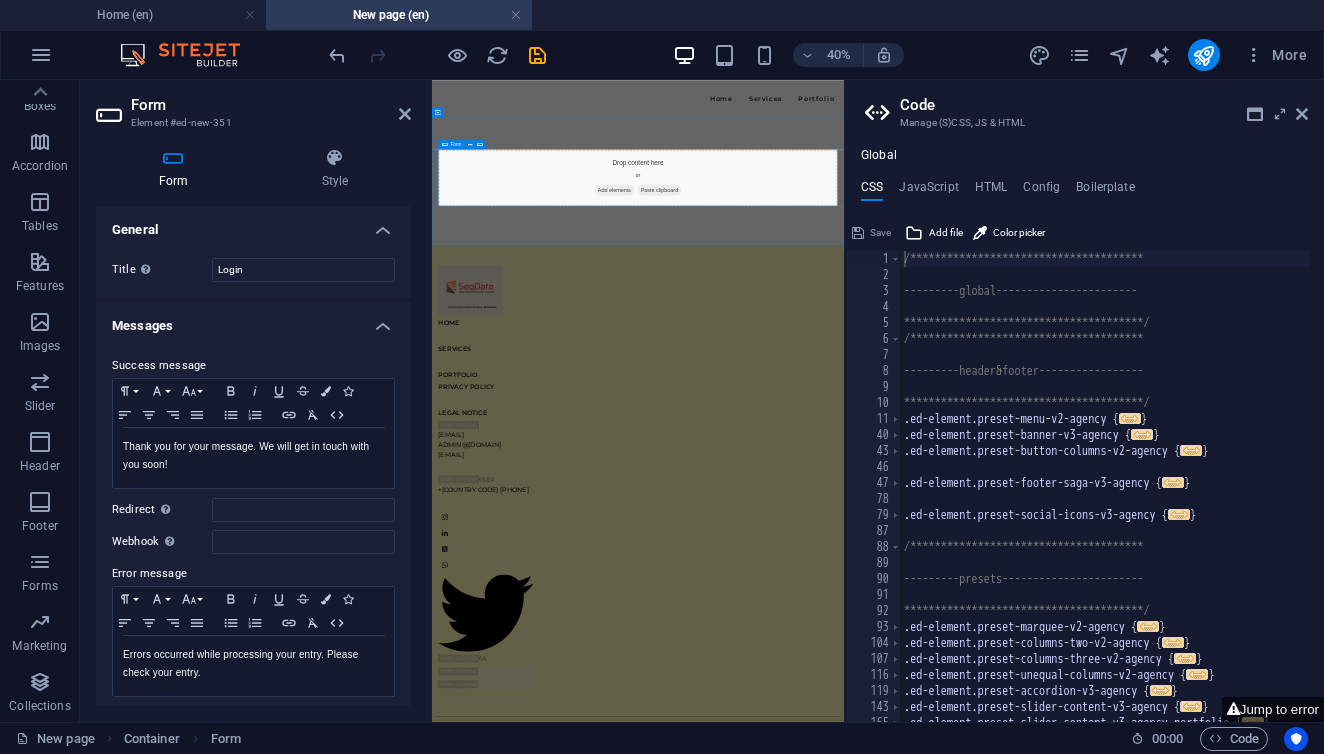 click on "Drop content here or  Add elements  Paste clipboard" at bounding box center (947, 323) 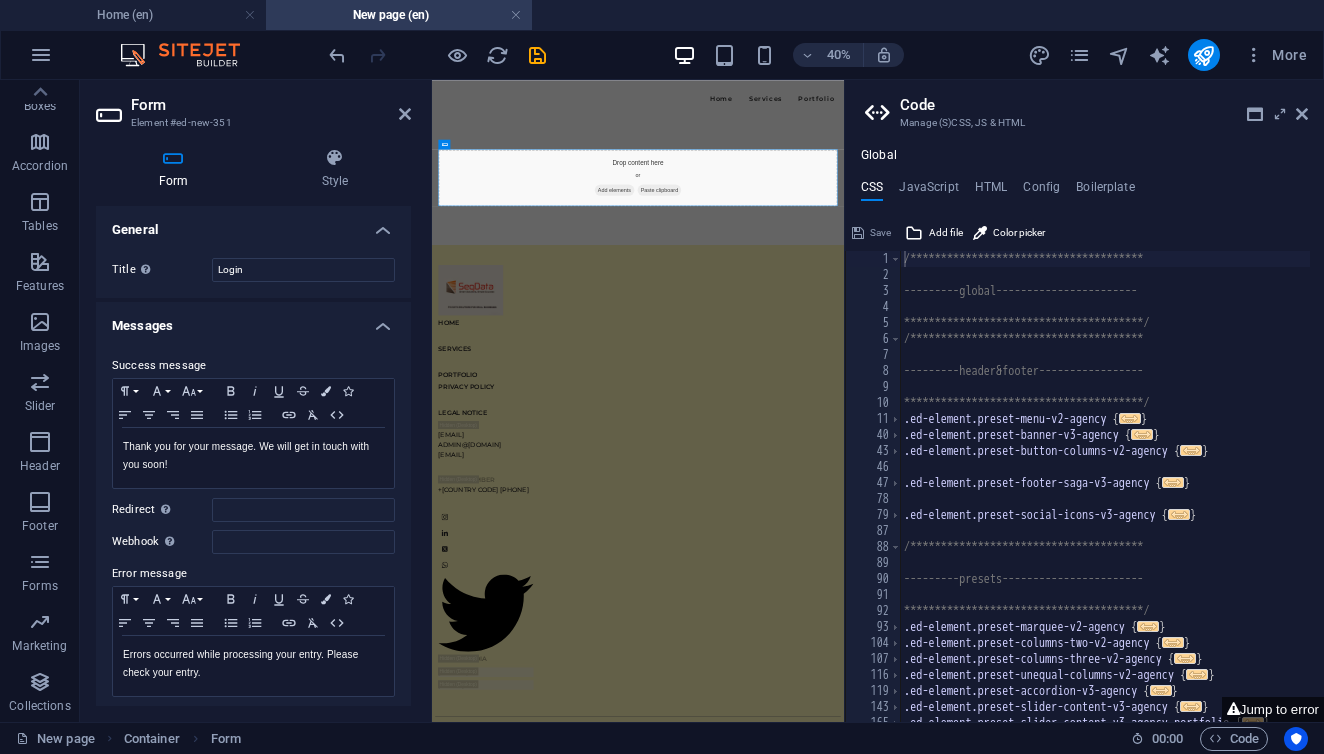 scroll, scrollTop: 0, scrollLeft: 0, axis: both 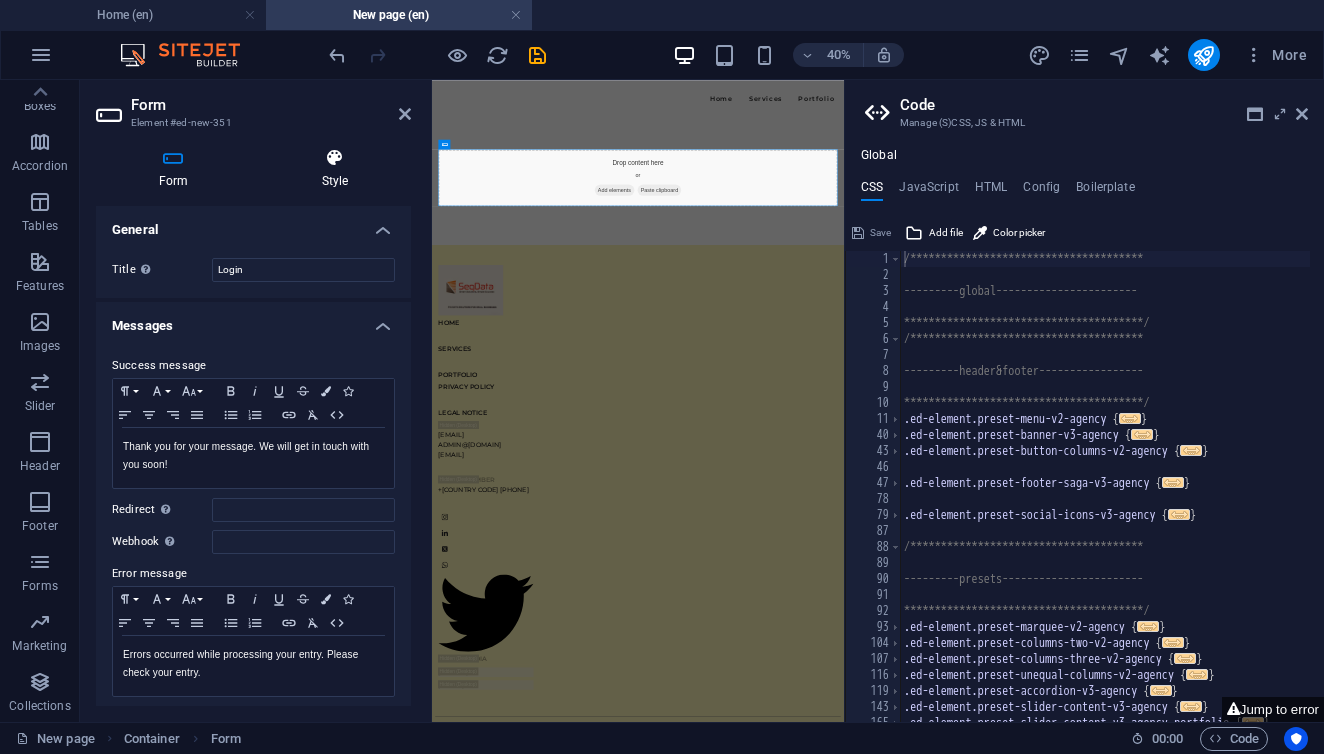 click on "Style" at bounding box center (335, 169) 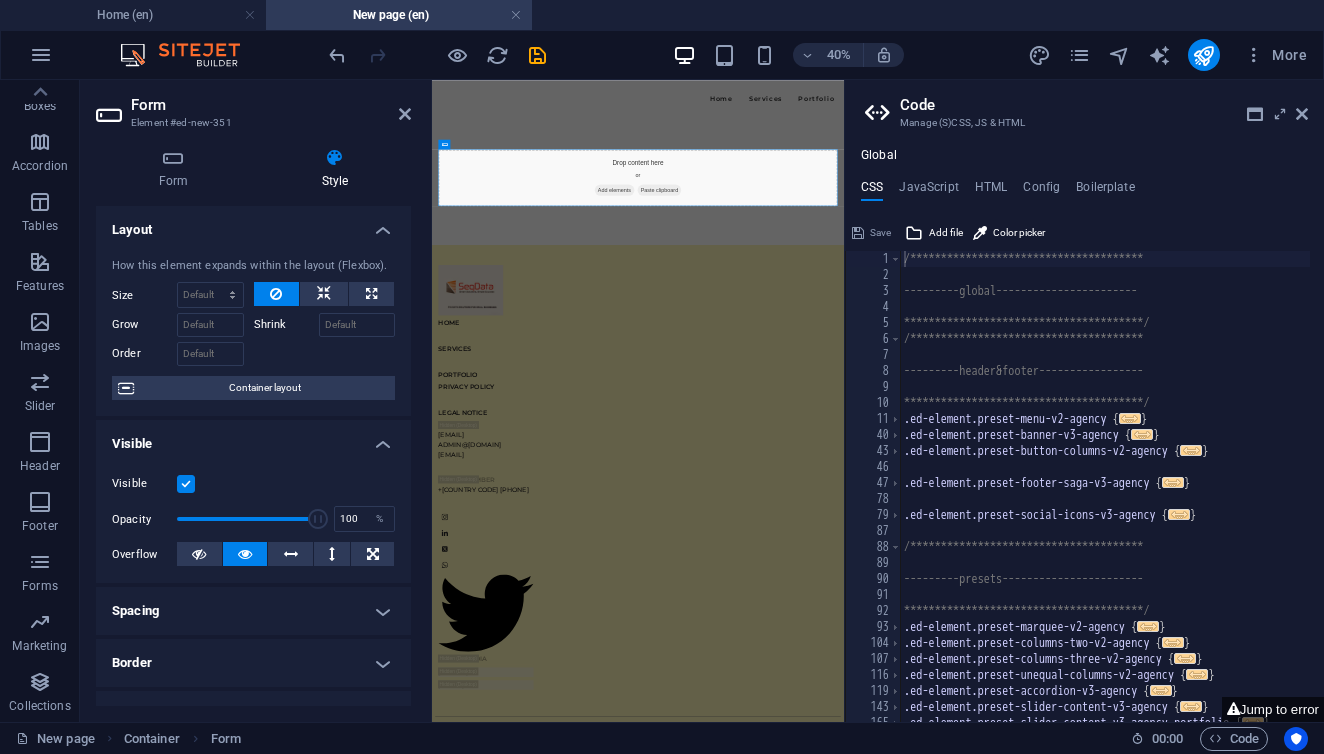 click on "Home Services Portfolio Drop content here or  Add elements  Paste clipboard HOME SERVICES PORTFOLIO PRIVACY POLICY LEGAL NOTICE [EMAIL] [EMAIL] ADMIN@[DOMAIN] [EMAIL] PHONE NUMBER +[COUNTRY CODE] [PHONE] SOCIAL MEDIA [PHONE] [EMAIL] [SEQDATA] PTY LTD © [YEAR]. All Rights Reserved." at bounding box center (947, 906) 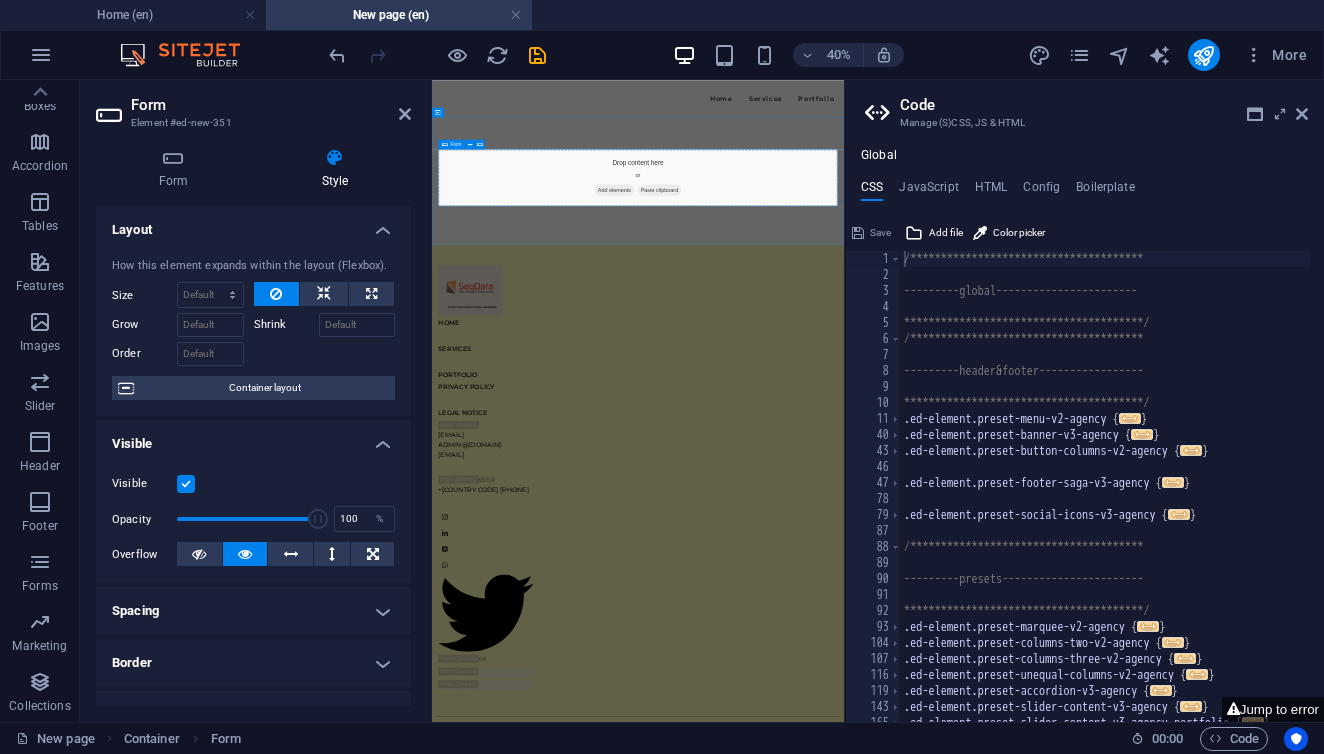 click on "Drop content here or  Add elements  Paste clipboard" at bounding box center [947, 323] 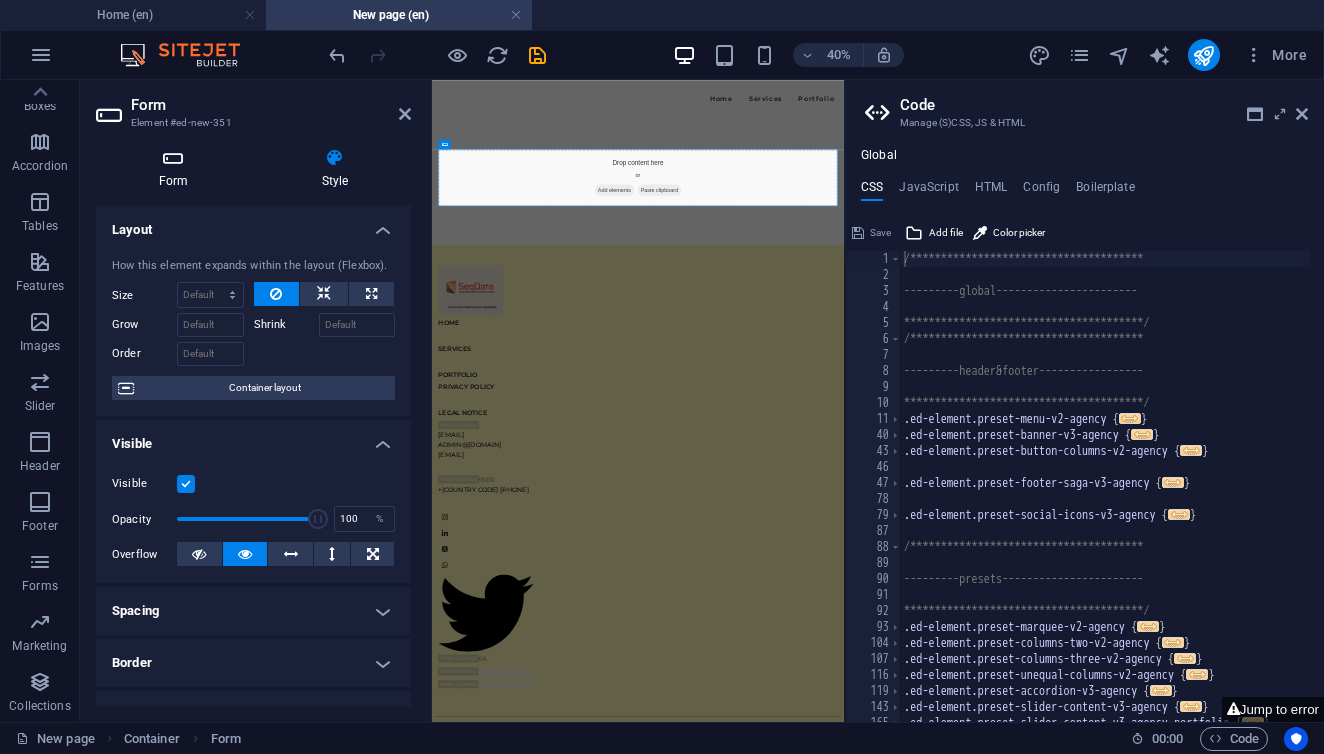 click on "Form" at bounding box center (177, 169) 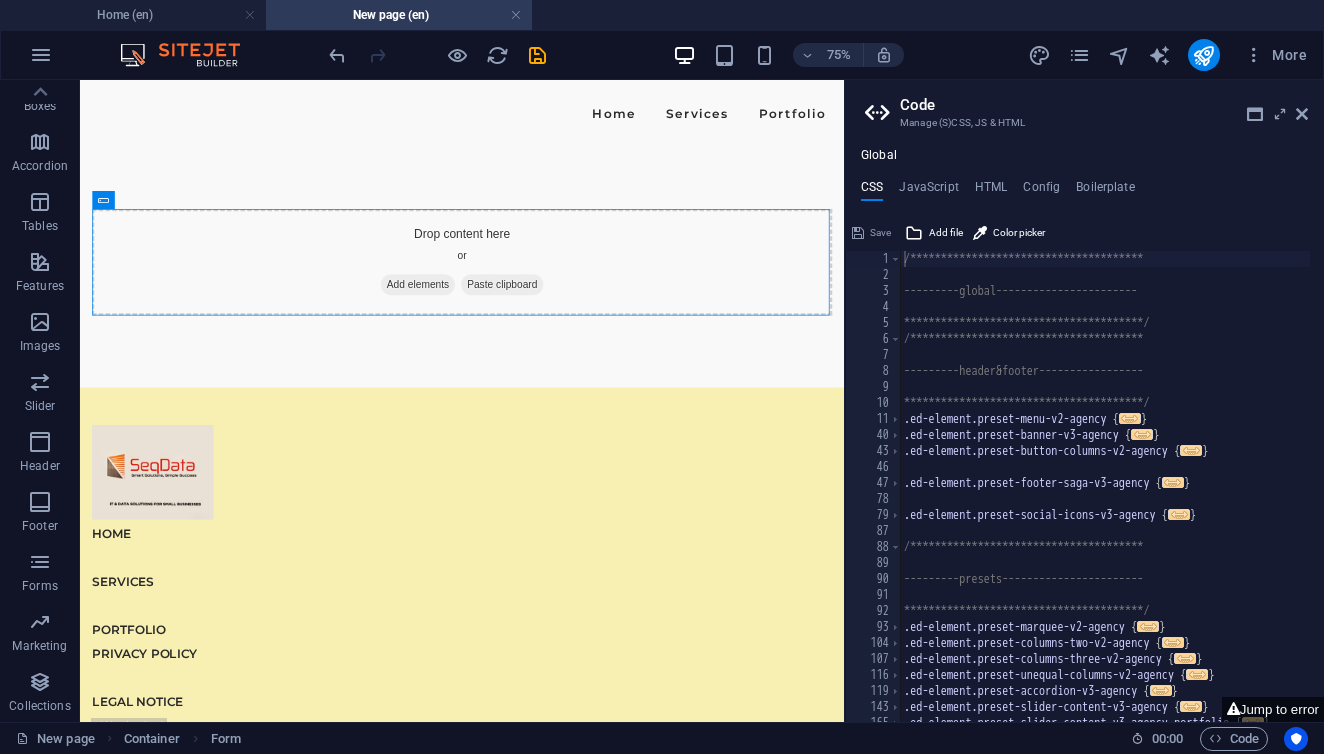click on "75% More" at bounding box center (662, 55) 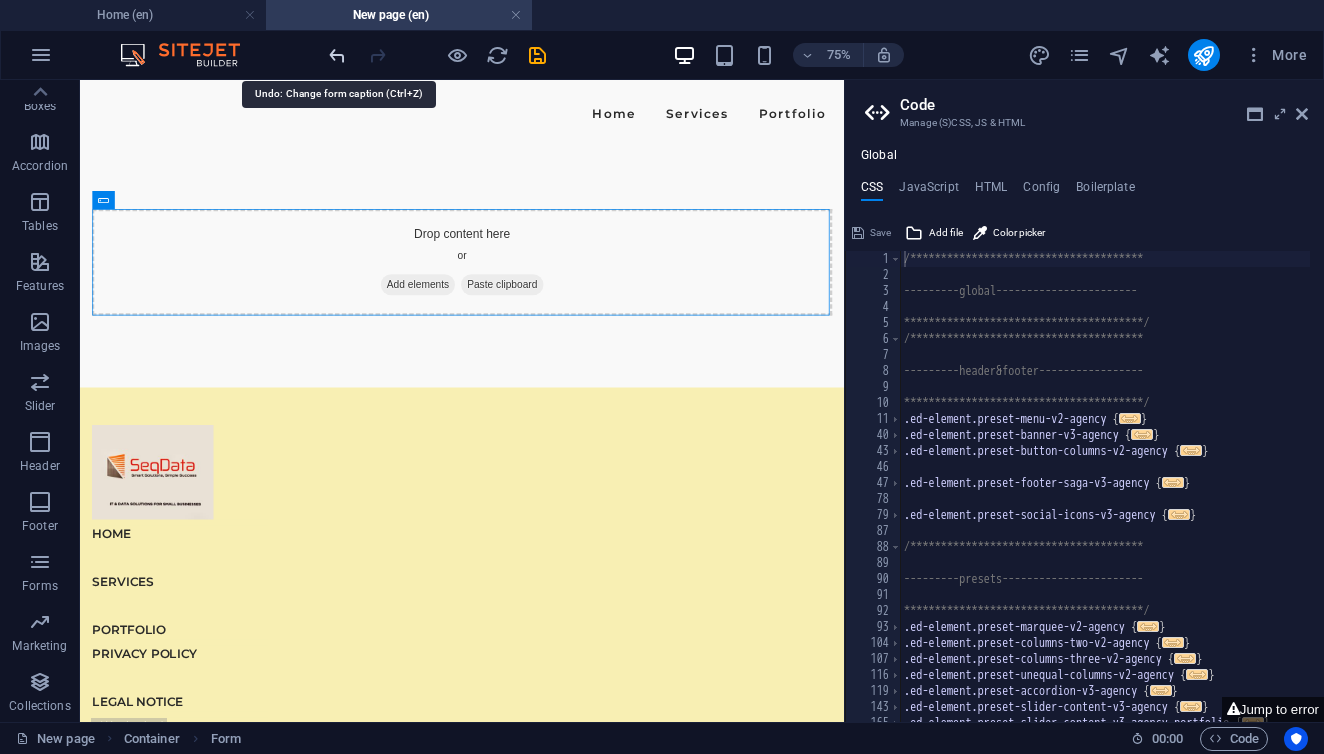 click at bounding box center (337, 55) 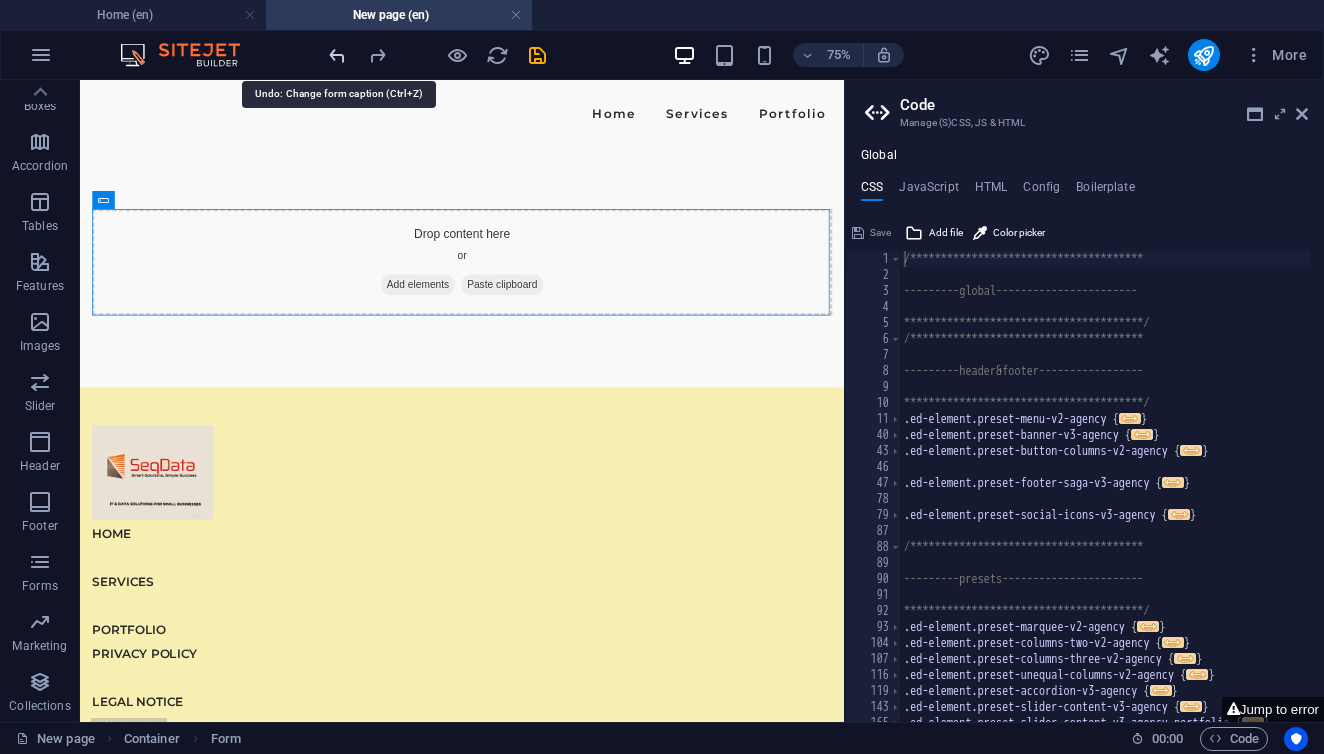 click at bounding box center [337, 55] 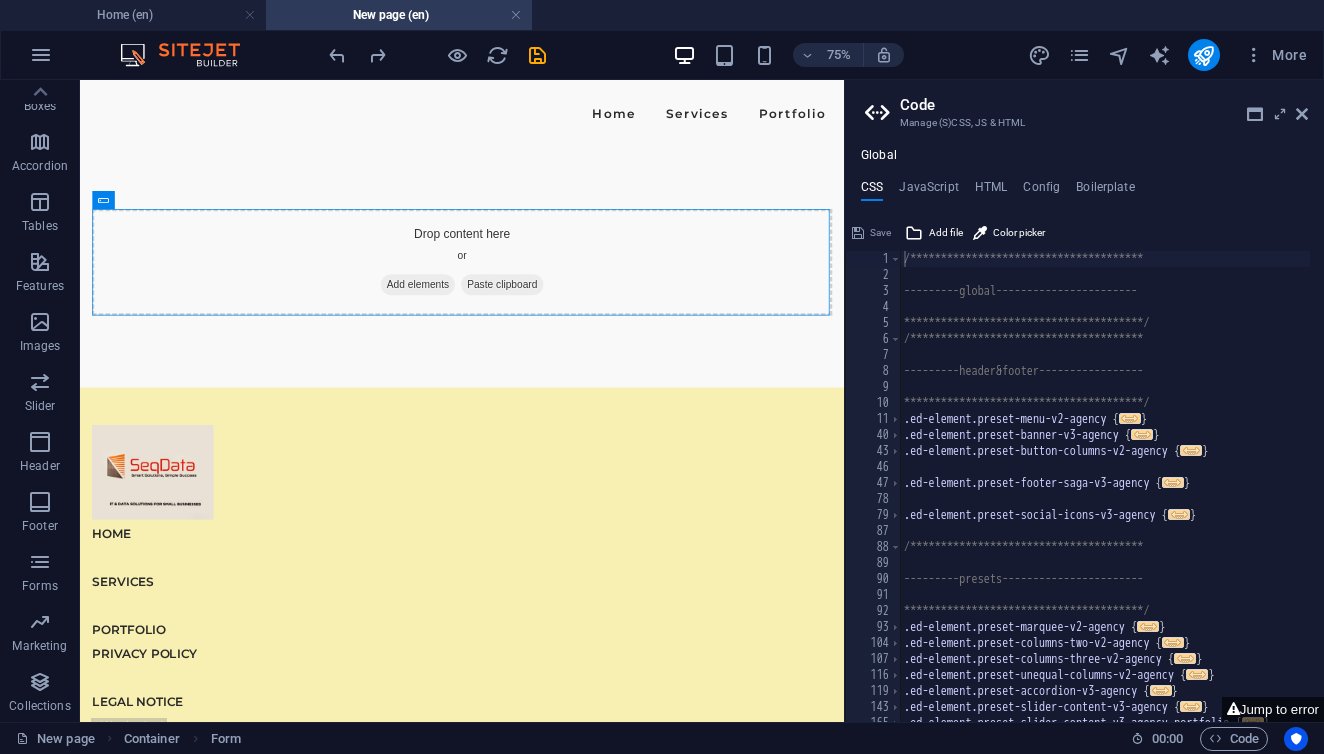 click on "**********" at bounding box center [1084, 401] 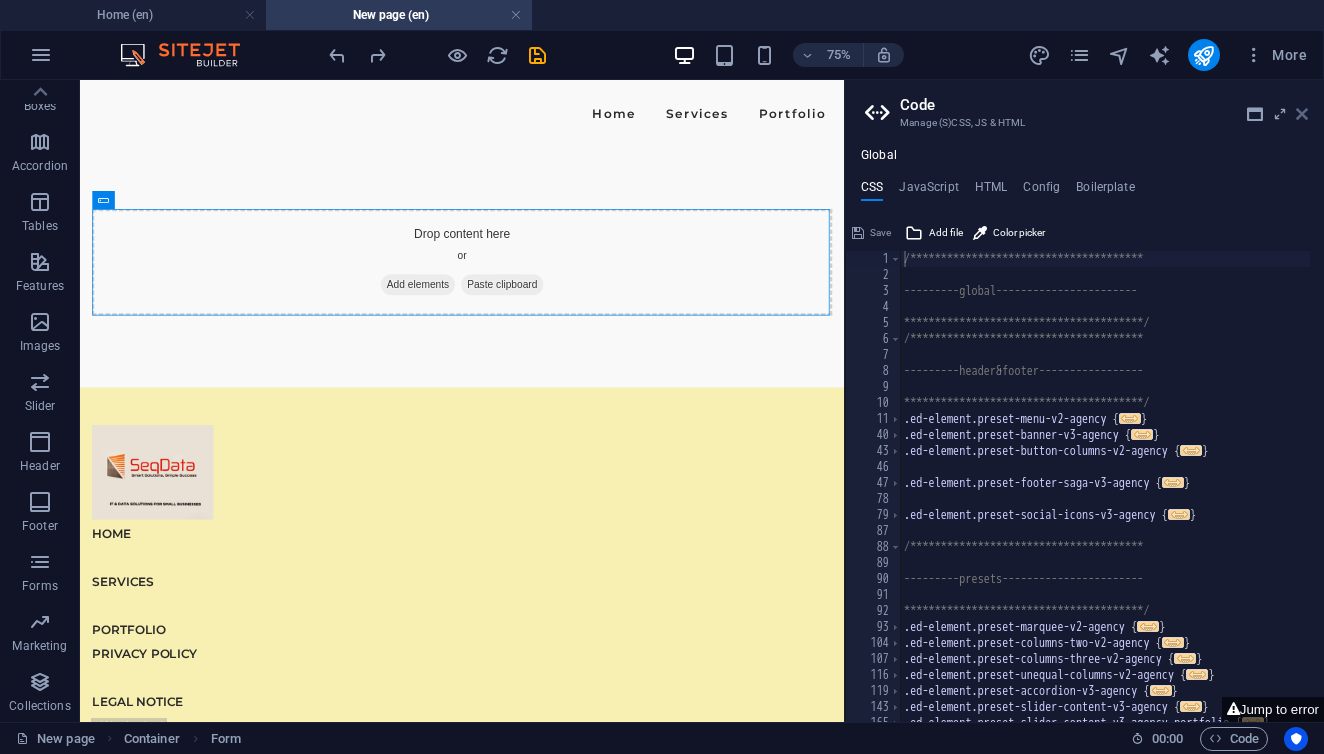 click at bounding box center (1302, 114) 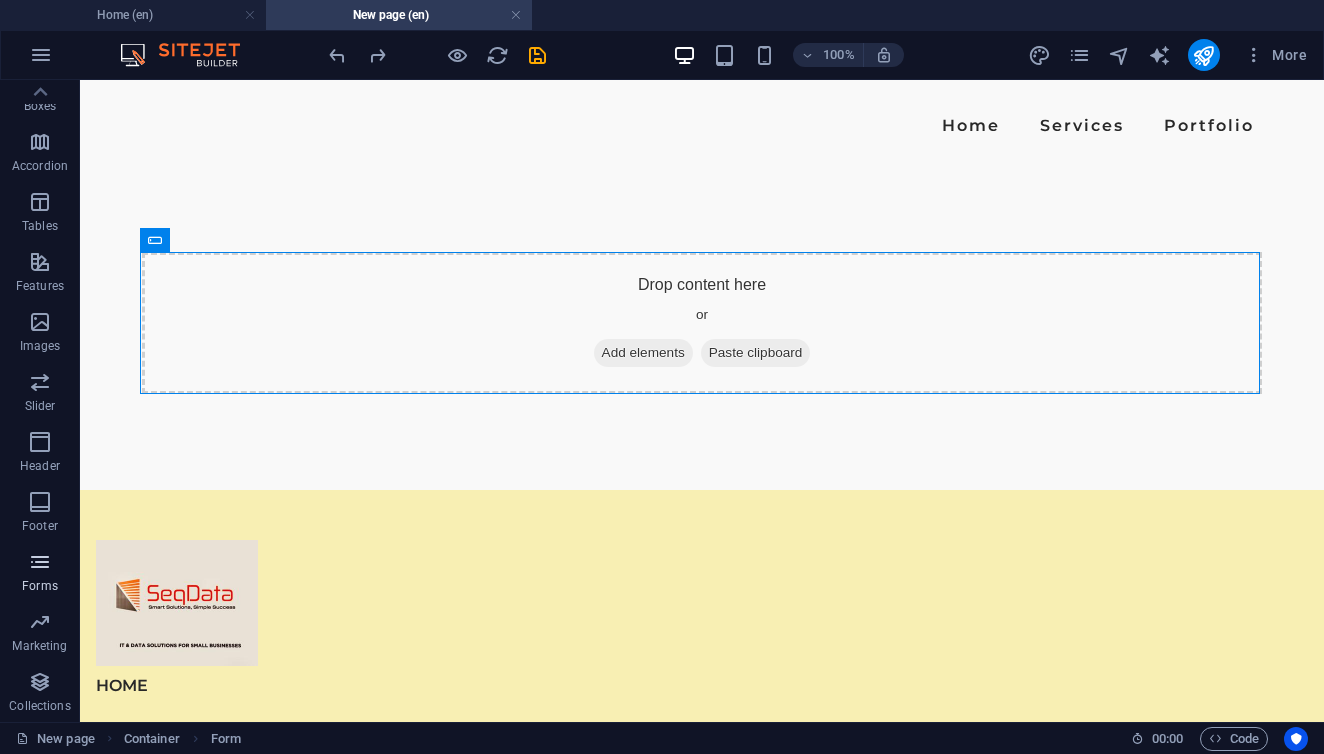 click at bounding box center [40, 562] 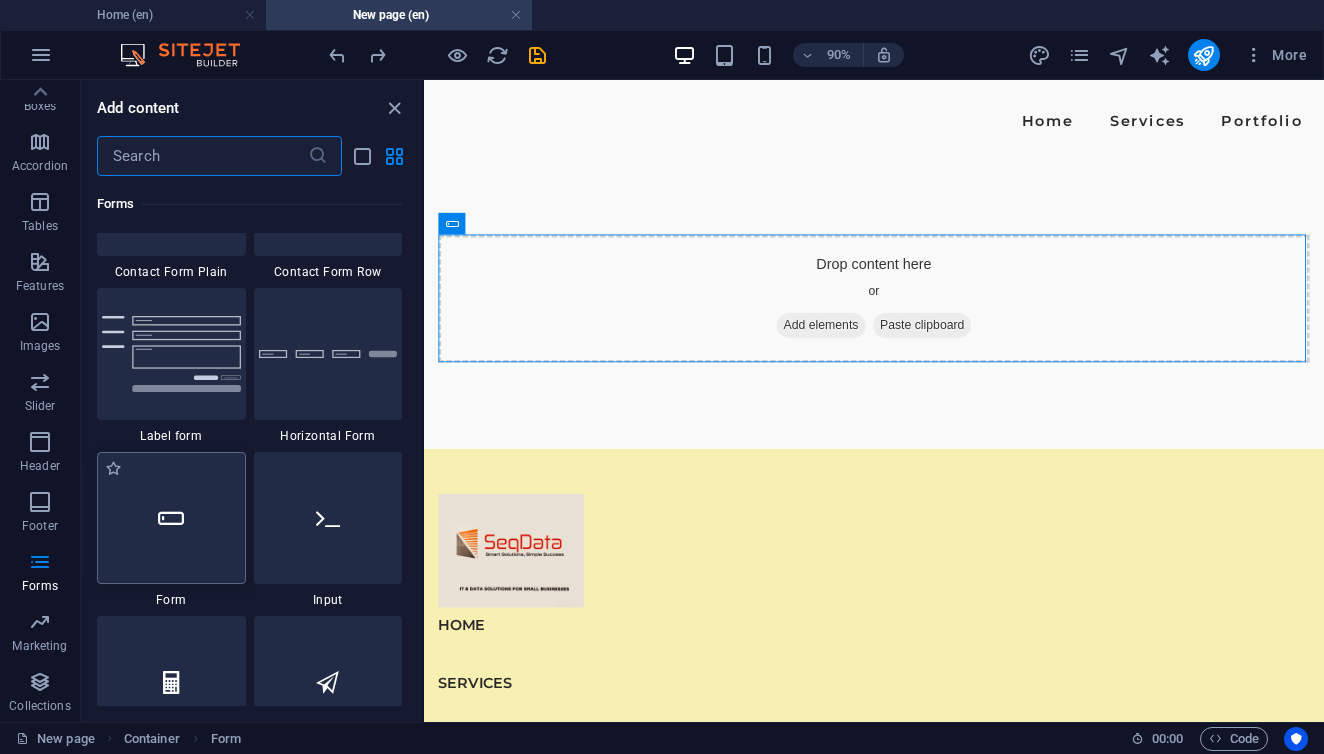 scroll, scrollTop: 14878, scrollLeft: 0, axis: vertical 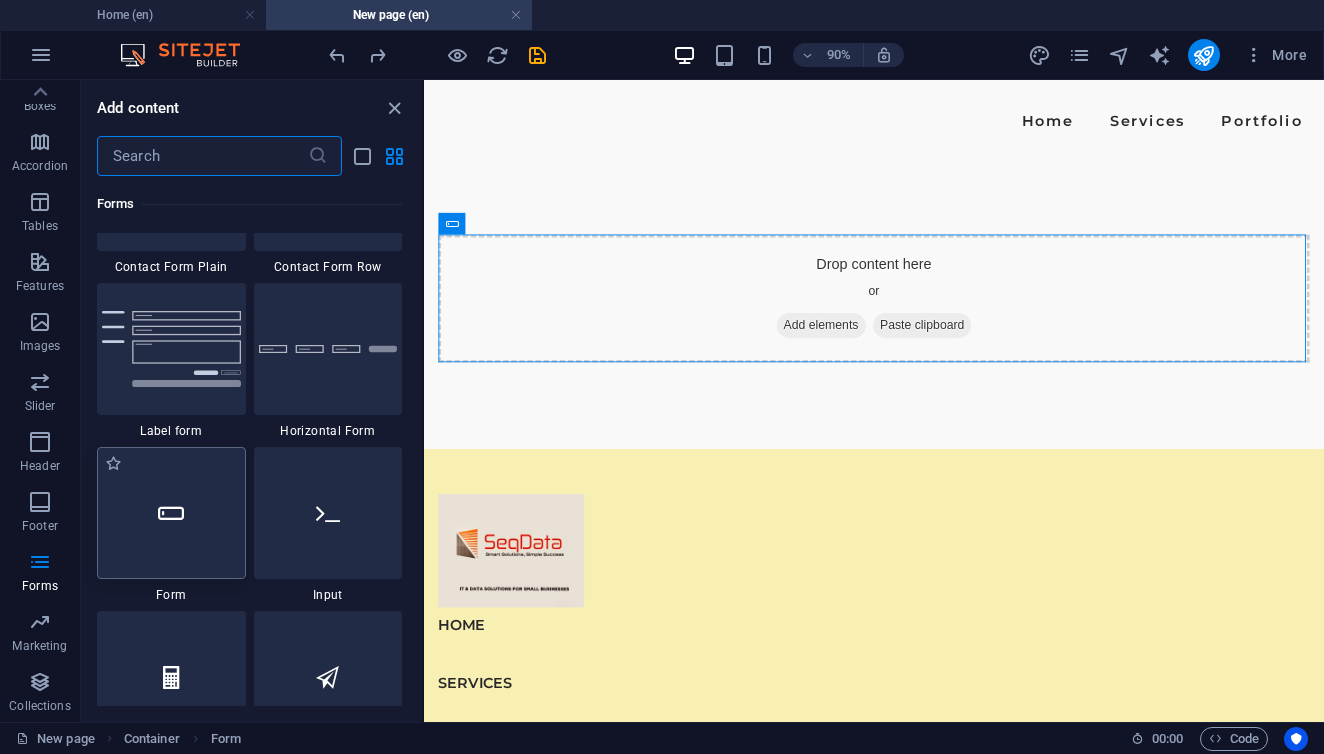 click at bounding box center (171, 513) 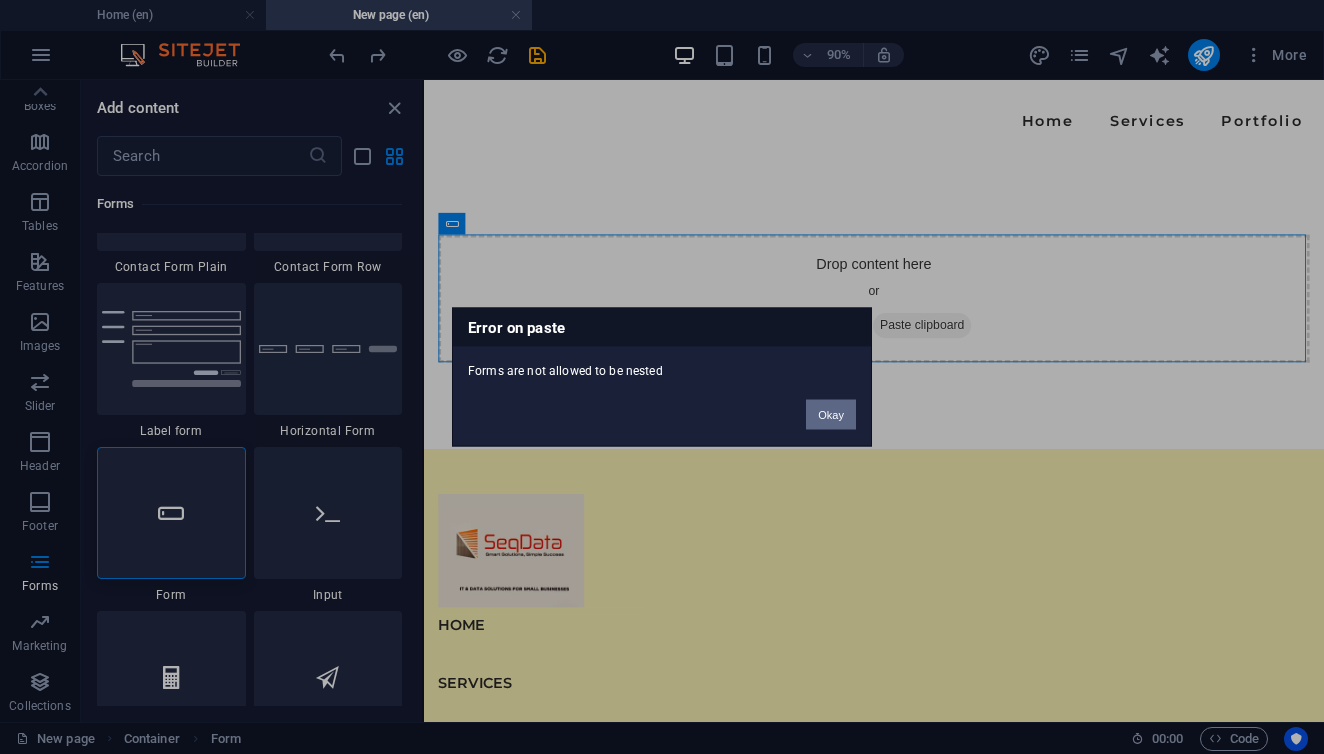click on "Okay" at bounding box center (831, 415) 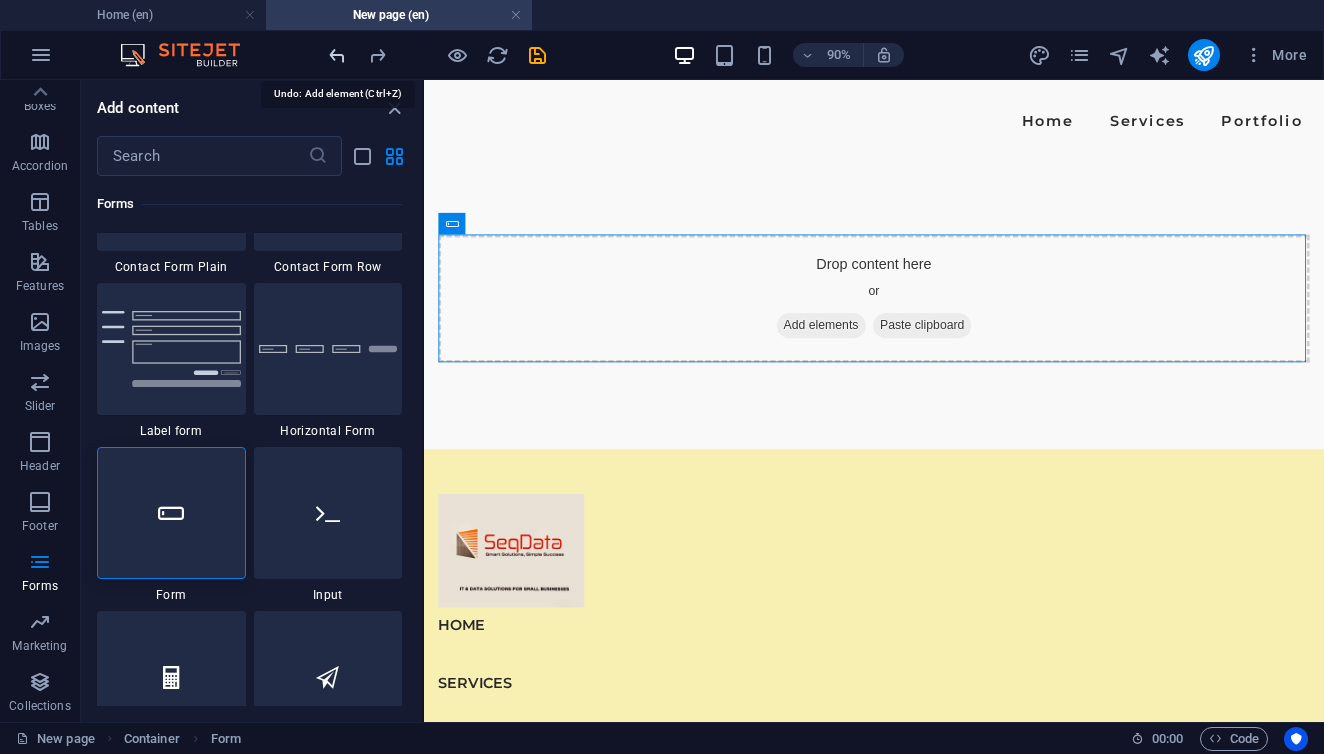 click at bounding box center [337, 55] 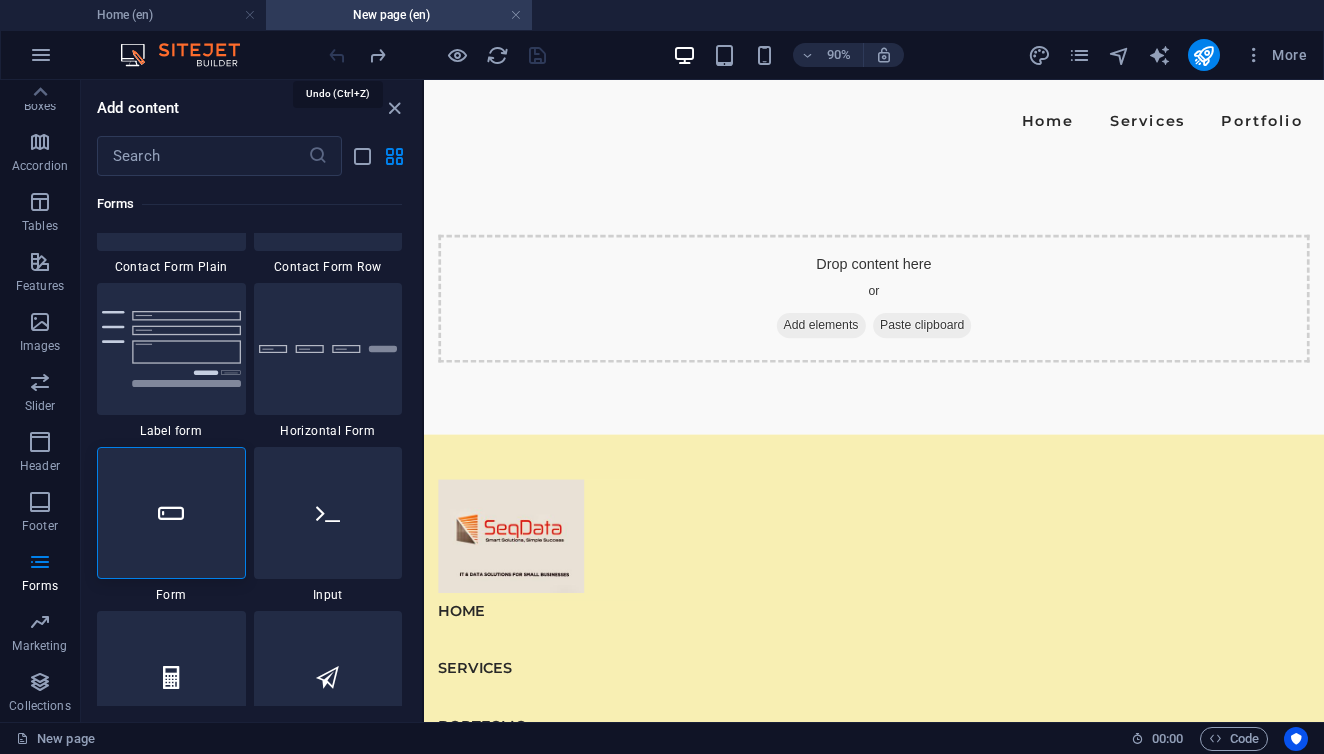 click at bounding box center (437, 55) 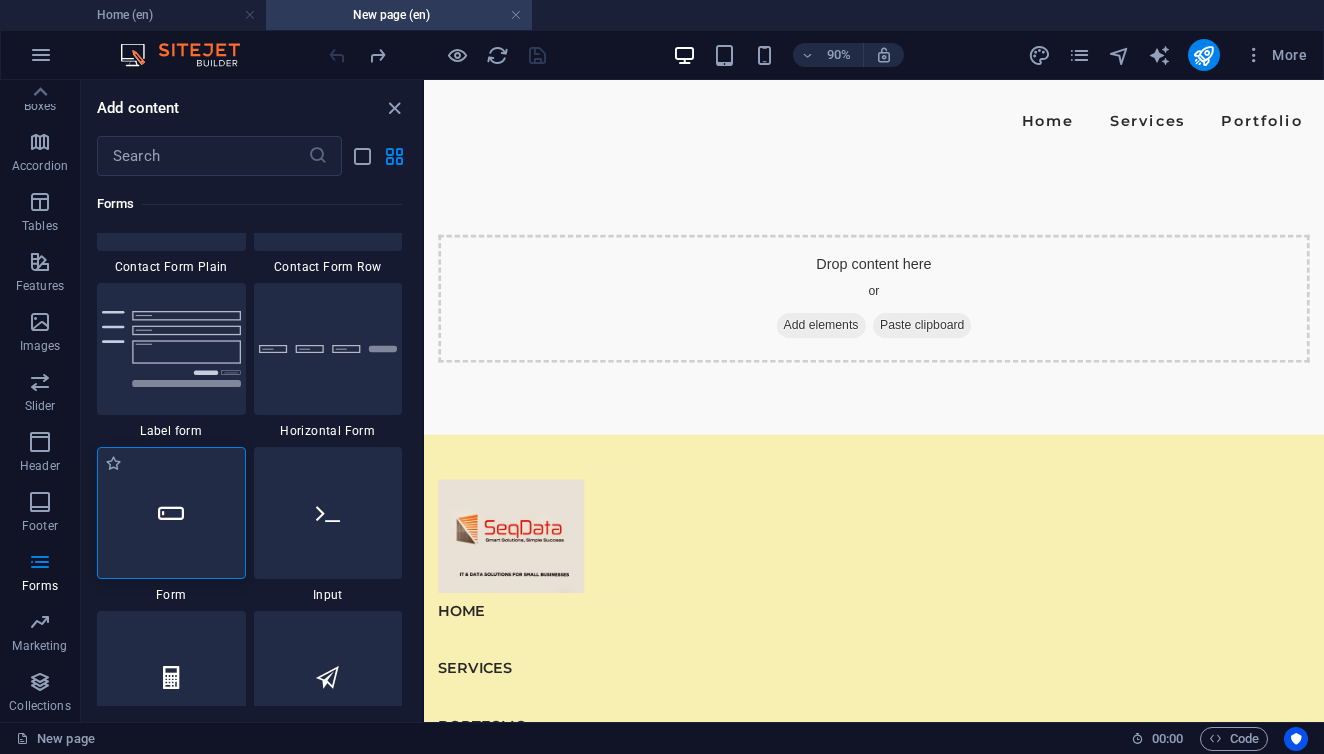 click at bounding box center (171, 513) 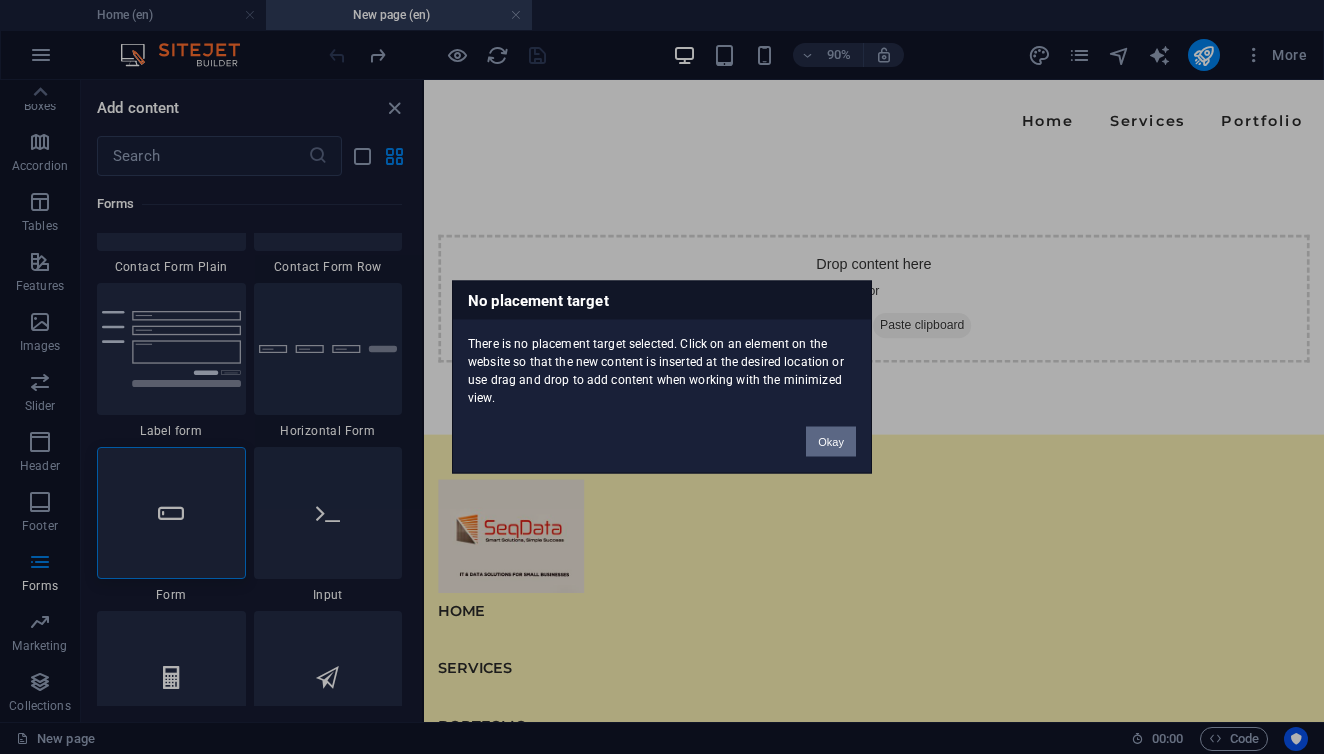 click on "Okay" at bounding box center (831, 442) 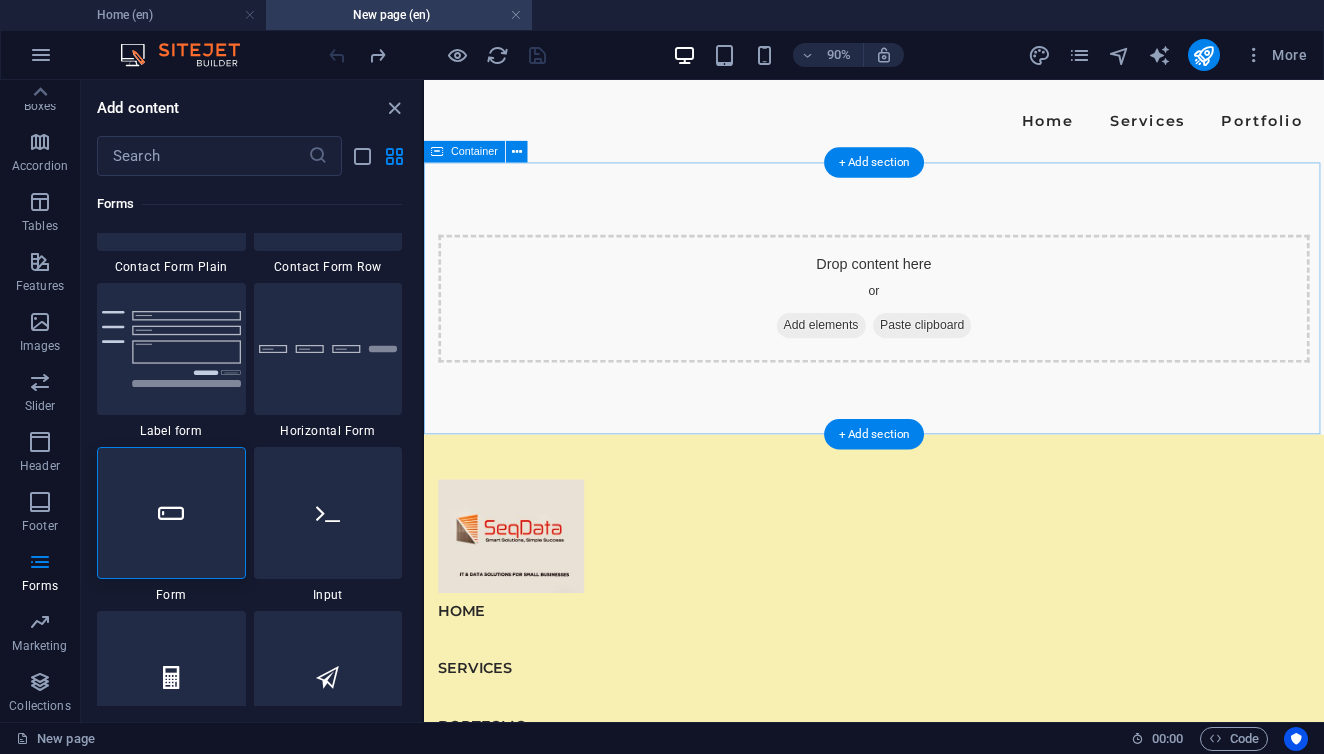 click on "Drop content here or  Add elements  Paste clipboard" at bounding box center (924, 323) 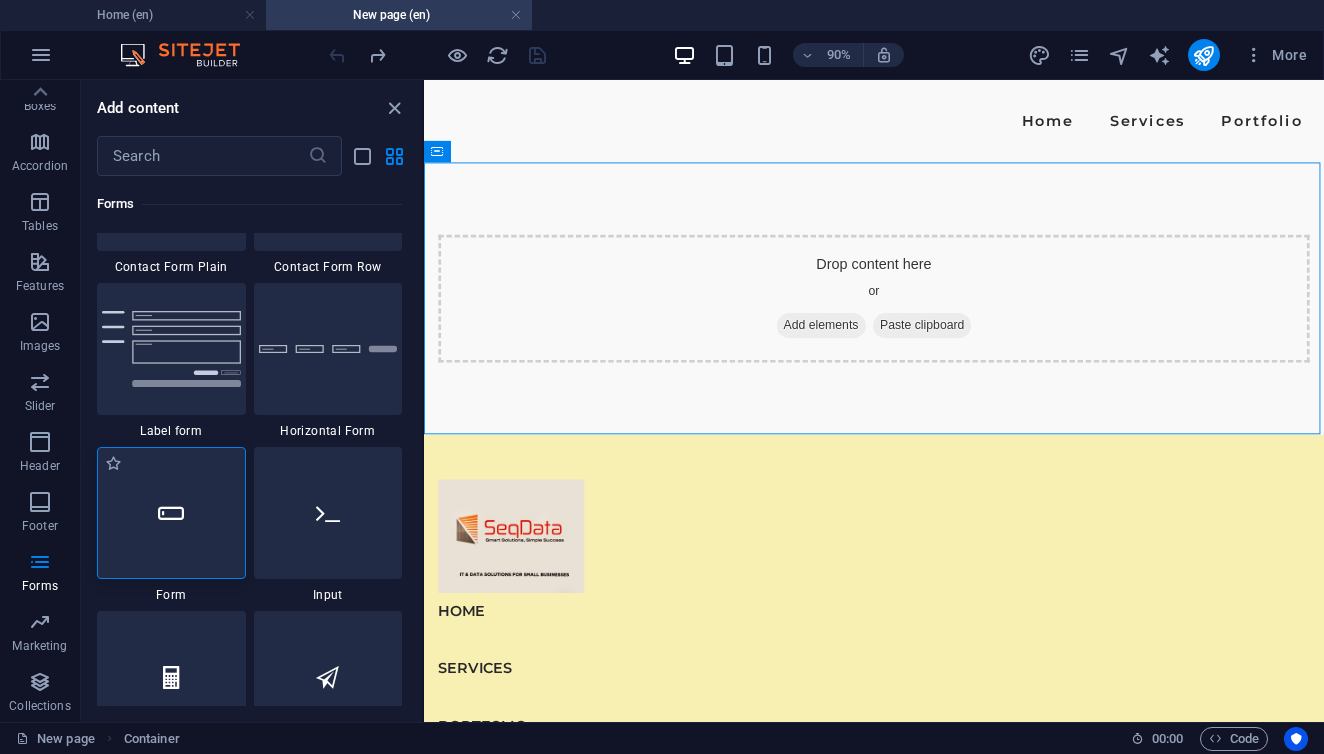 click at bounding box center [171, 513] 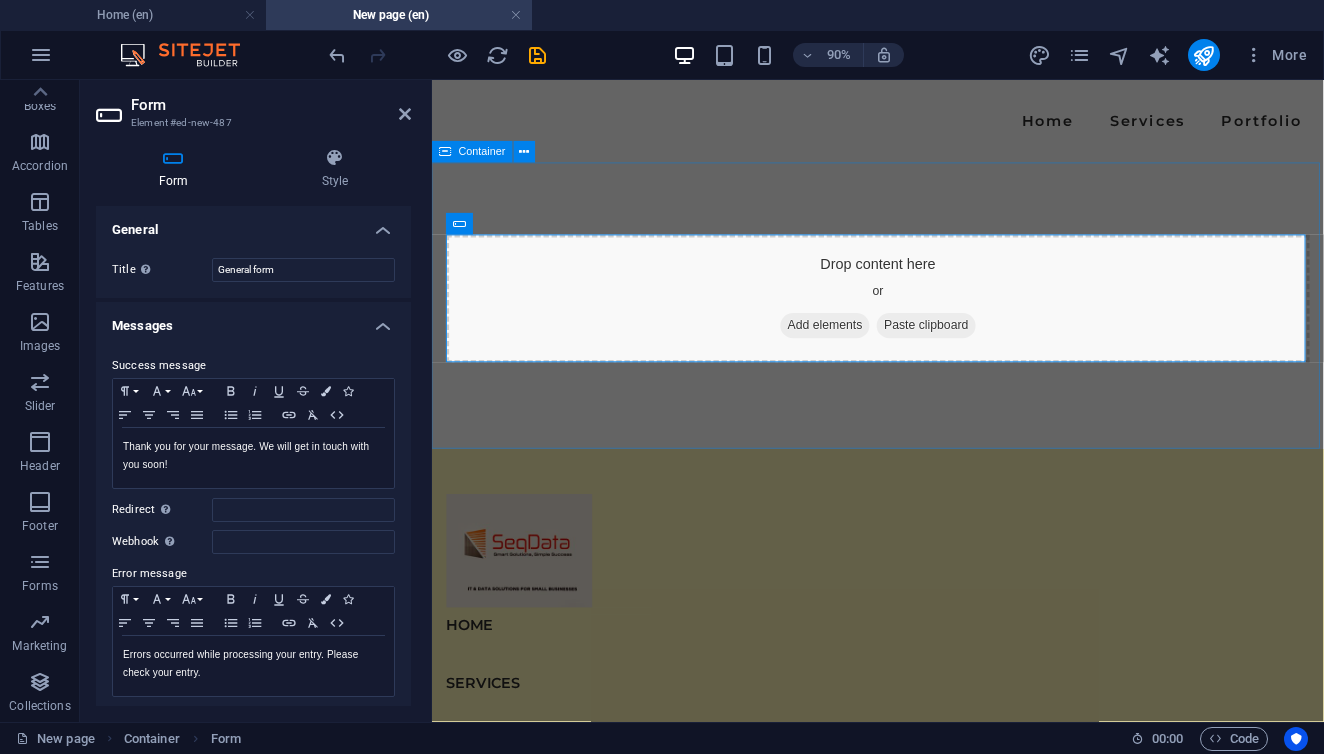 click on "Drop content here or  Add elements  Paste clipboard" at bounding box center [927, 331] 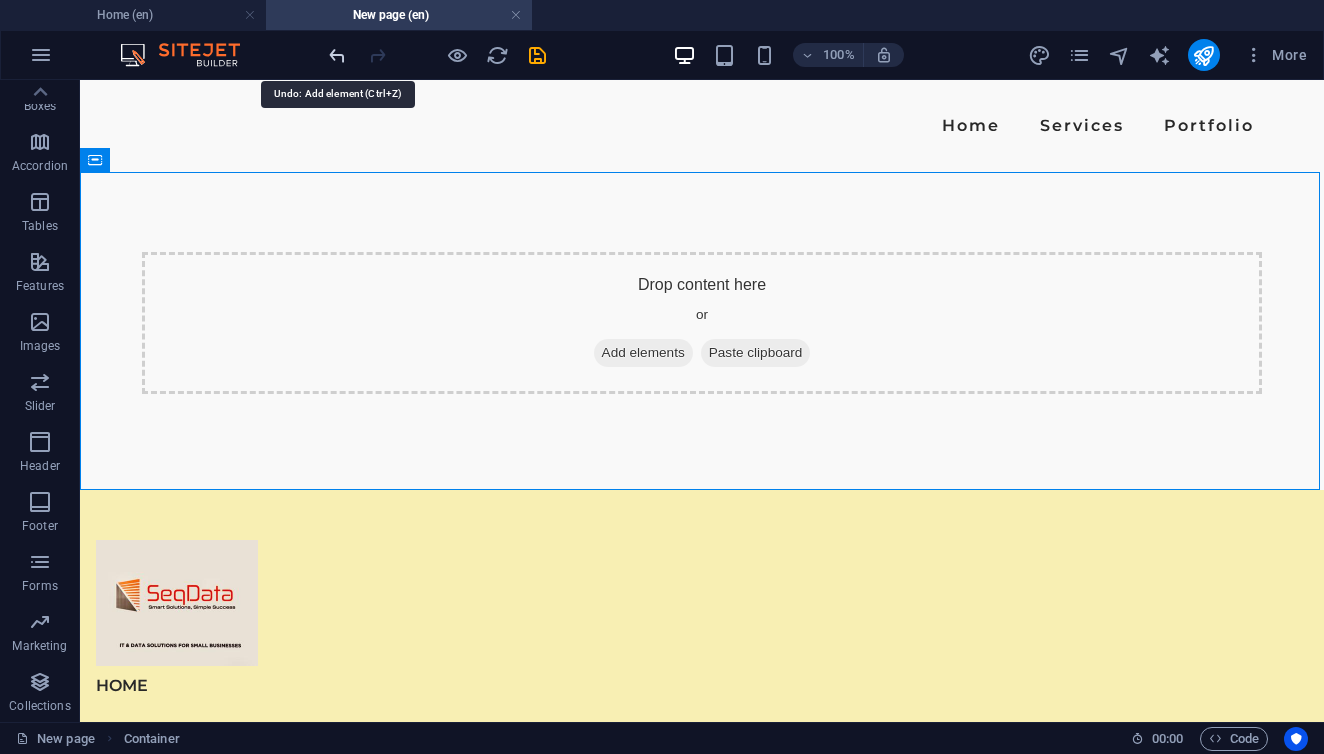 click at bounding box center [337, 55] 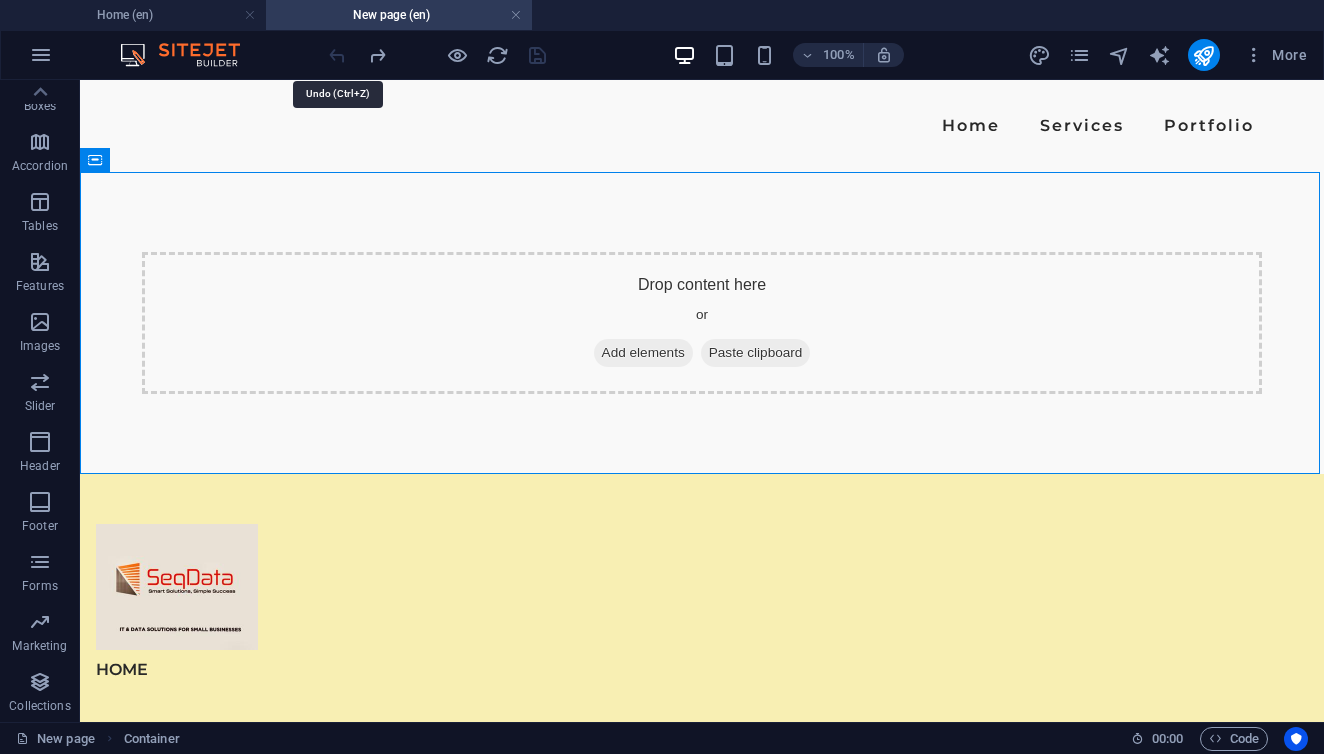 click at bounding box center (437, 55) 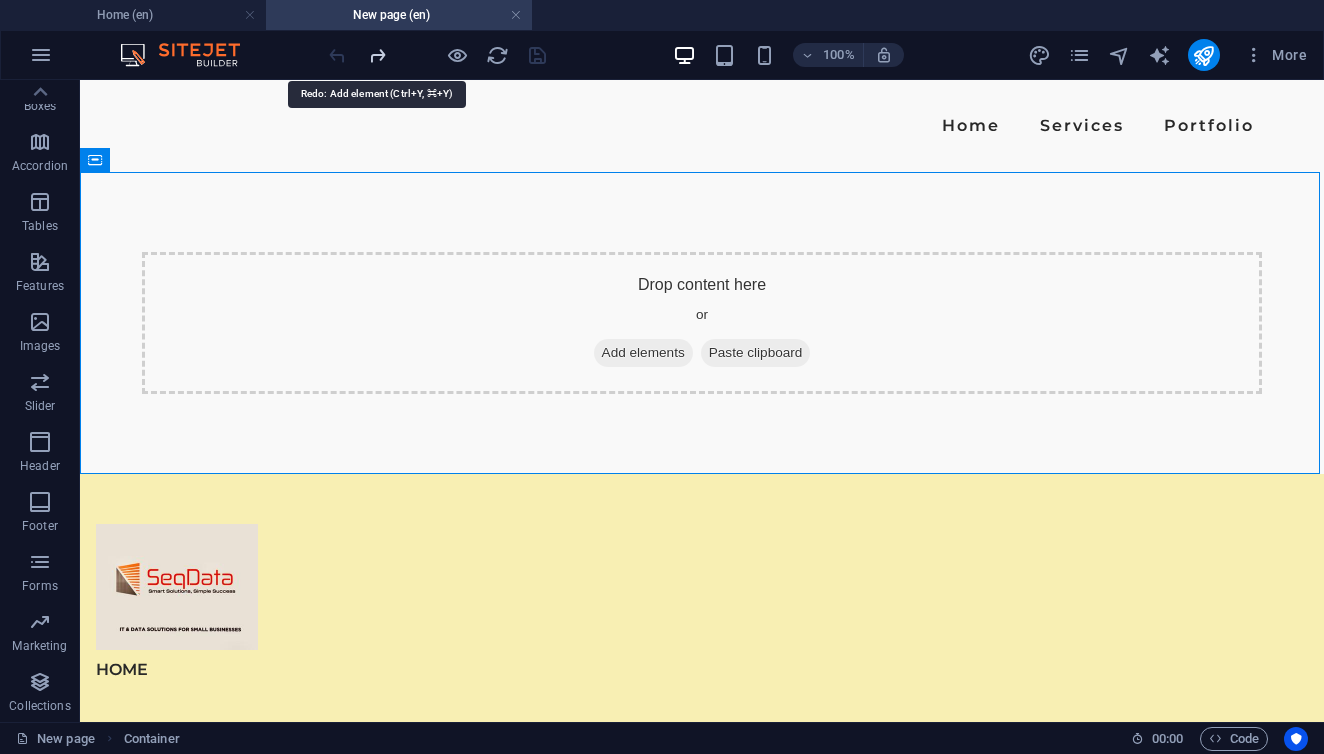 click at bounding box center (377, 55) 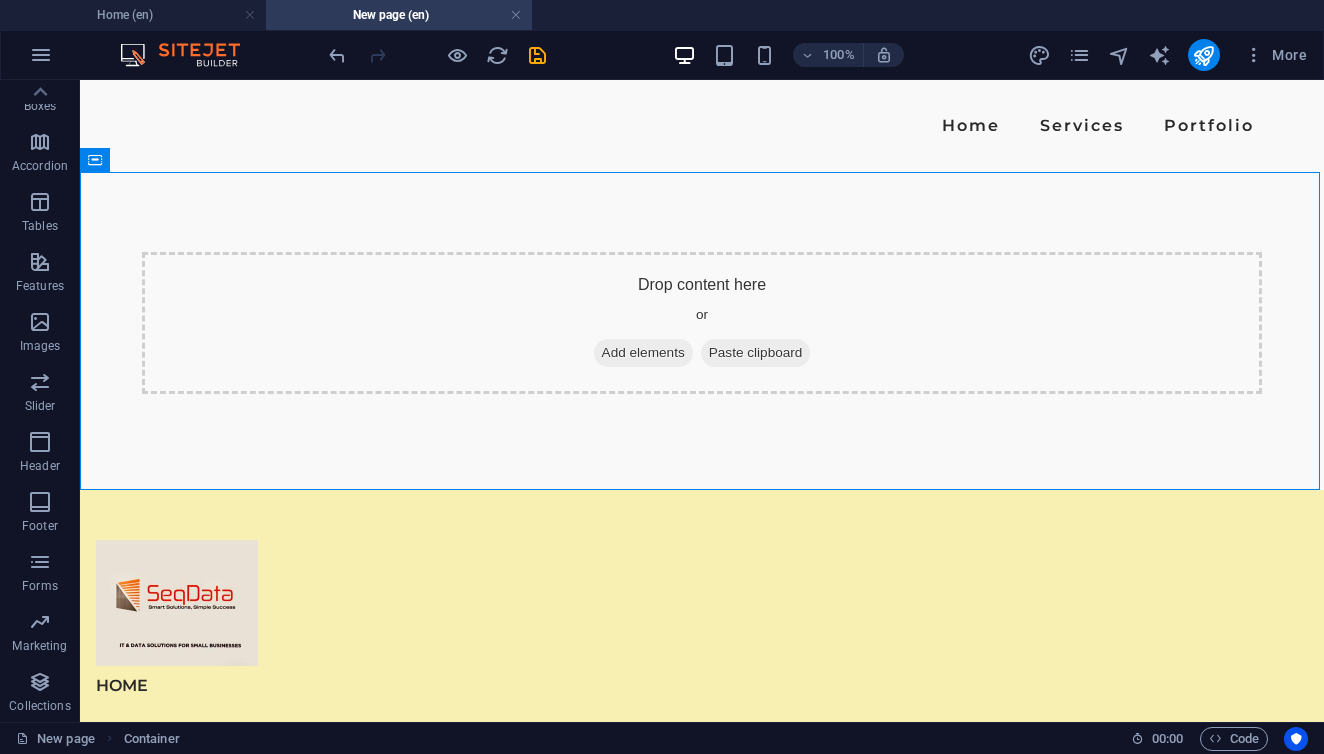 click at bounding box center (437, 55) 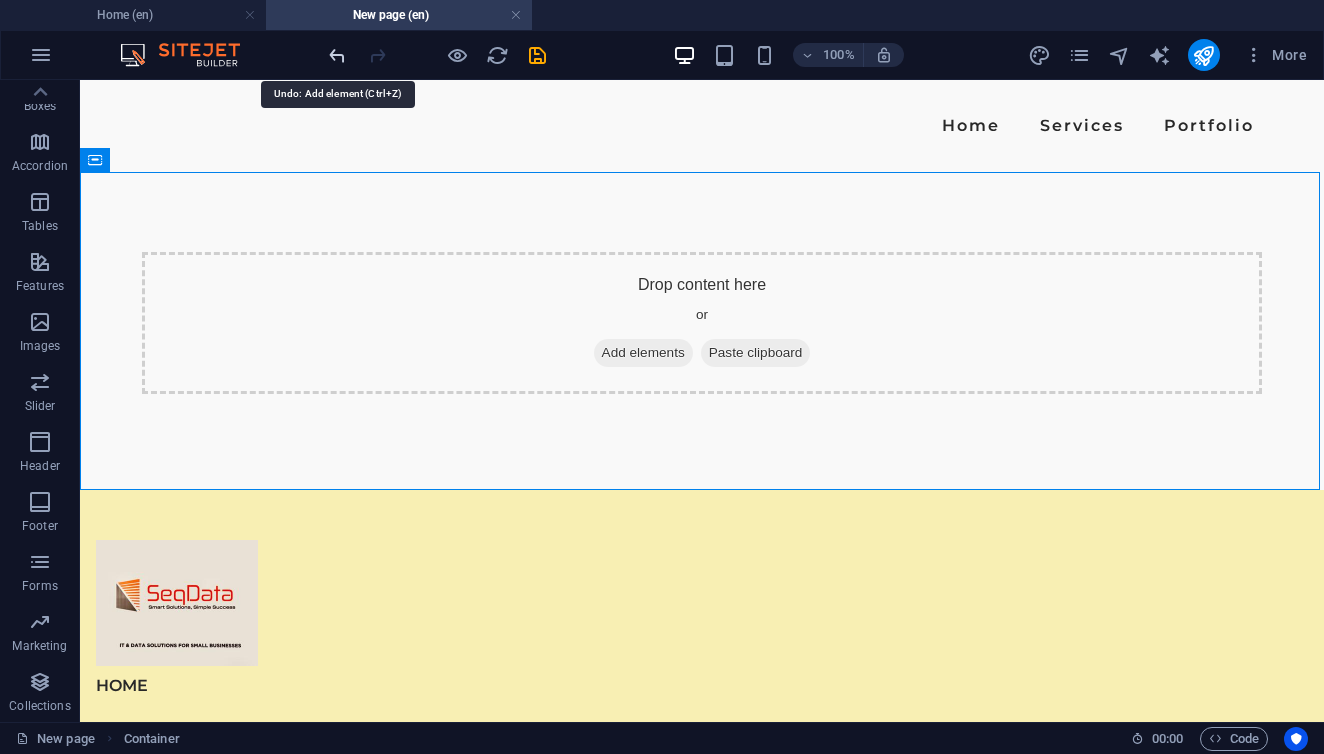 click at bounding box center [337, 55] 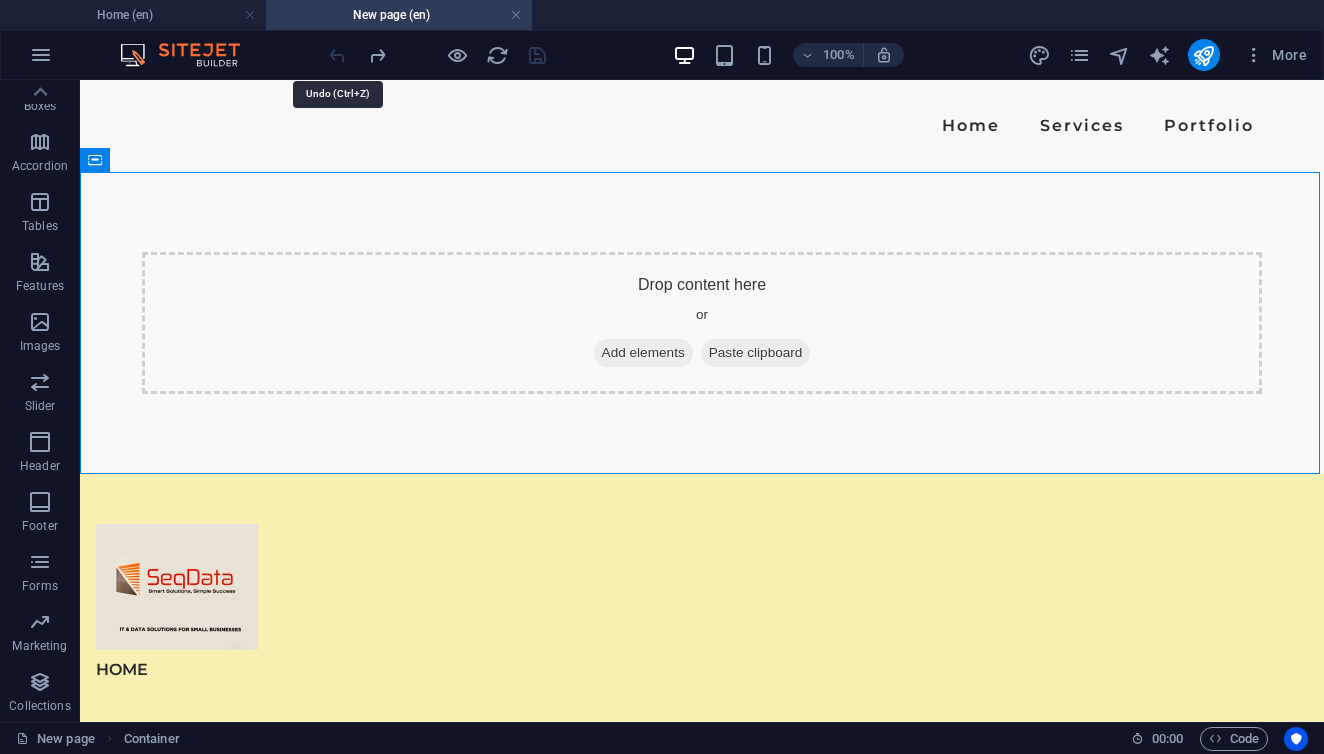 click at bounding box center (437, 55) 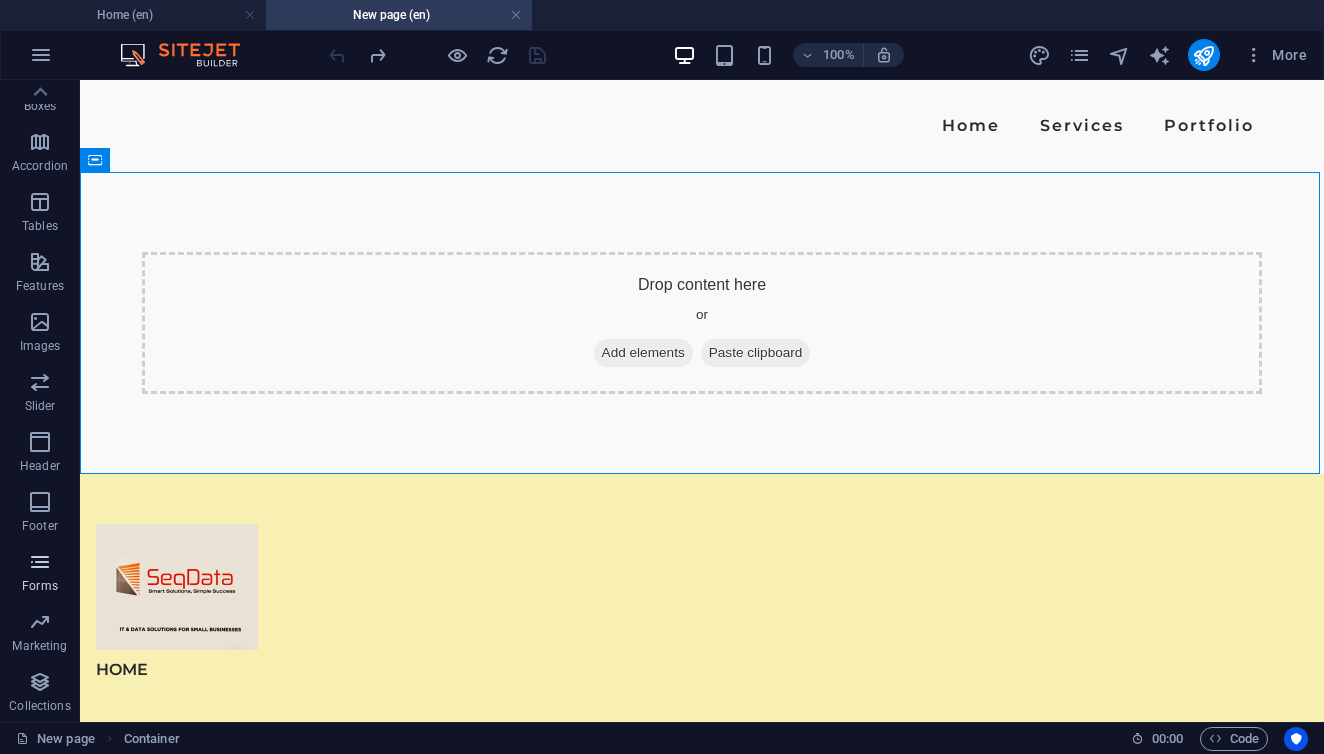 click at bounding box center (40, 562) 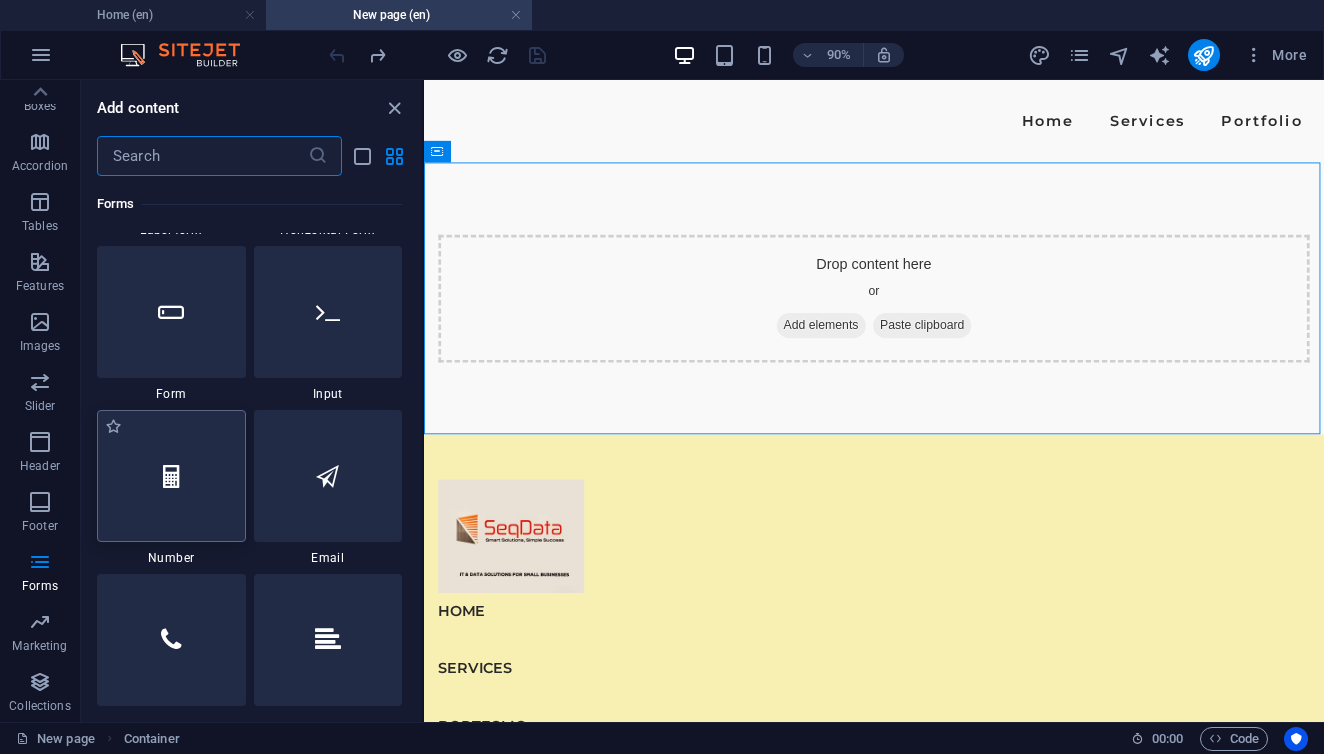 scroll, scrollTop: 15075, scrollLeft: 0, axis: vertical 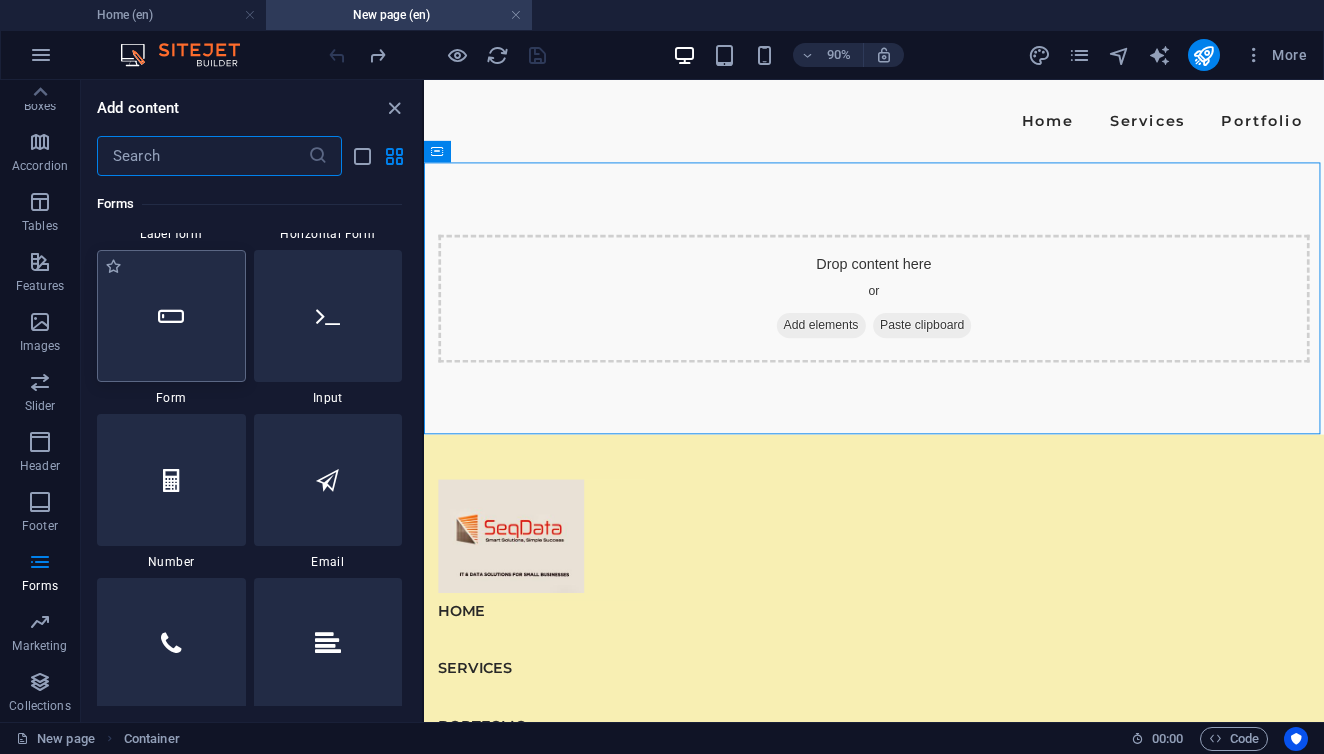 click at bounding box center [171, 316] 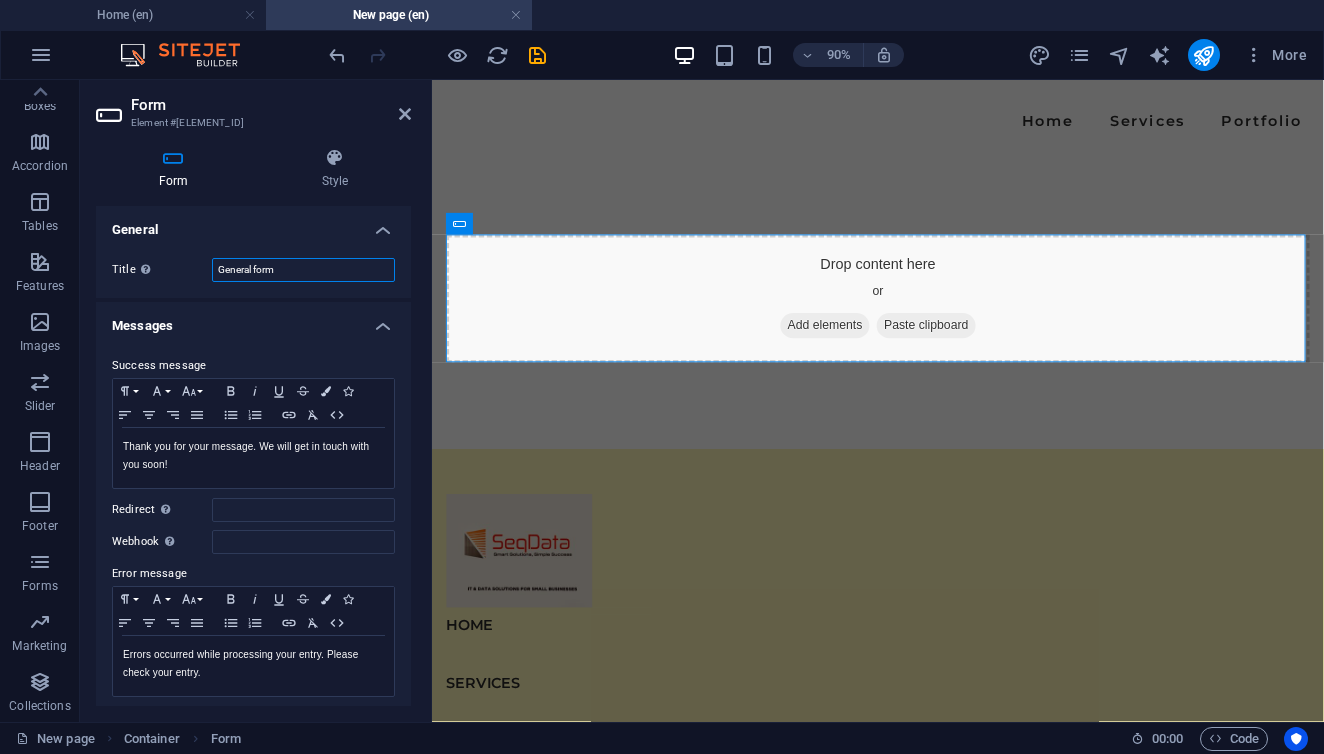 click on "General form" at bounding box center (303, 270) 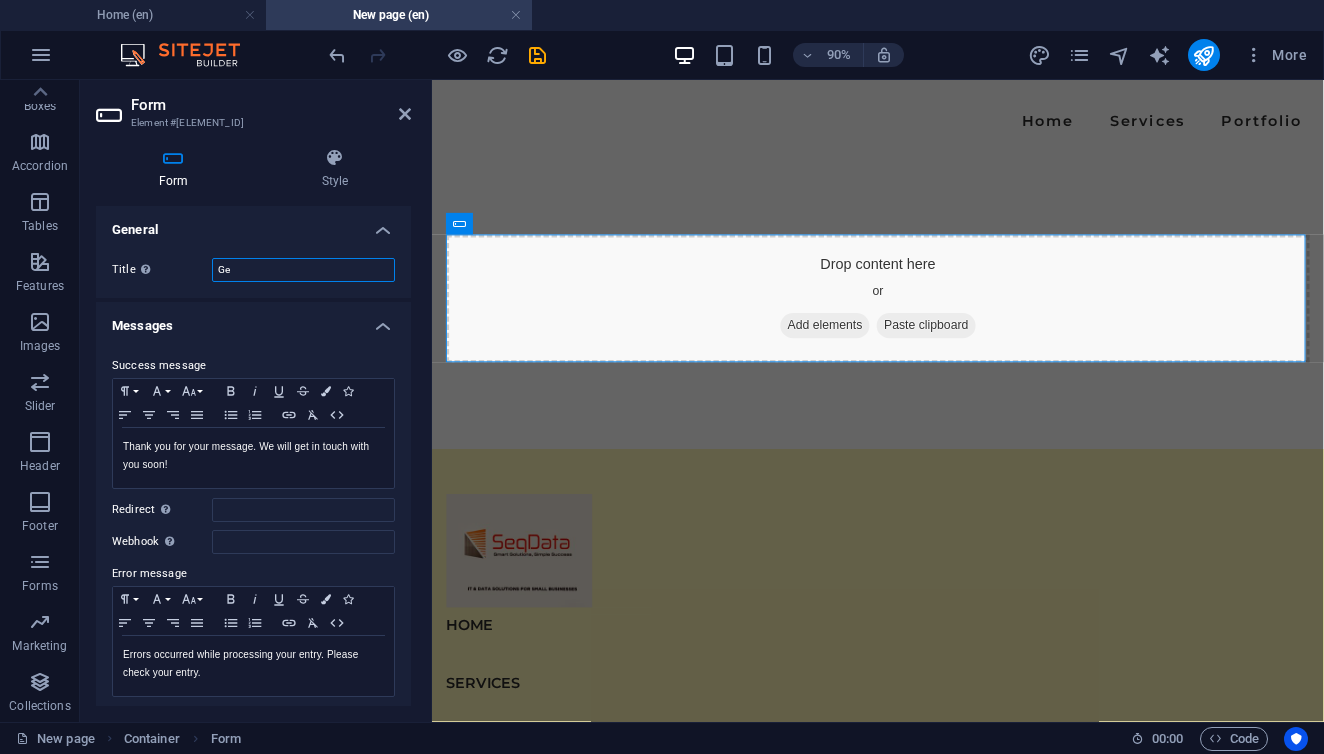 type on "G" 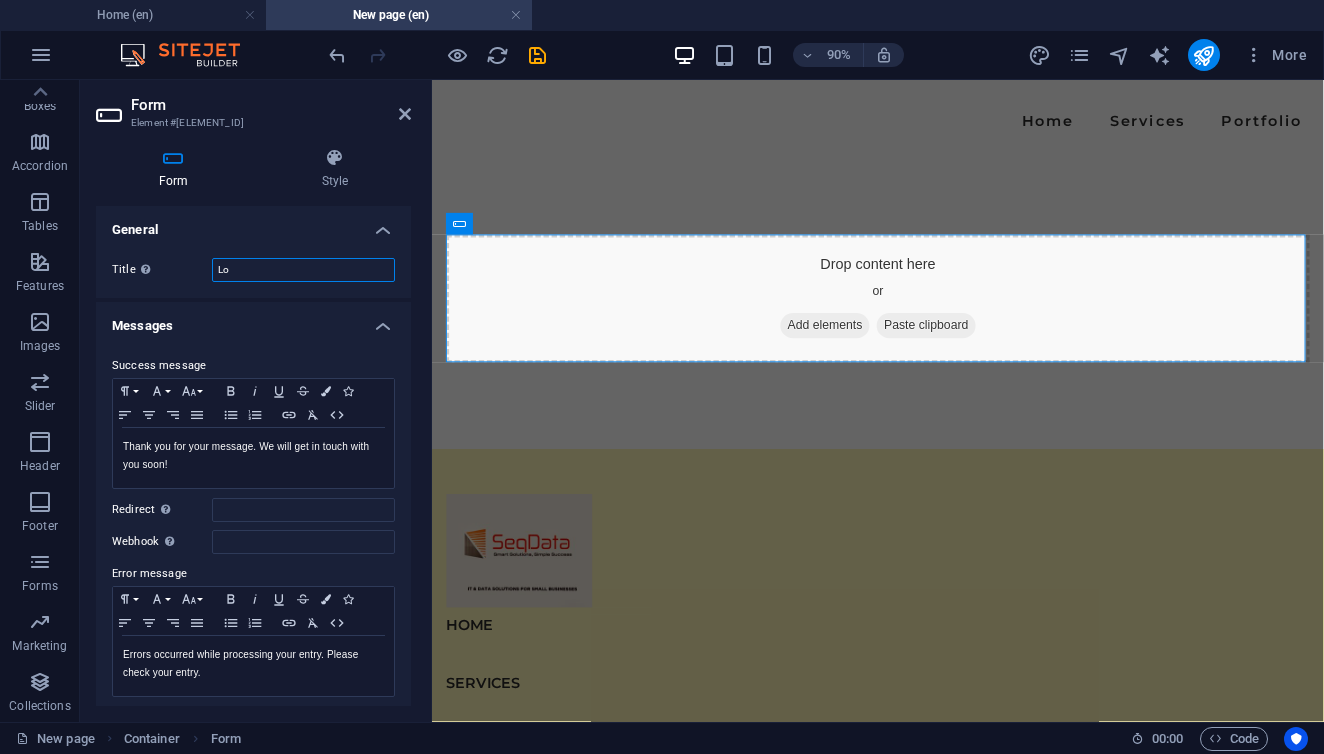 type on "L" 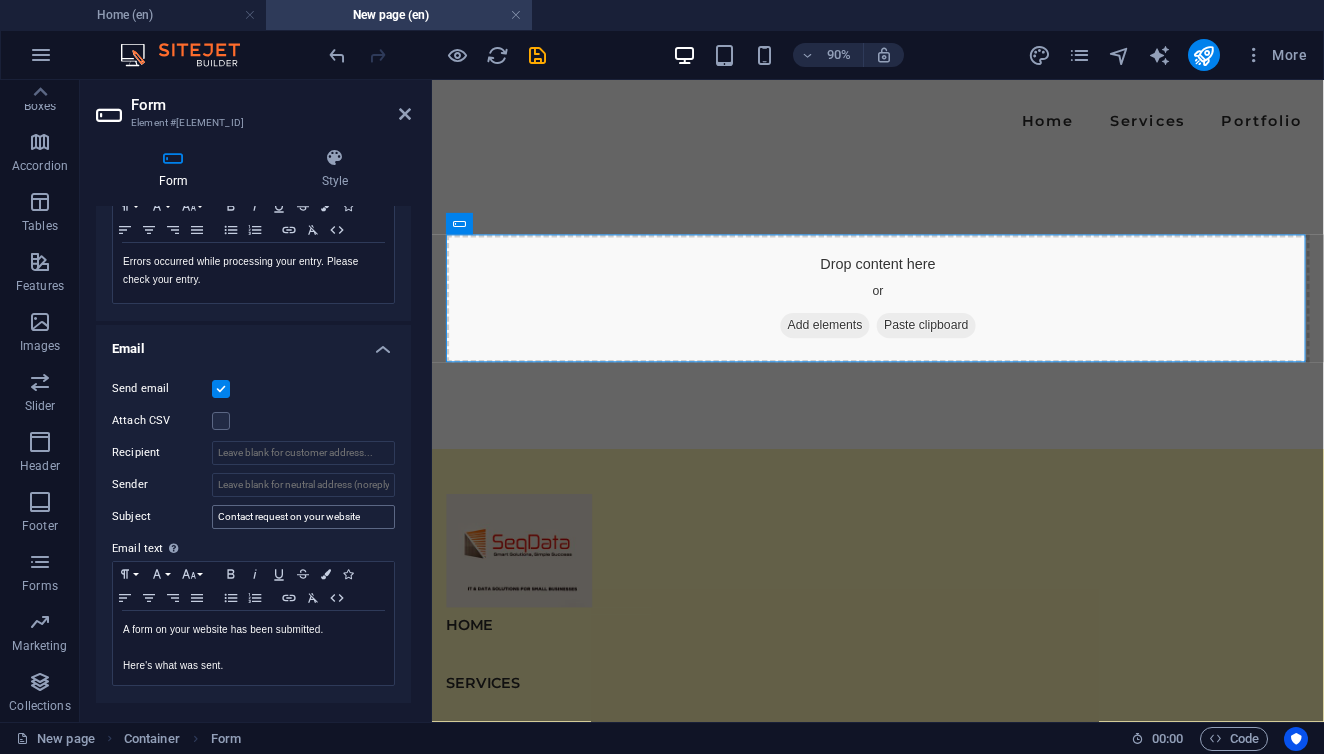 scroll, scrollTop: 394, scrollLeft: 0, axis: vertical 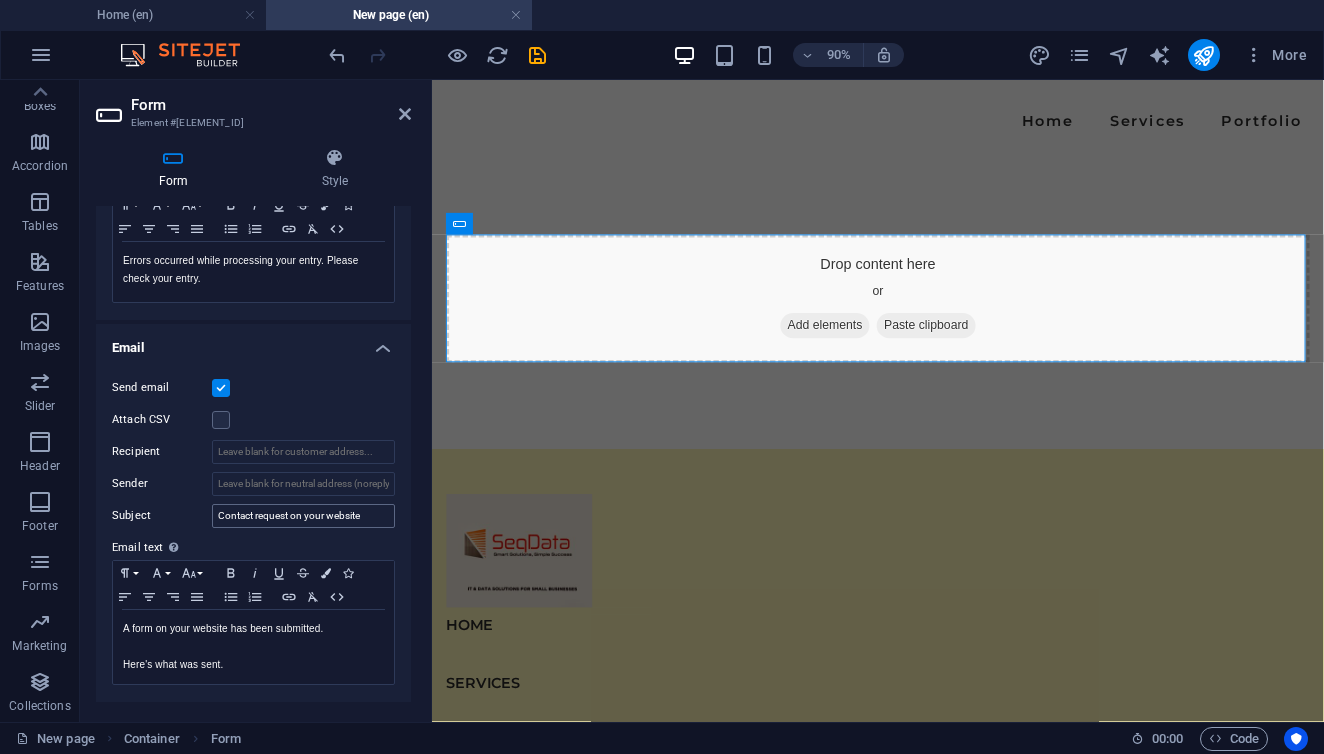 type on "LOGIN" 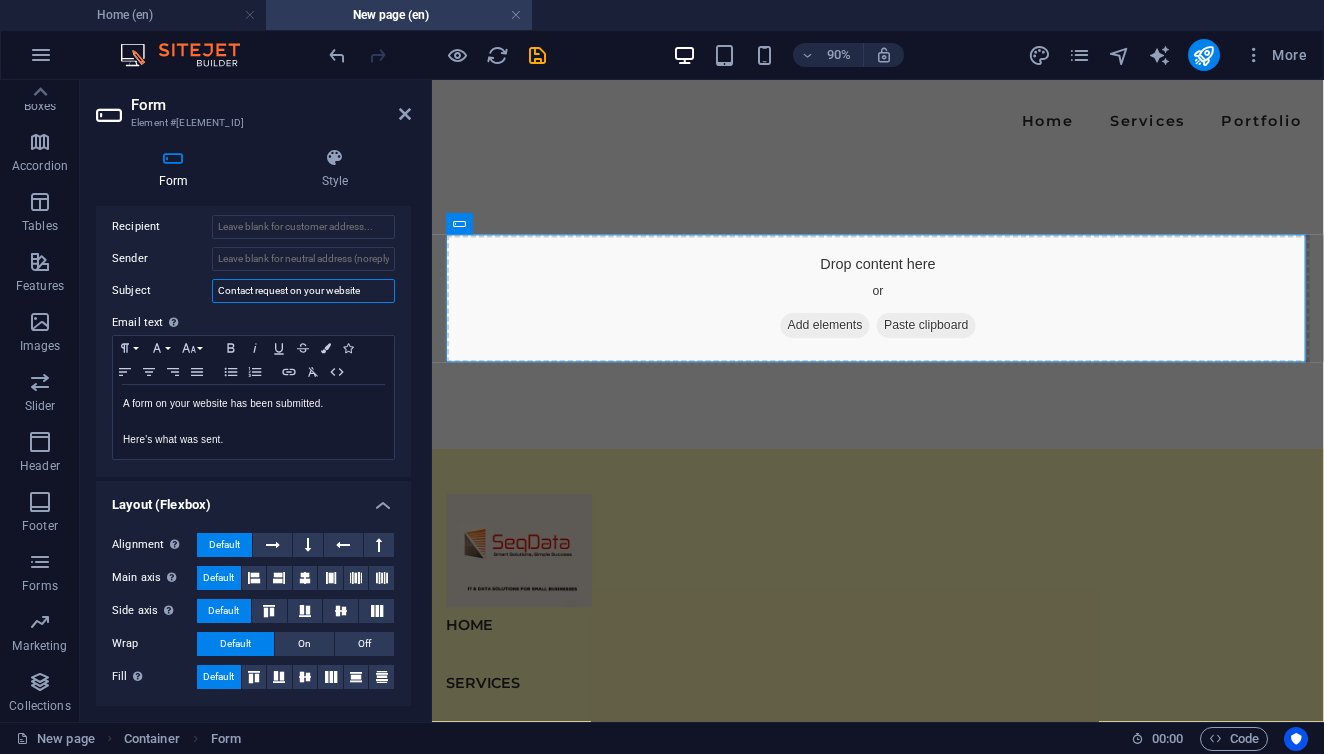 scroll, scrollTop: 618, scrollLeft: 0, axis: vertical 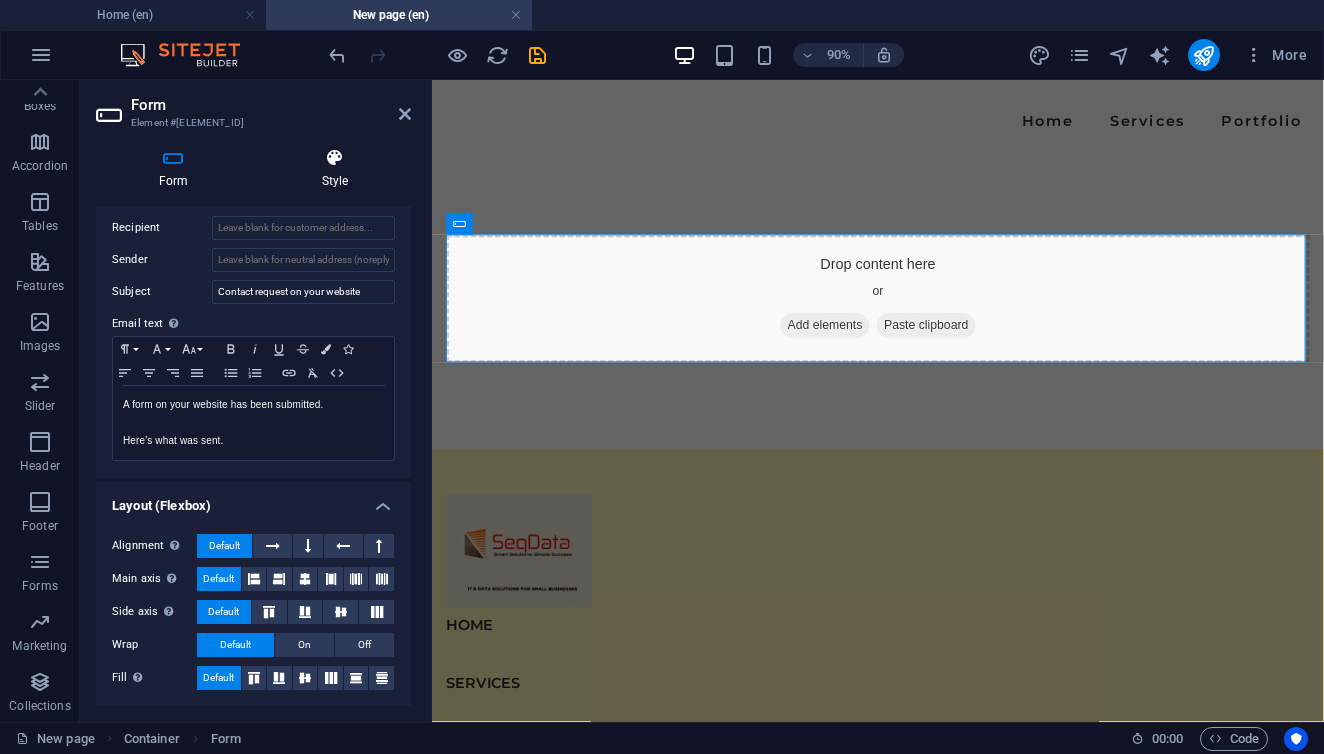 click on "Style" at bounding box center (335, 169) 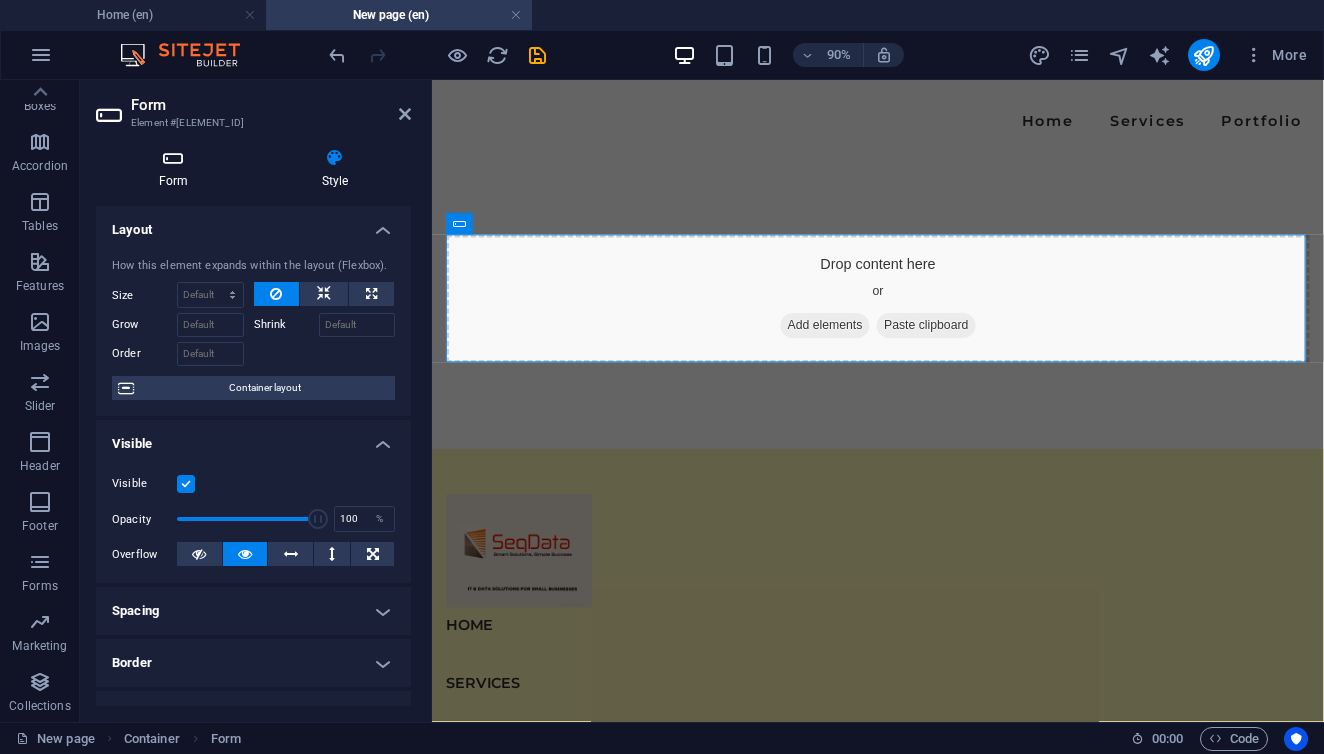 scroll, scrollTop: 0, scrollLeft: 0, axis: both 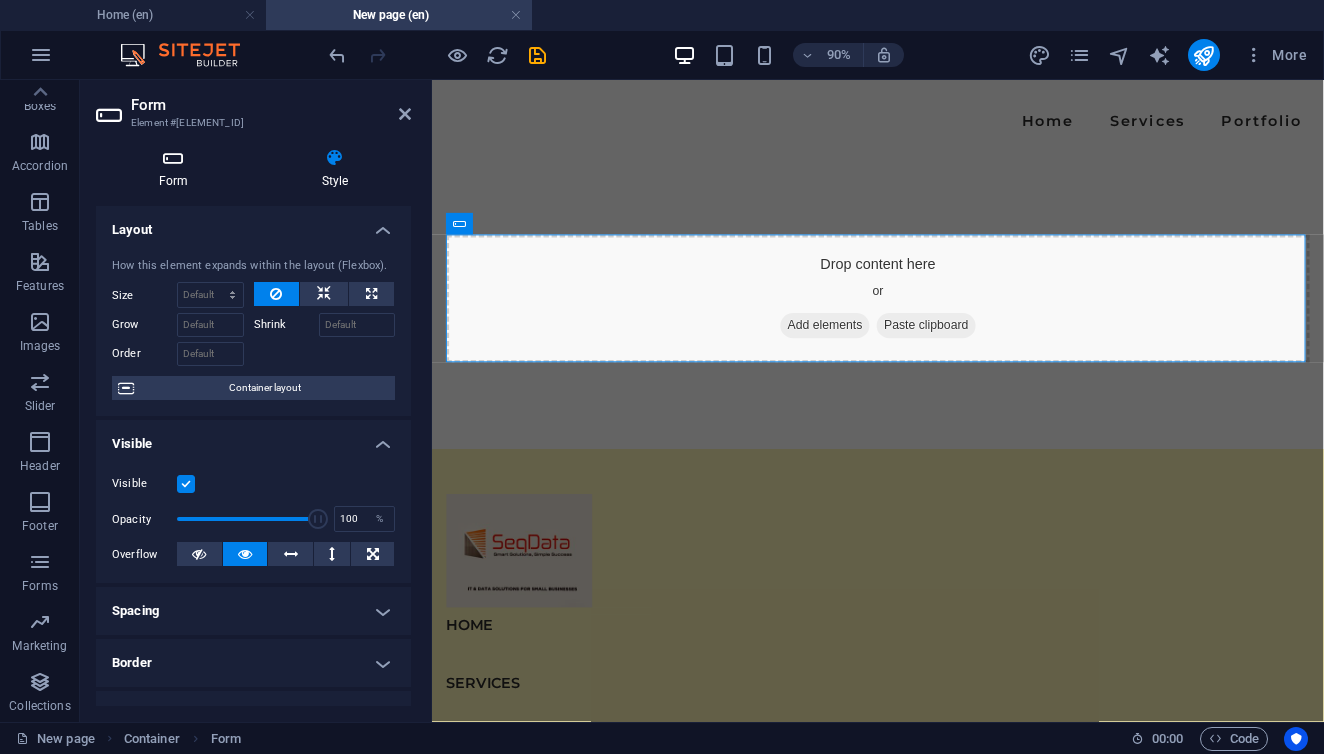 click on "Form" at bounding box center [177, 169] 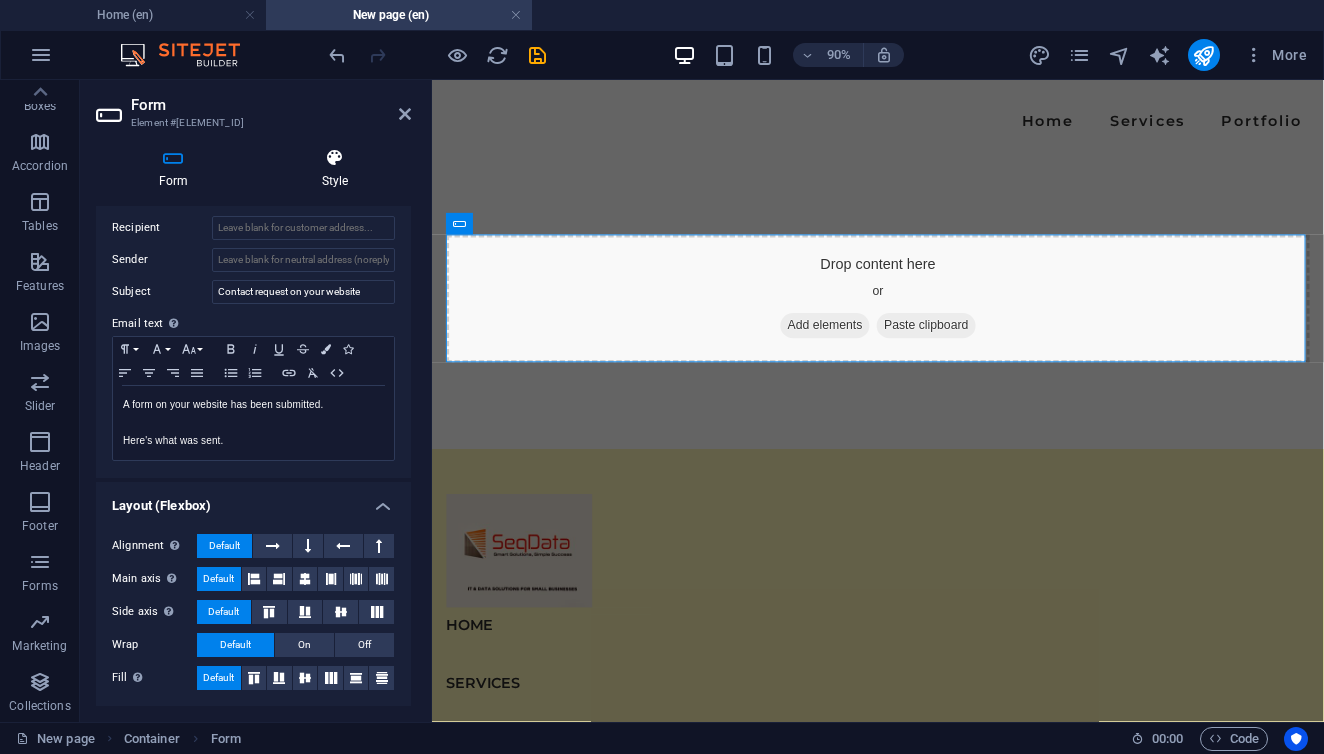 click at bounding box center (335, 158) 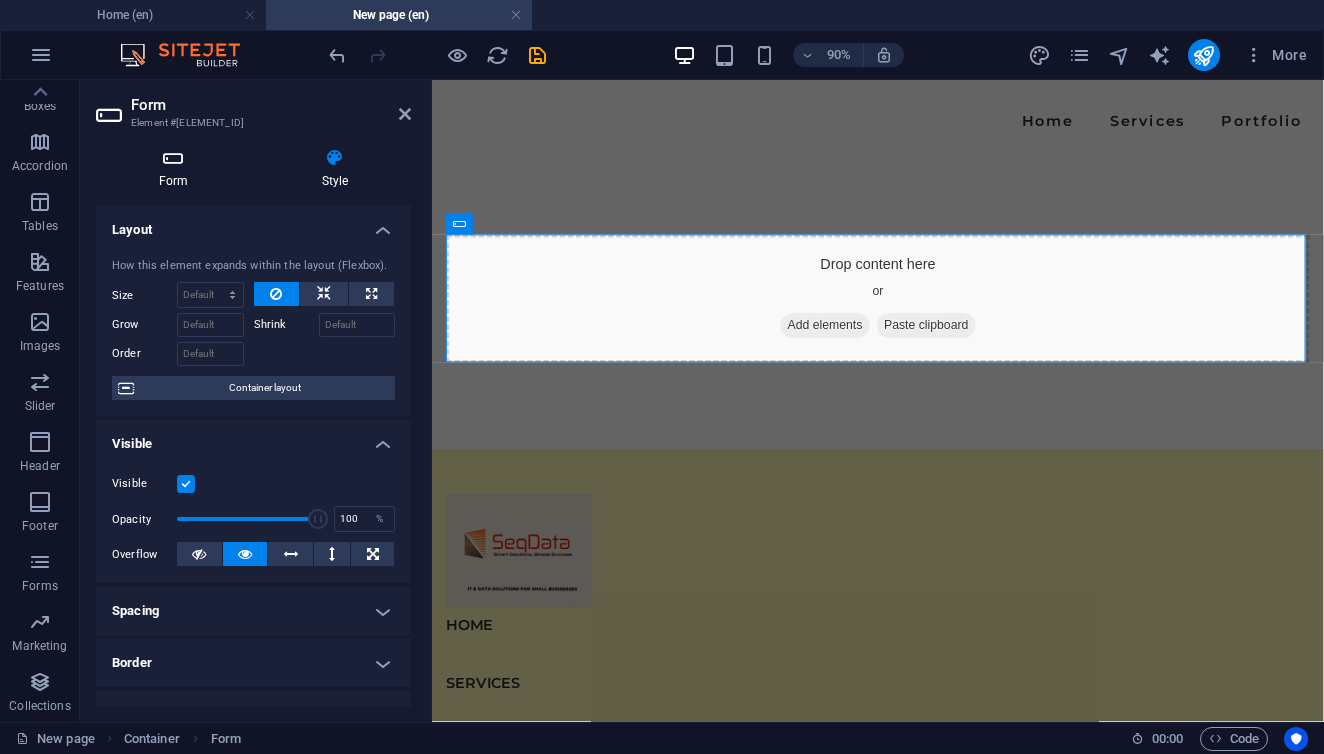 click on "Form" at bounding box center [177, 169] 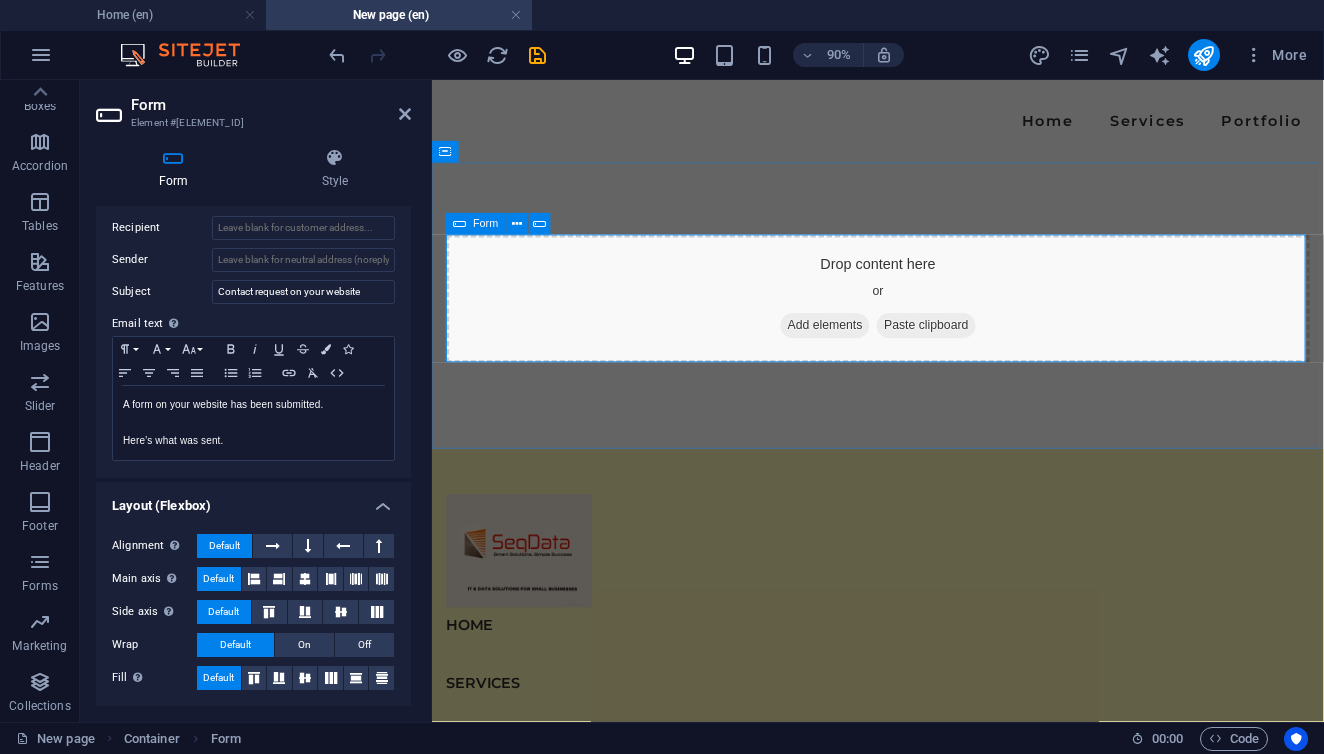 click on "Add elements" at bounding box center (868, 353) 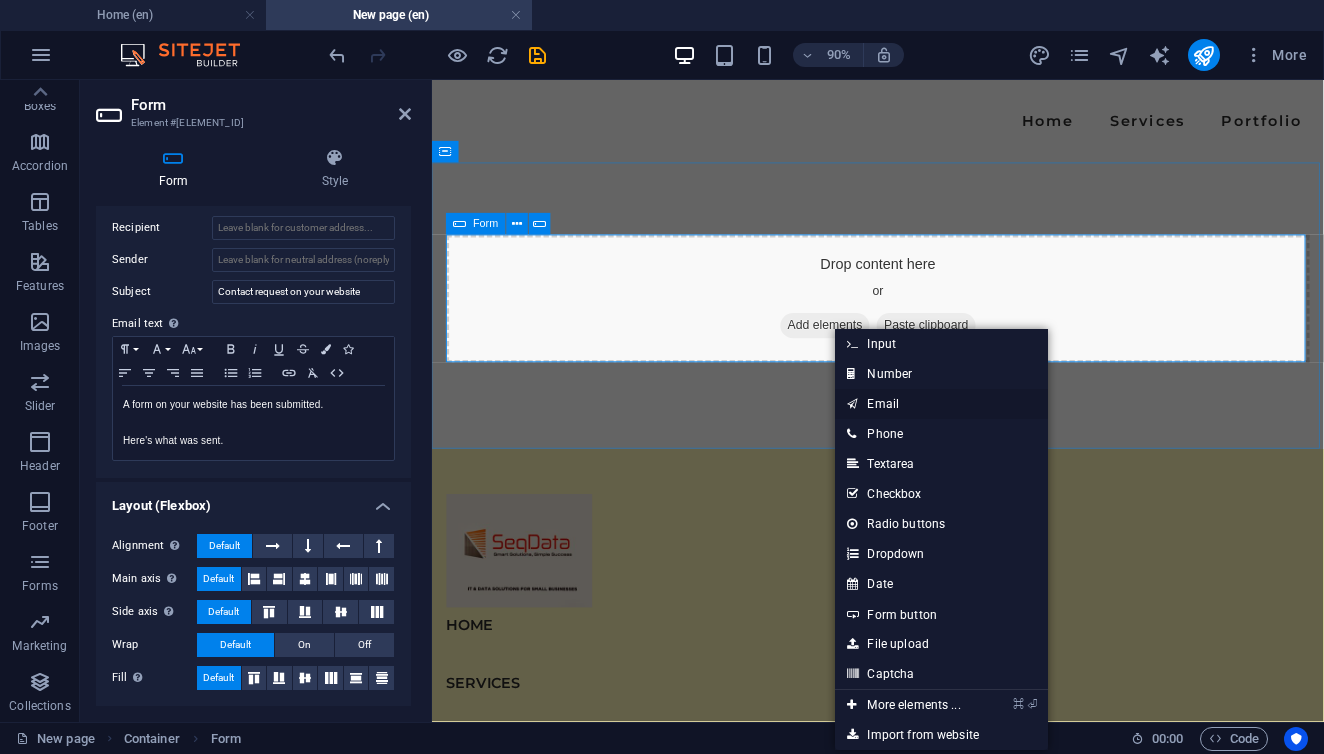click on "Email" at bounding box center [941, 404] 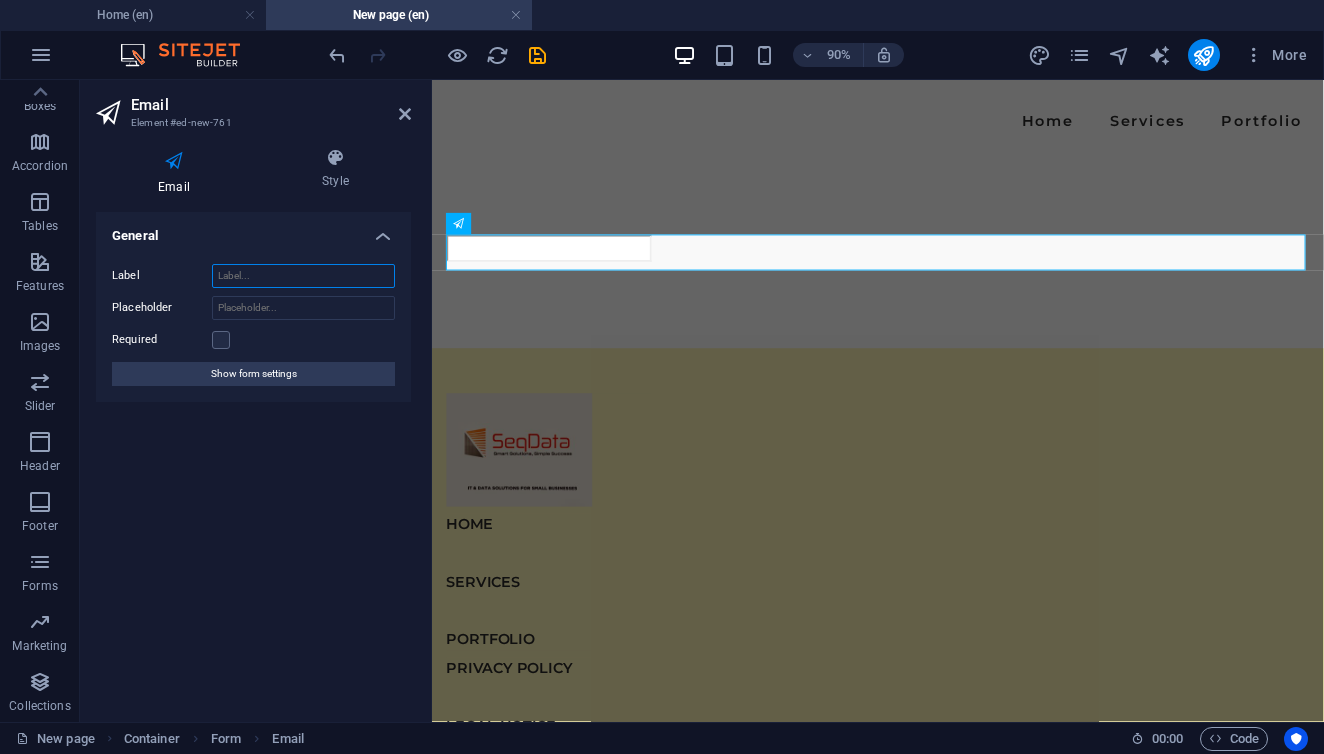 click on "Label" at bounding box center [303, 276] 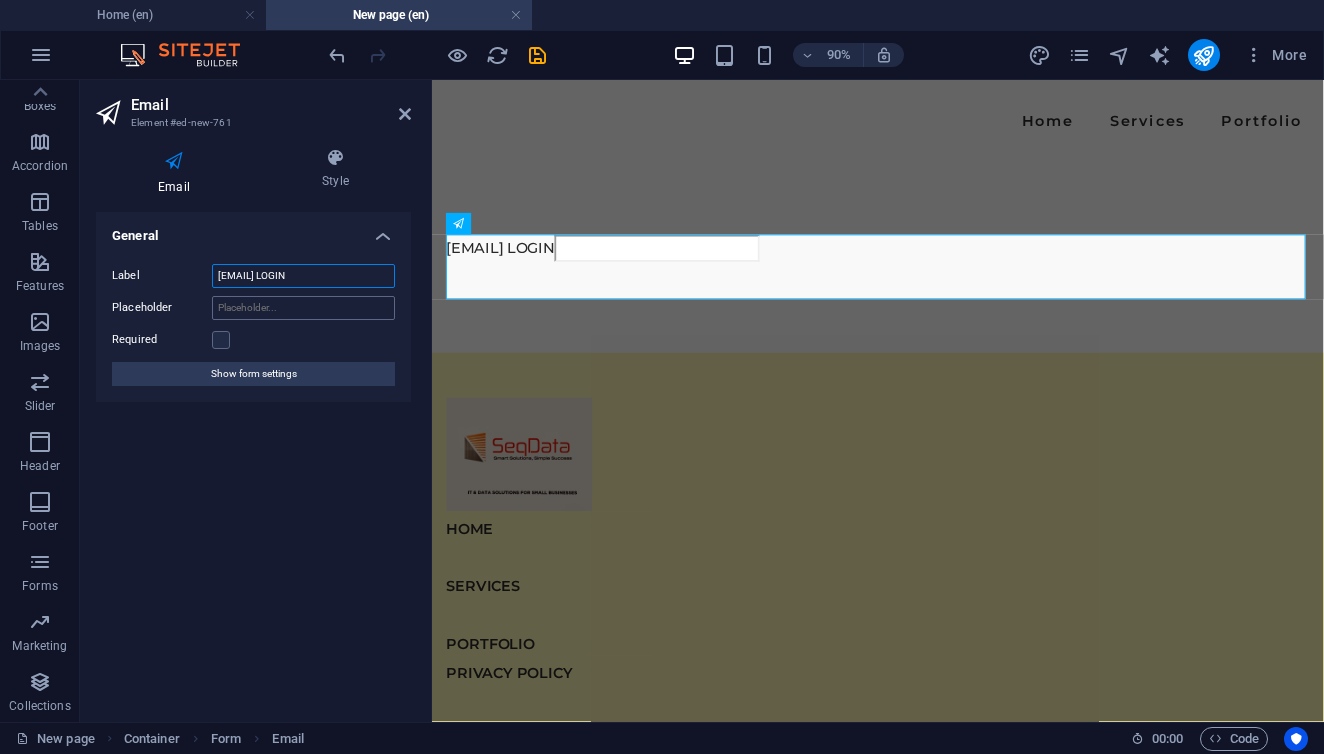 type on "[EMAIL] LOGIN" 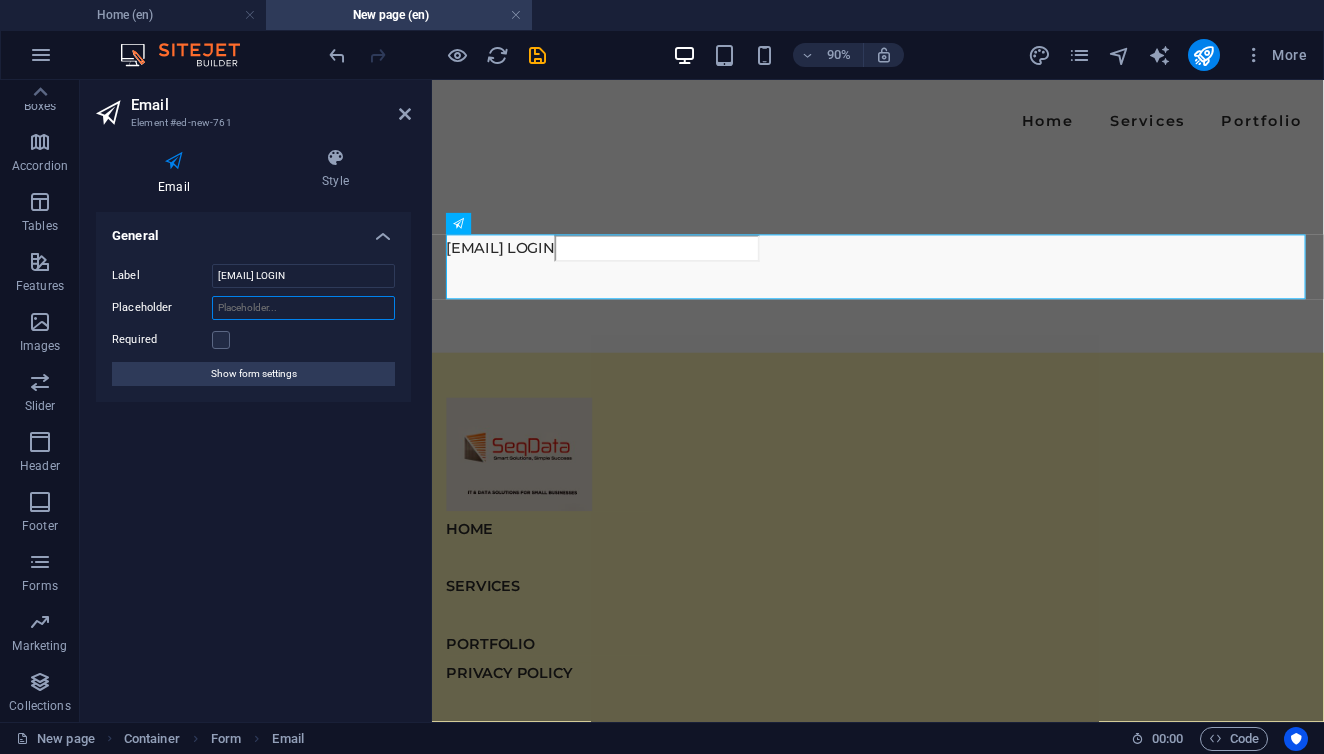 click on "Placeholder" at bounding box center (303, 308) 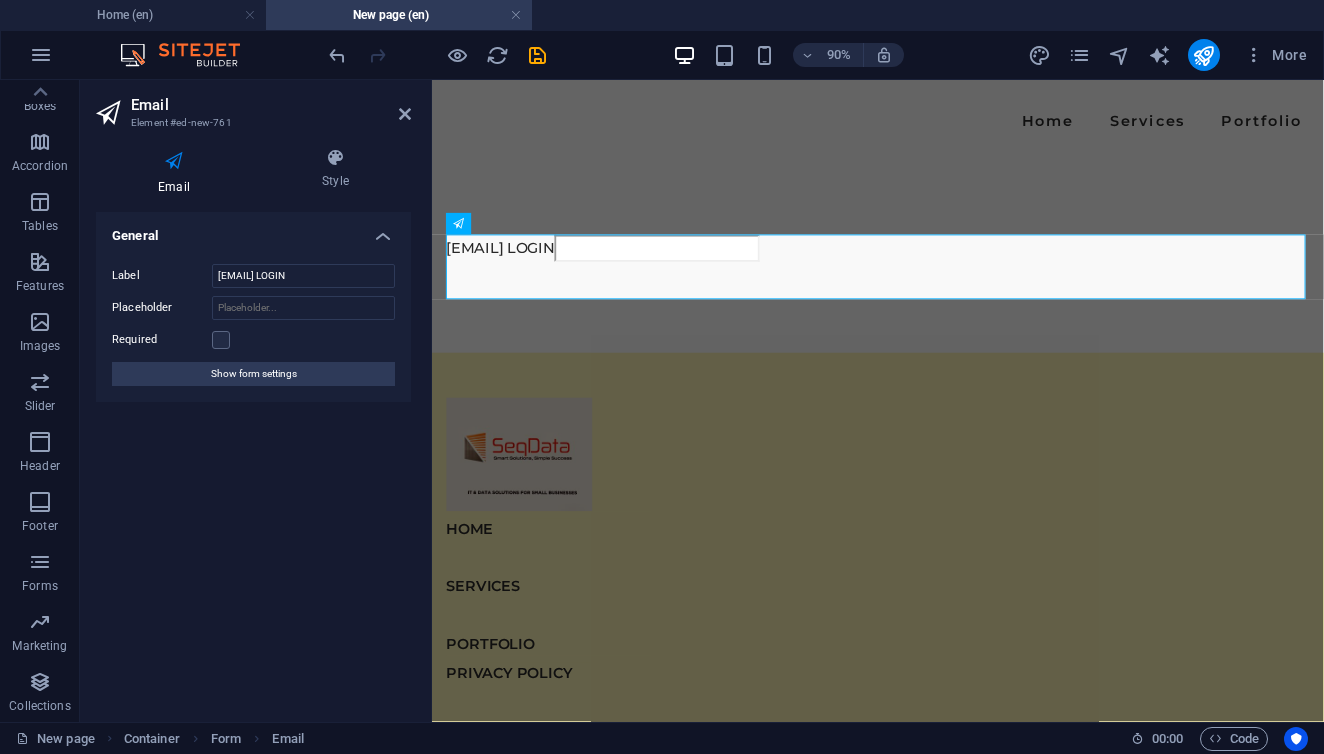 click on "Required" at bounding box center [253, 340] 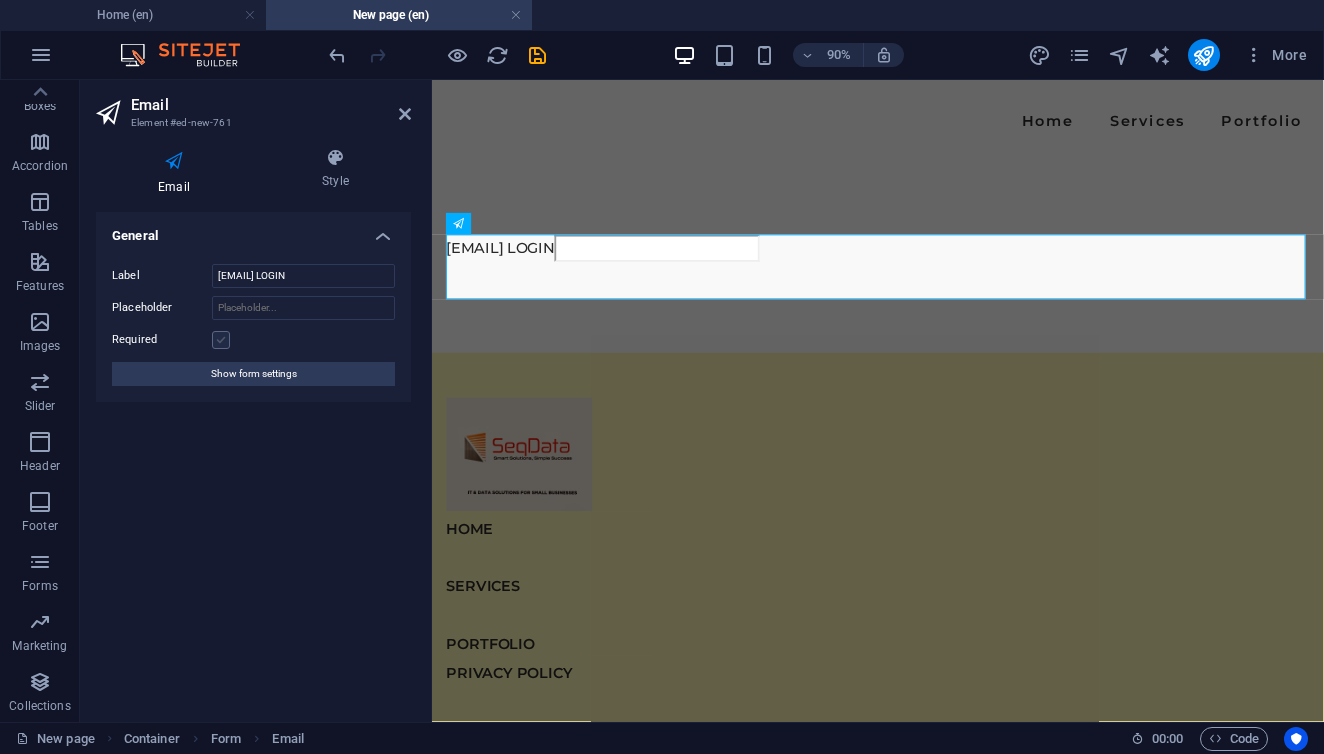 click at bounding box center (221, 340) 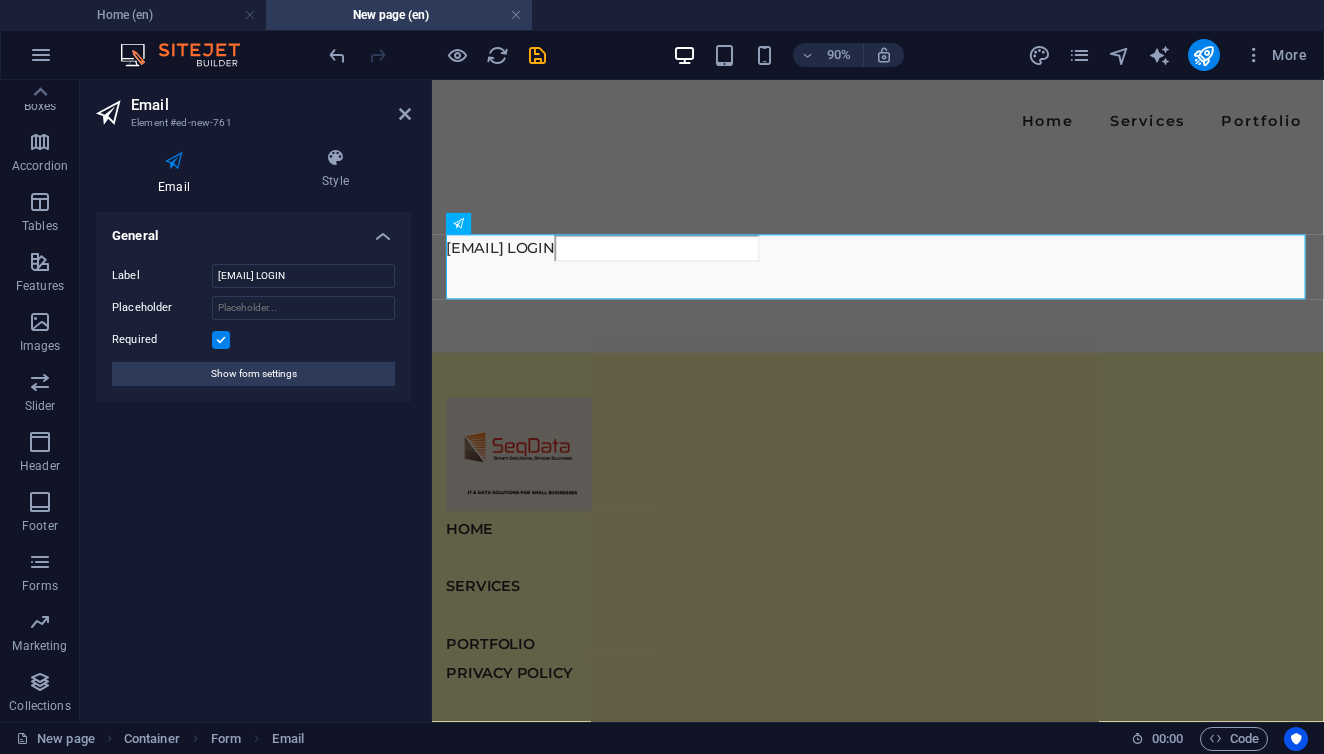 click at bounding box center [221, 340] 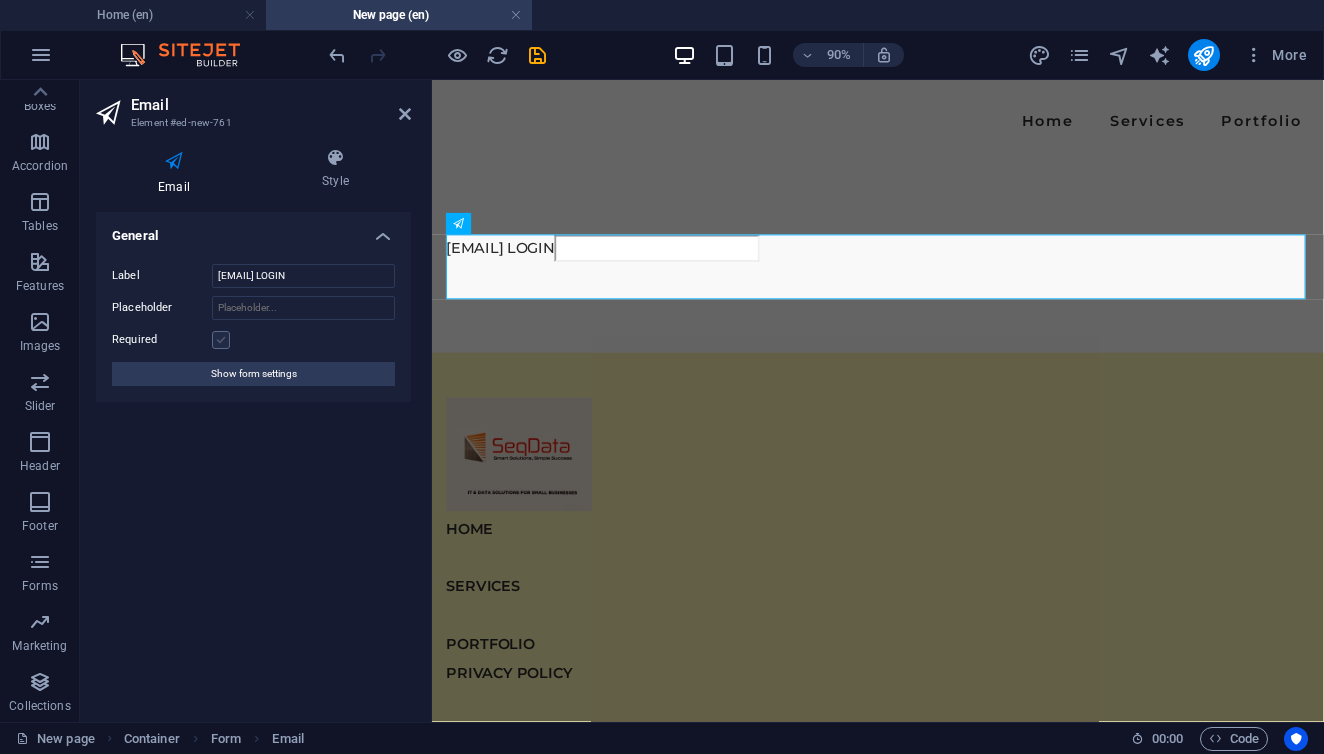 click at bounding box center [221, 340] 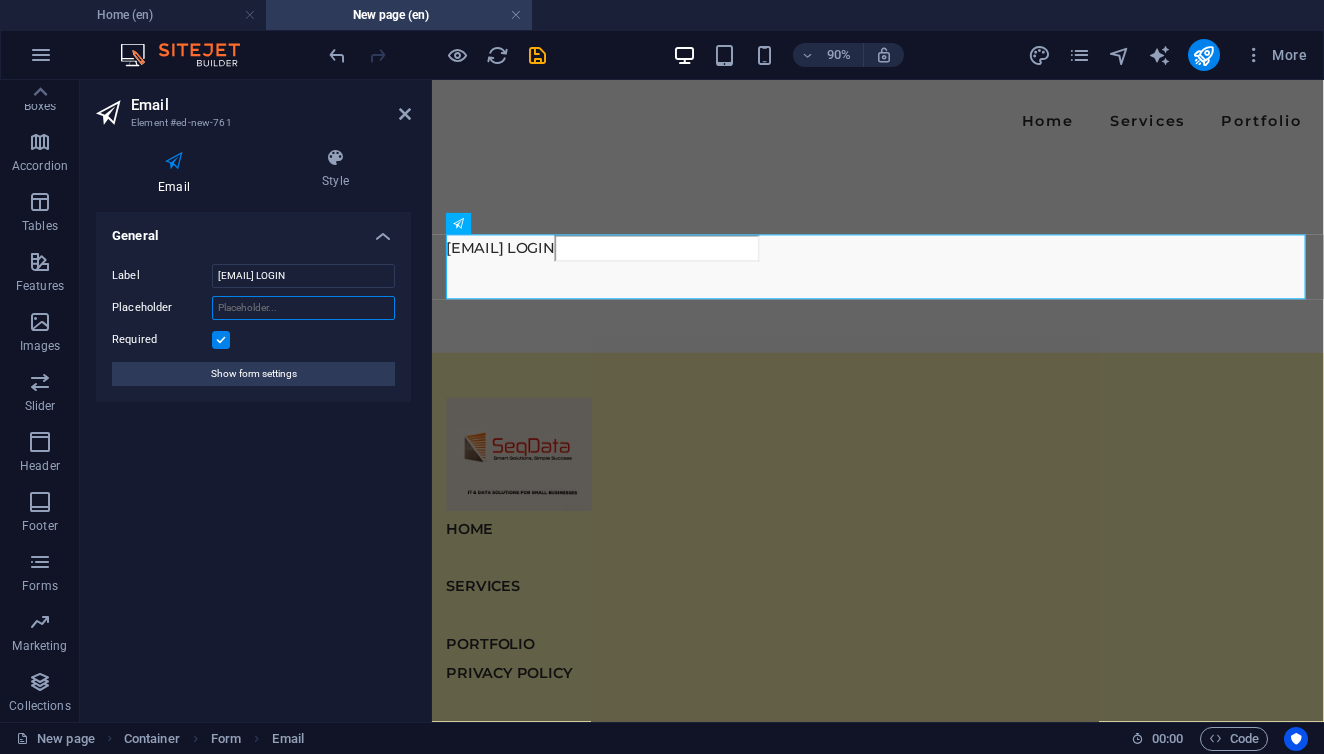 click on "Placeholder" at bounding box center (303, 308) 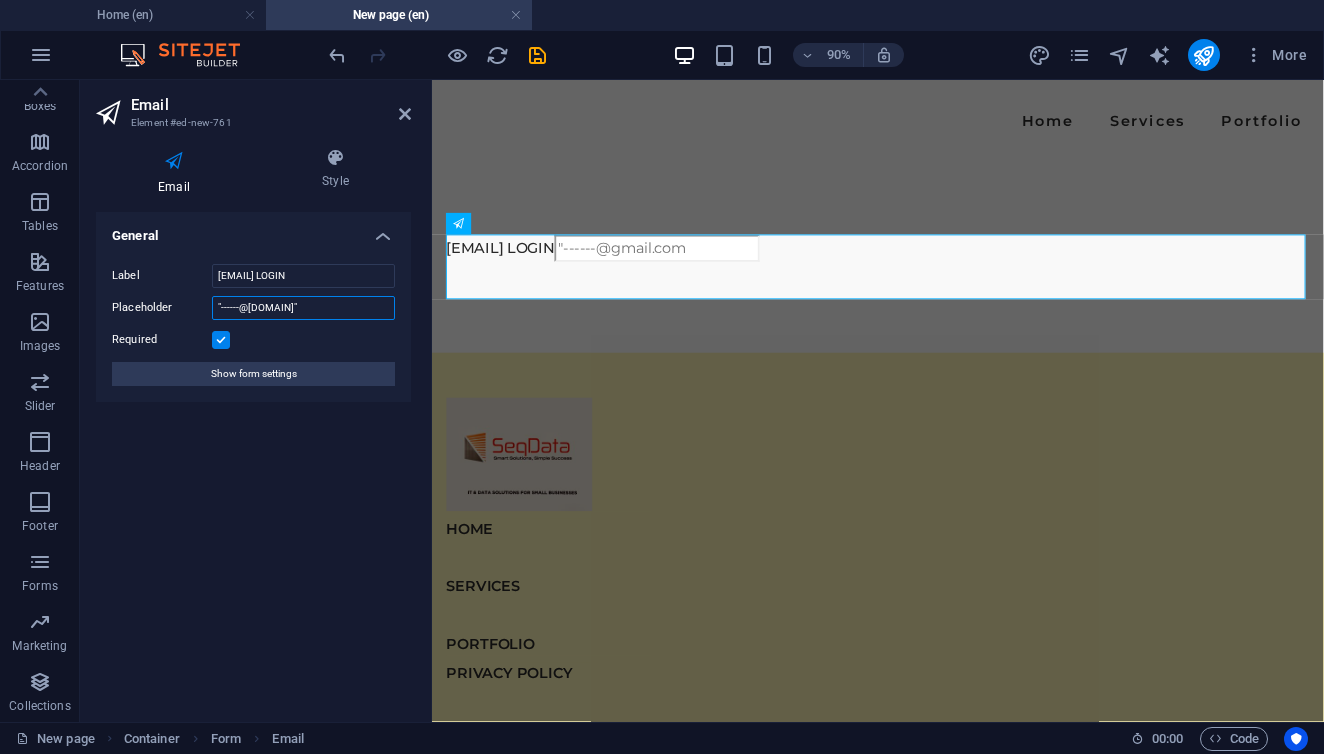 type on ""------@[DOMAIN]"" 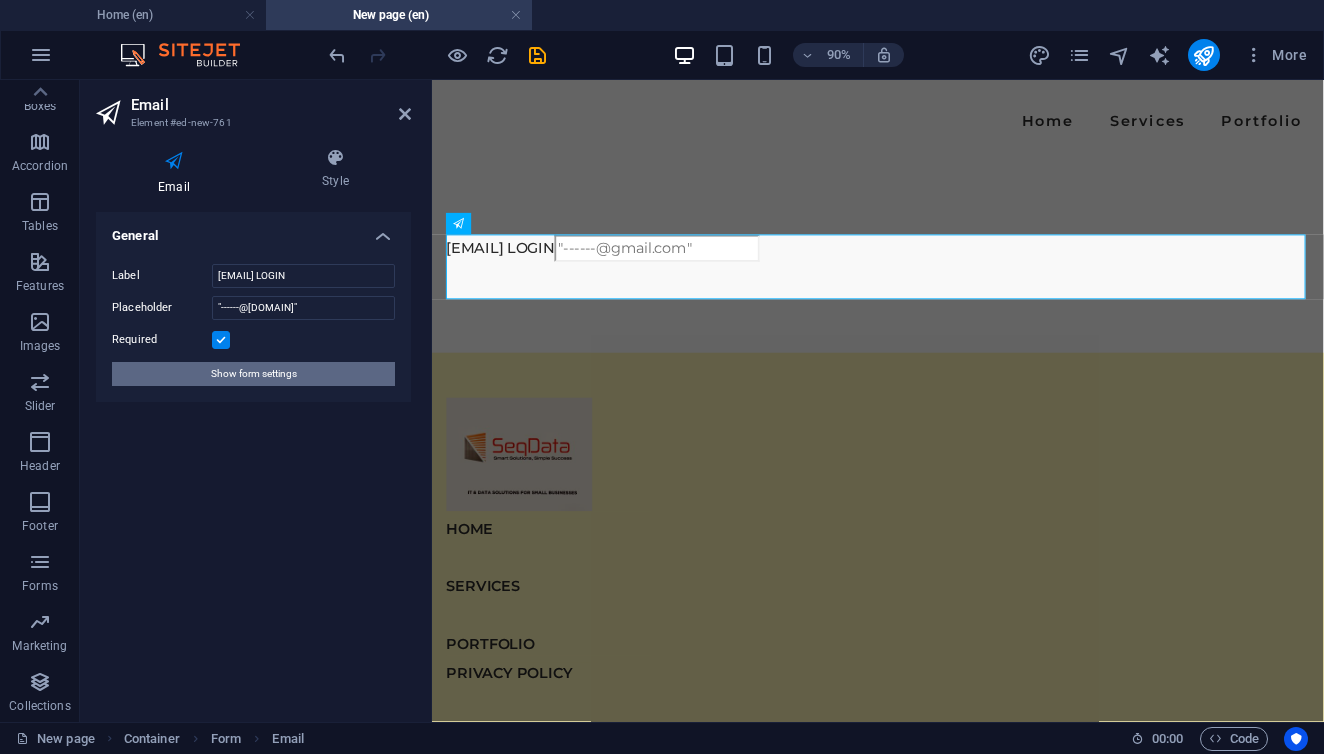 click on "Show form settings" at bounding box center [253, 374] 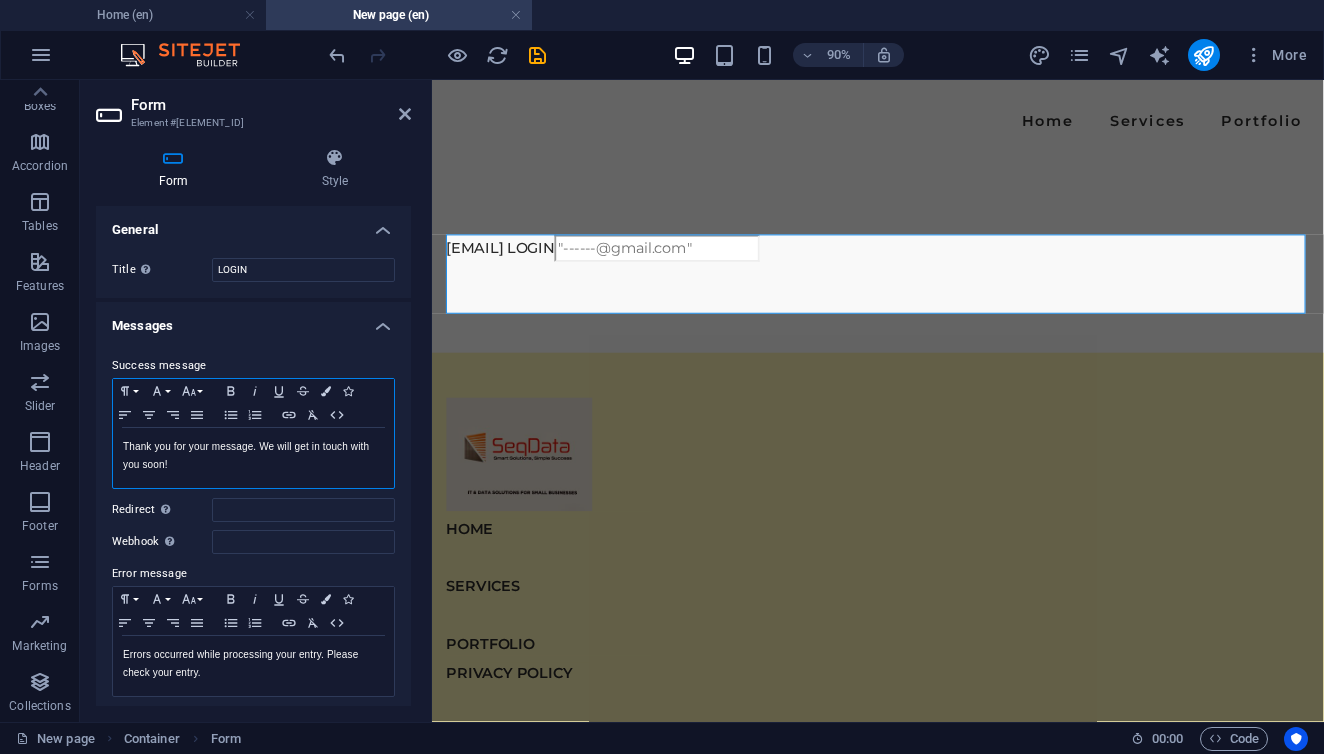 click on "Thank you for your message. We will get in touch with you soon!" at bounding box center (253, 456) 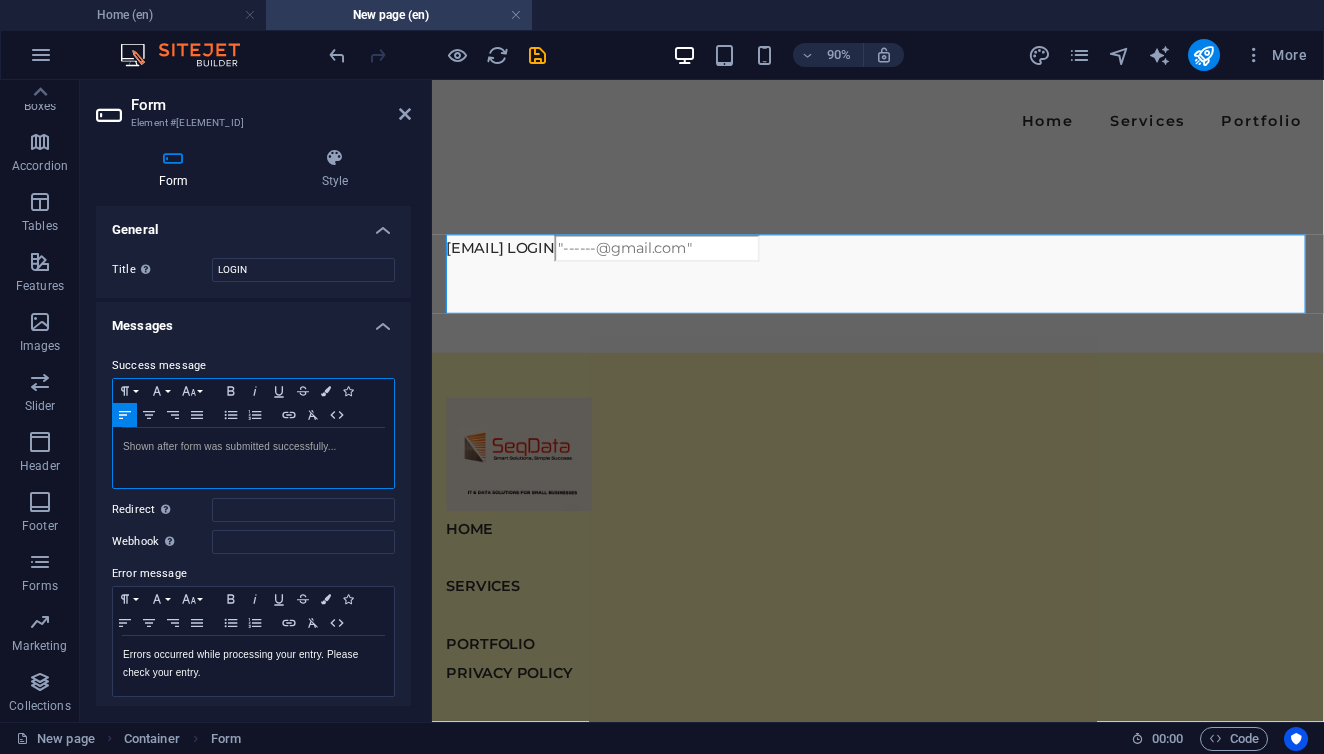 type 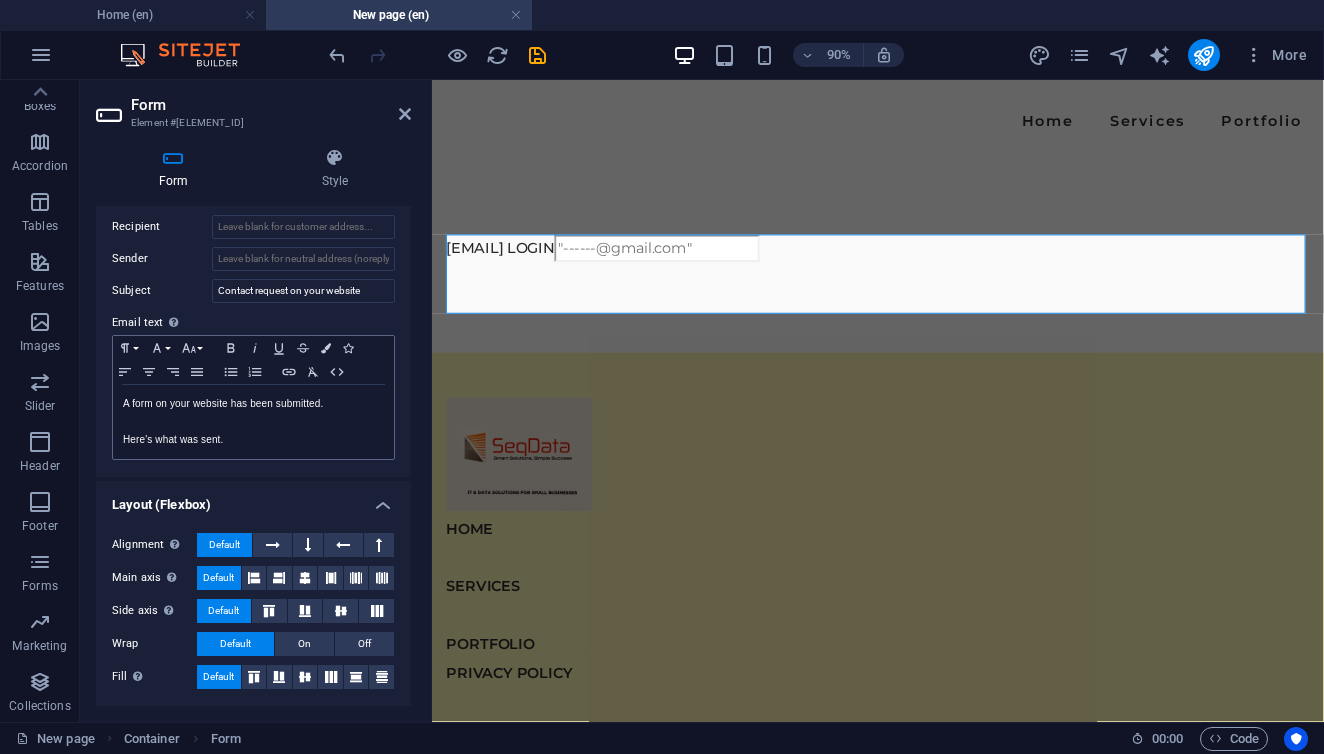 scroll, scrollTop: 618, scrollLeft: 0, axis: vertical 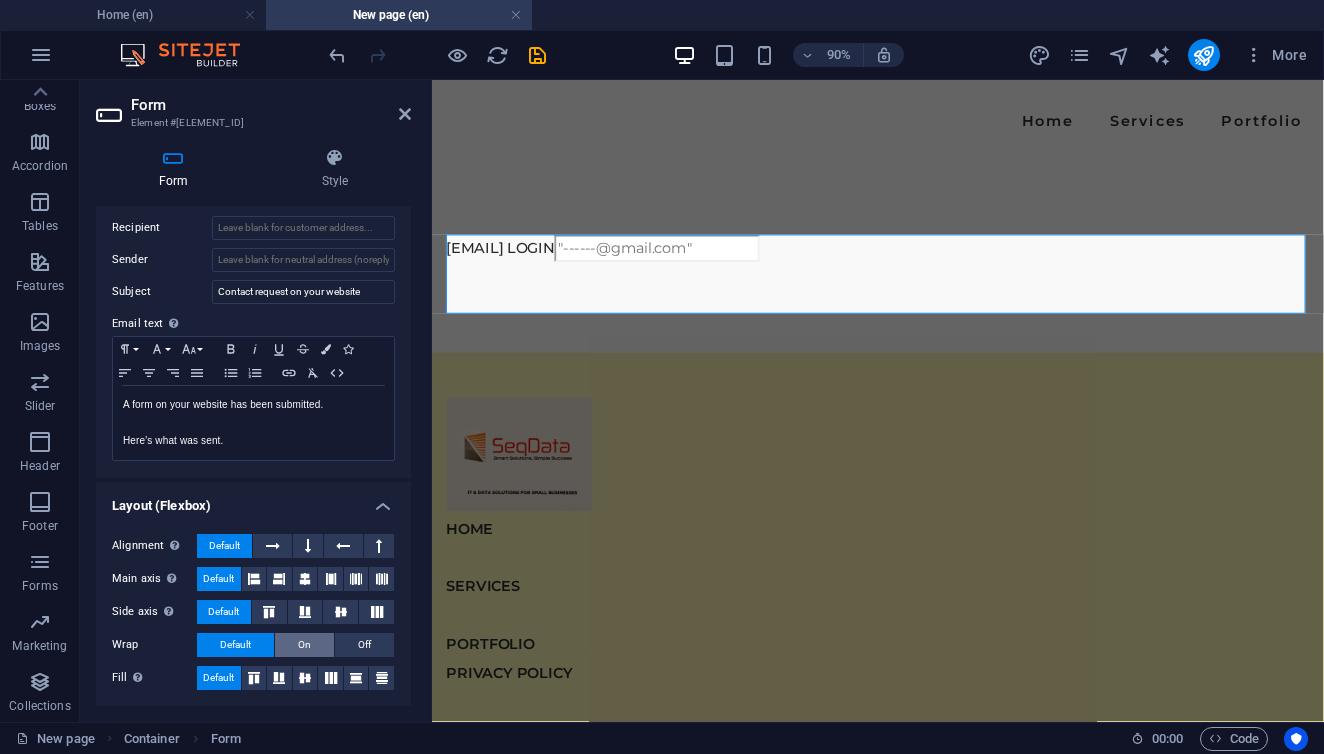 click on "On" at bounding box center [304, 645] 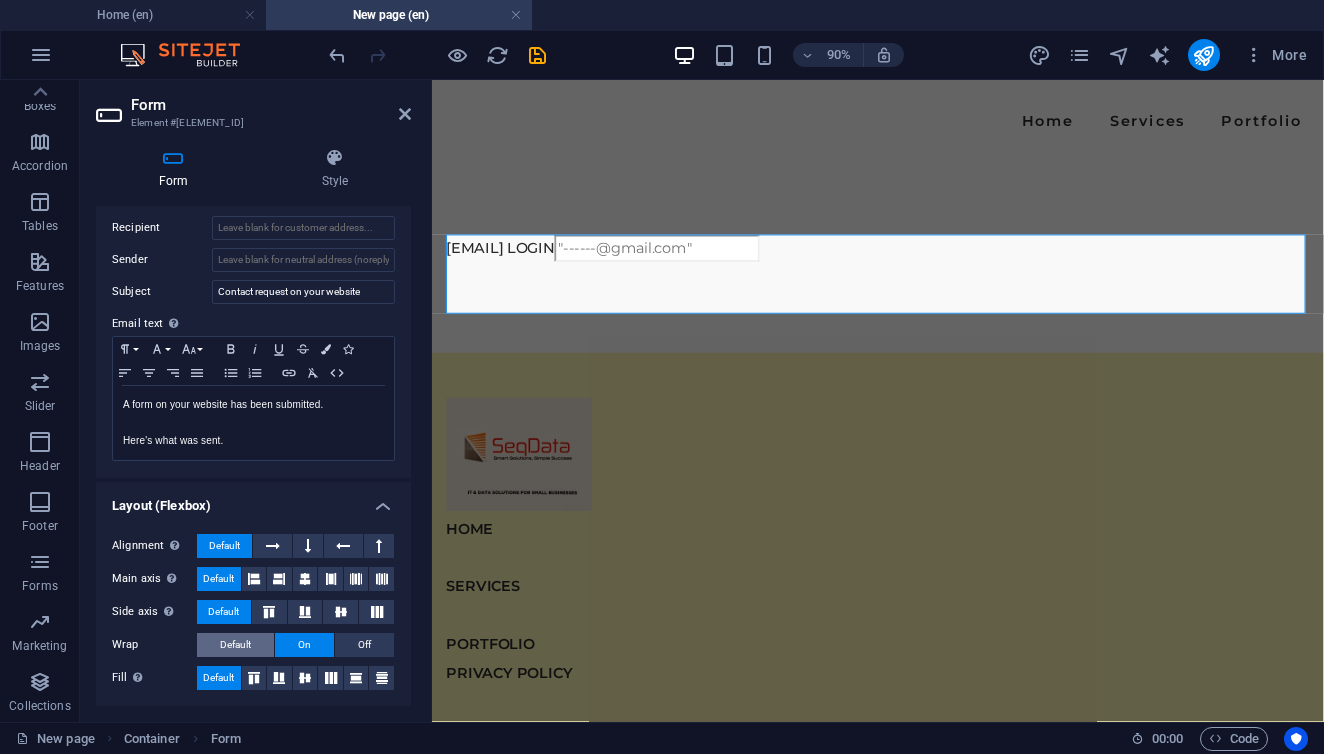 click on "Default" at bounding box center (235, 645) 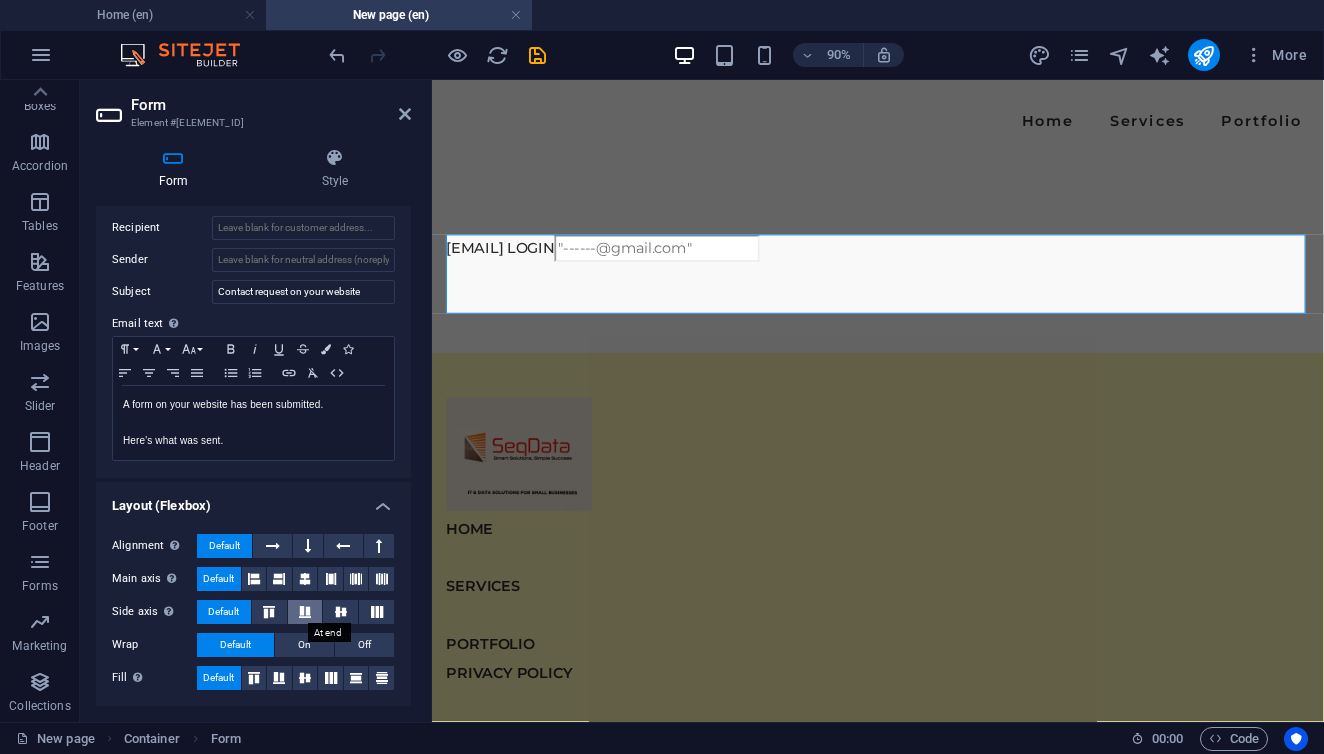 click at bounding box center (305, 612) 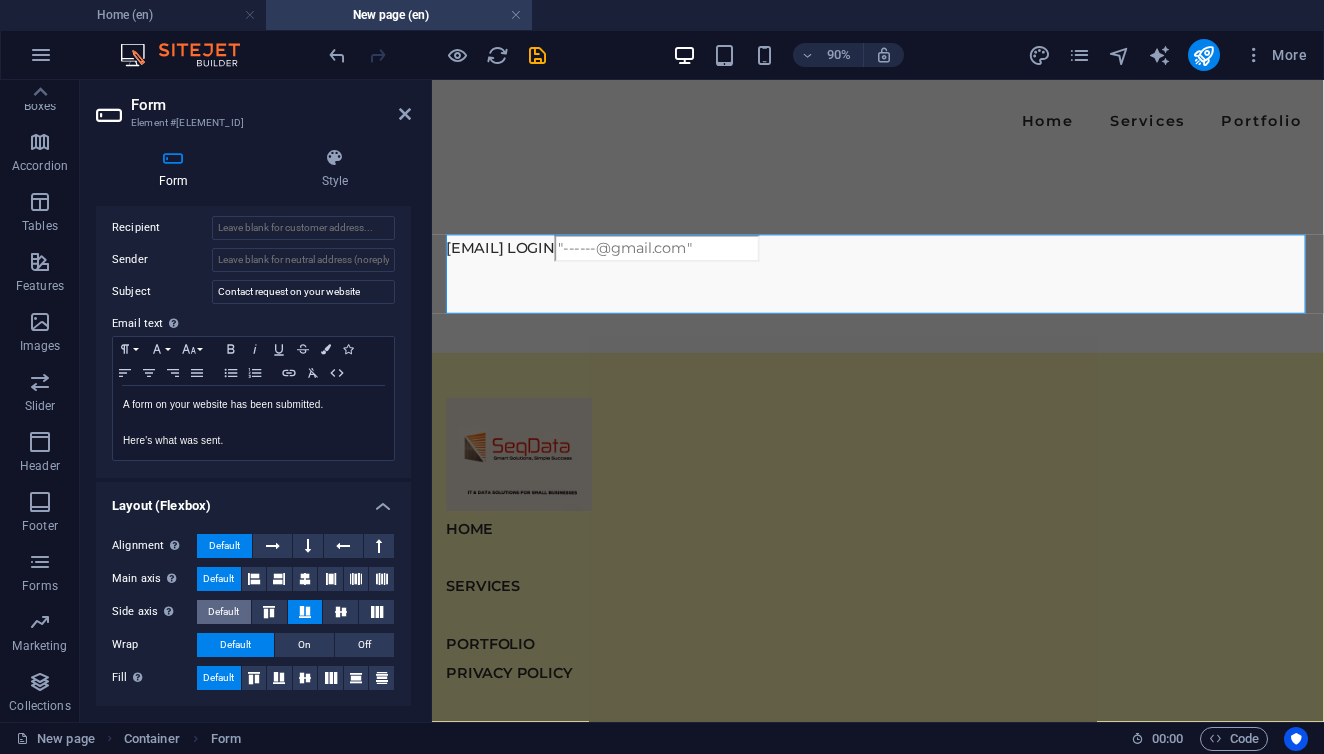 click on "Default" at bounding box center [224, 612] 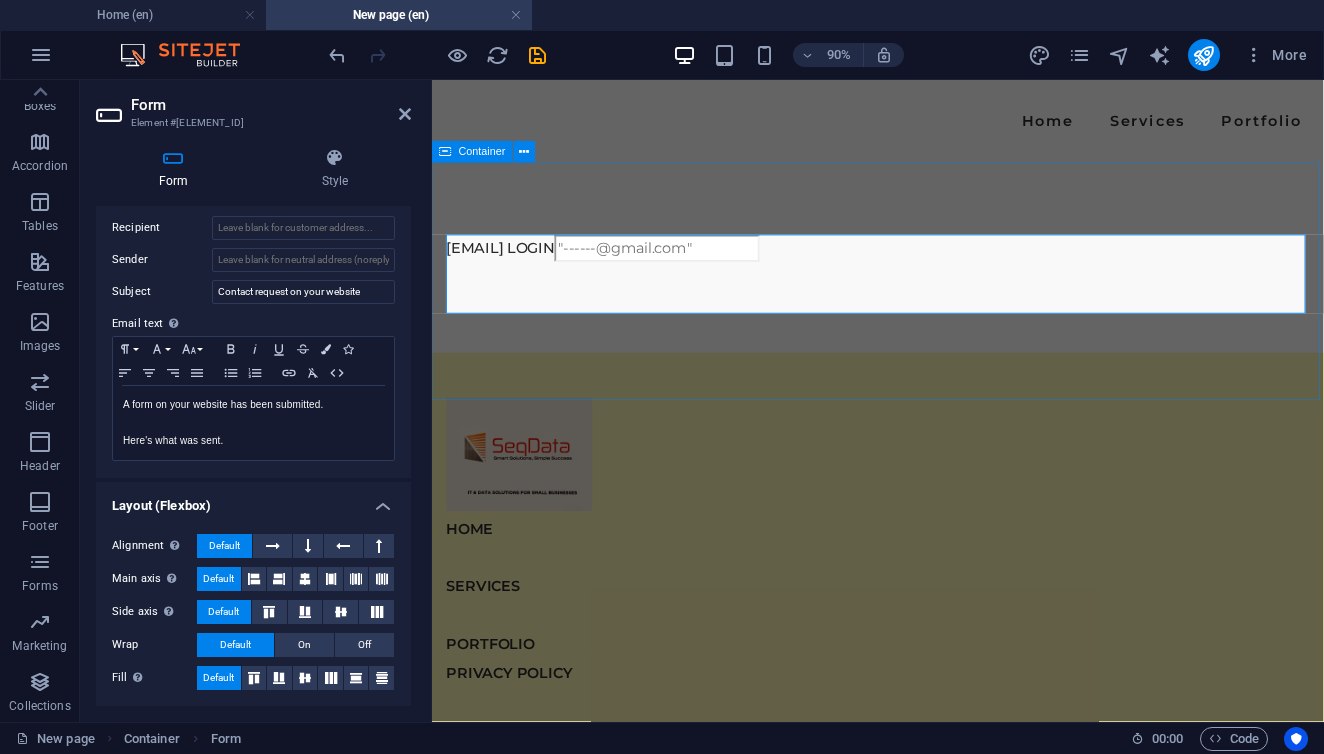 click on "[EMAIL] LOGIN" at bounding box center [927, 277] 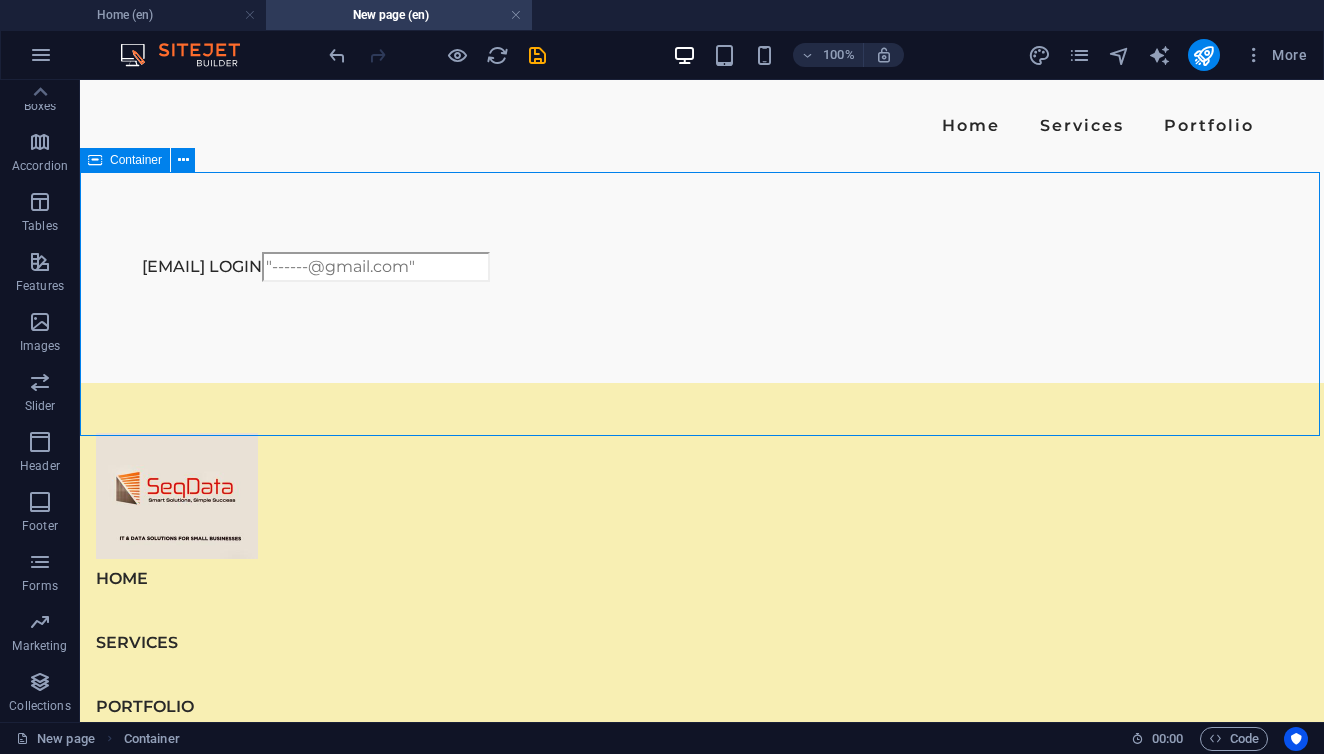 click on "[EMAIL] LOGIN" at bounding box center (702, 277) 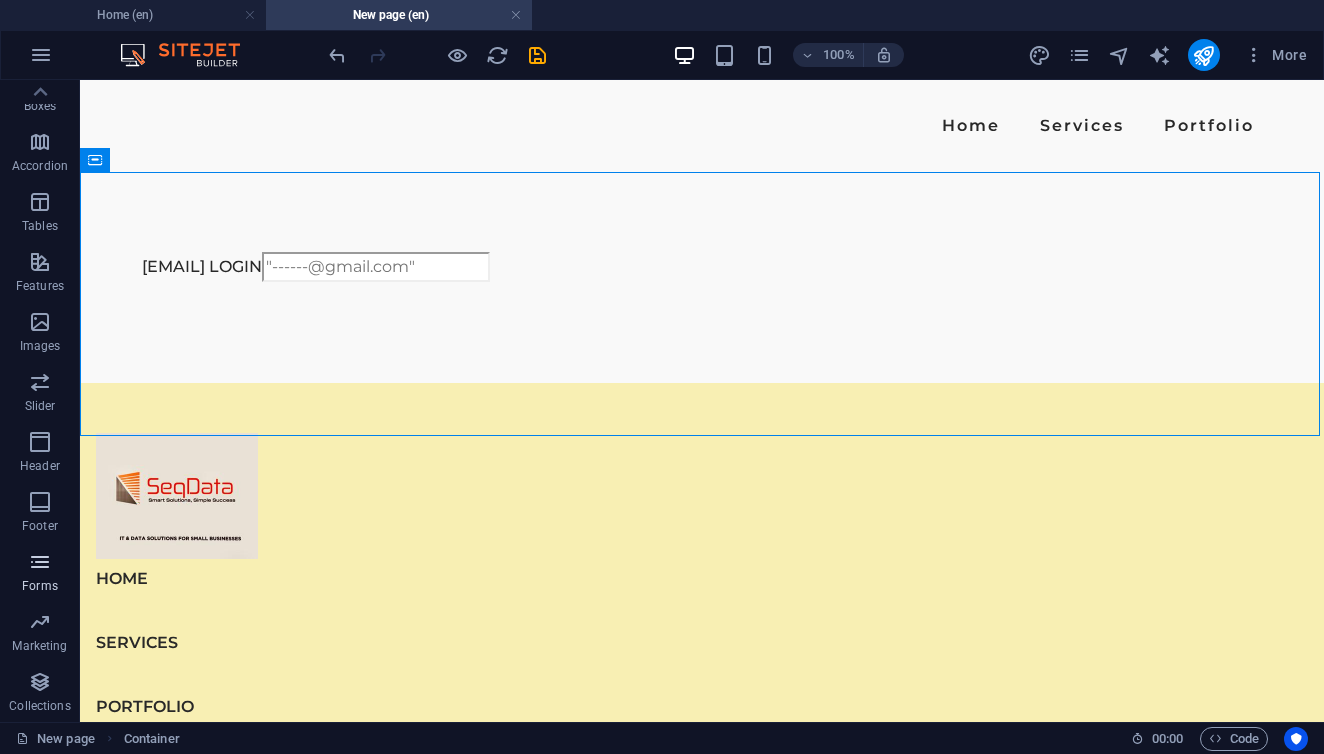 click on "Forms" at bounding box center (40, 586) 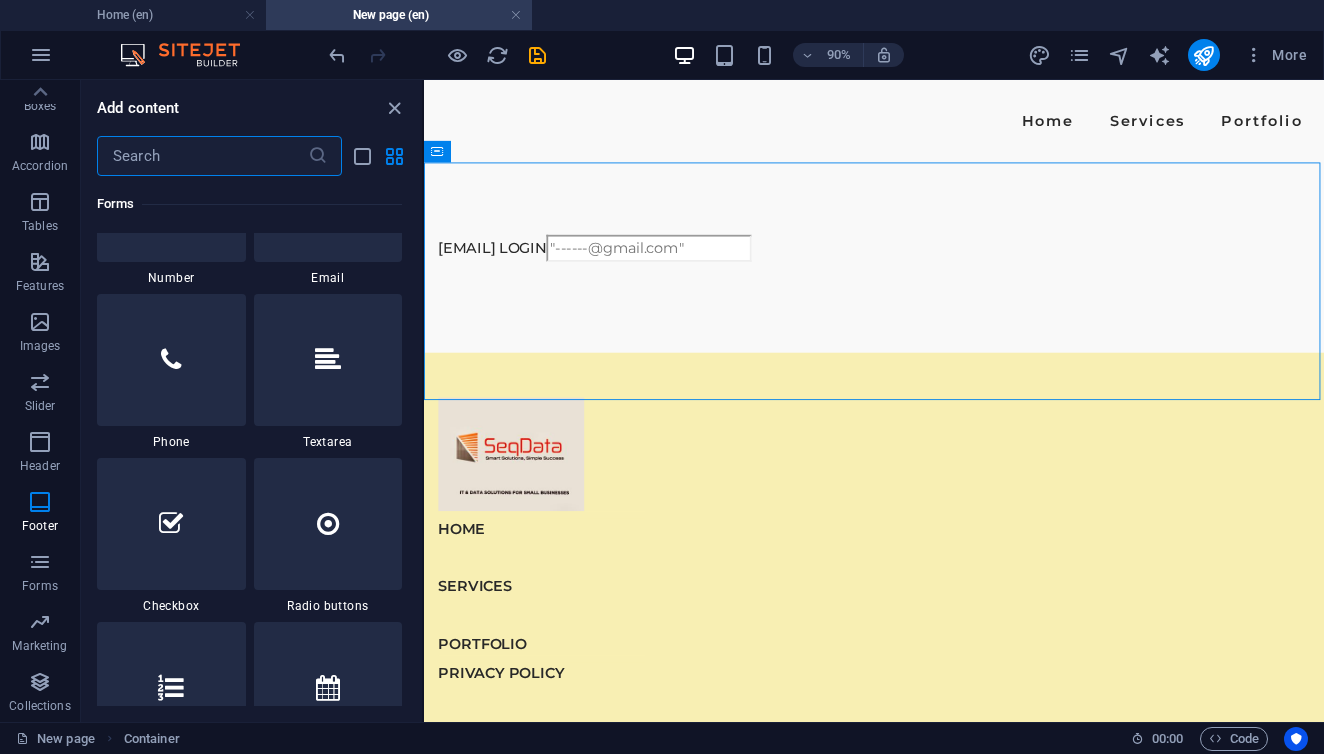 scroll, scrollTop: 15355, scrollLeft: 0, axis: vertical 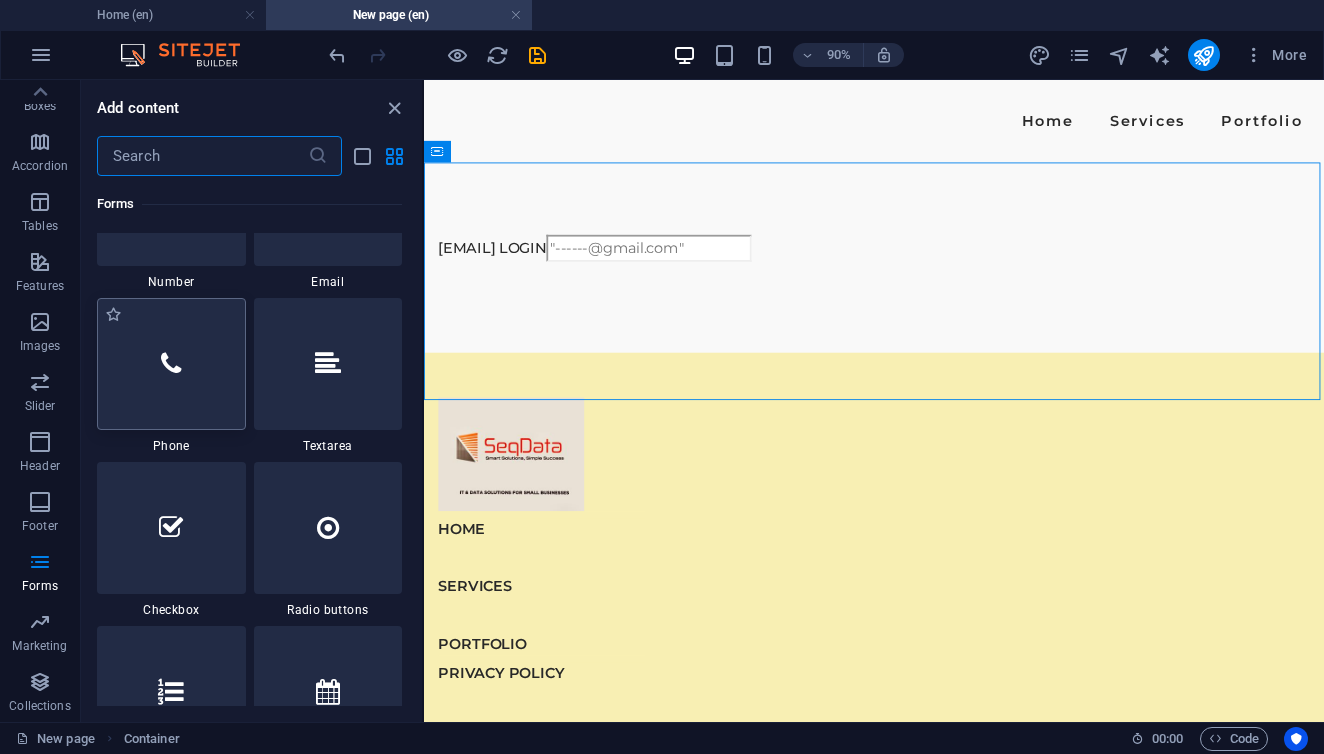 click at bounding box center [171, 364] 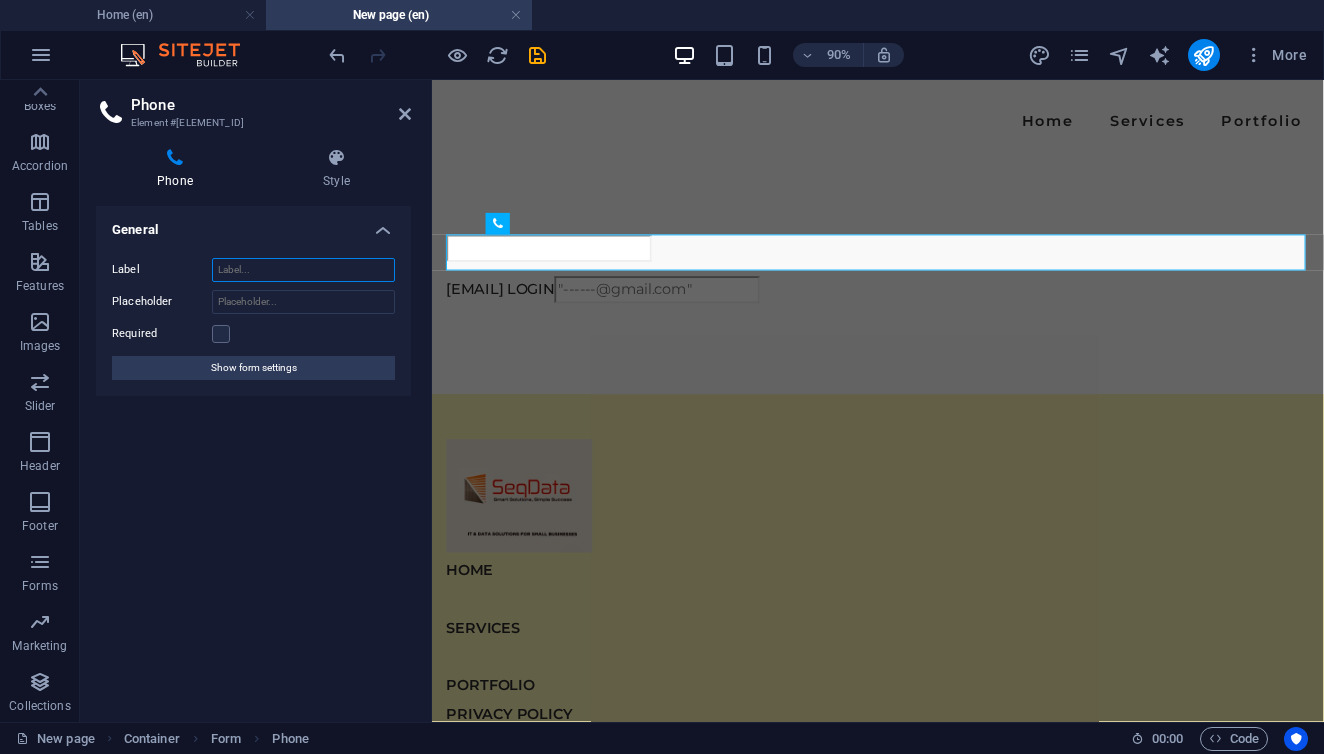 click on "Label" at bounding box center [303, 270] 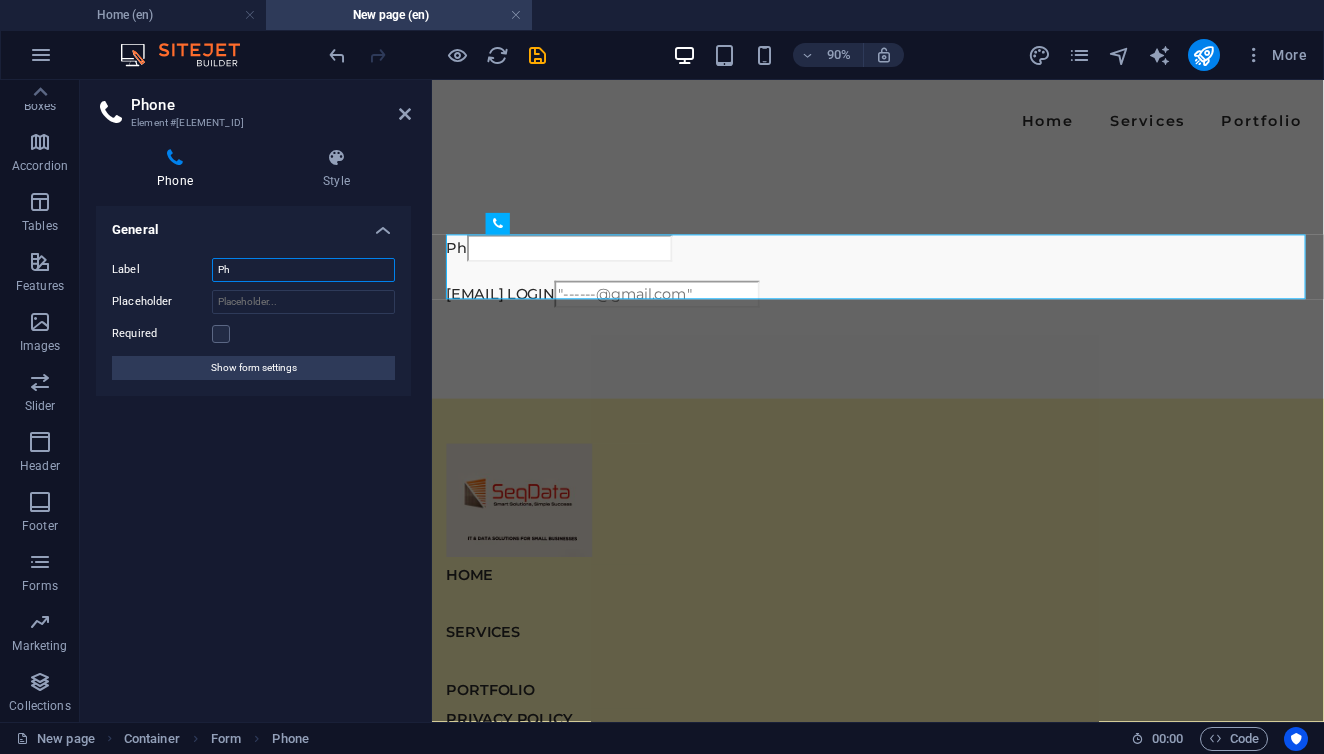 type on "P" 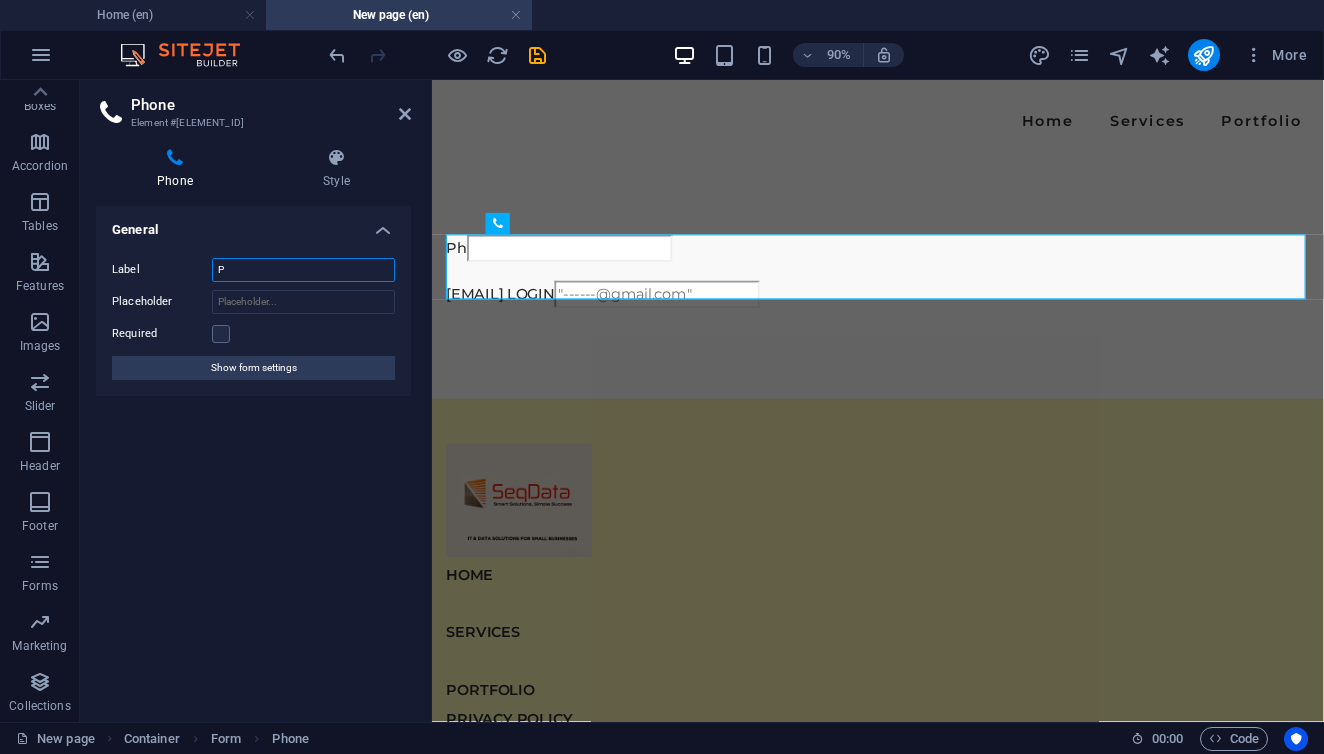 type 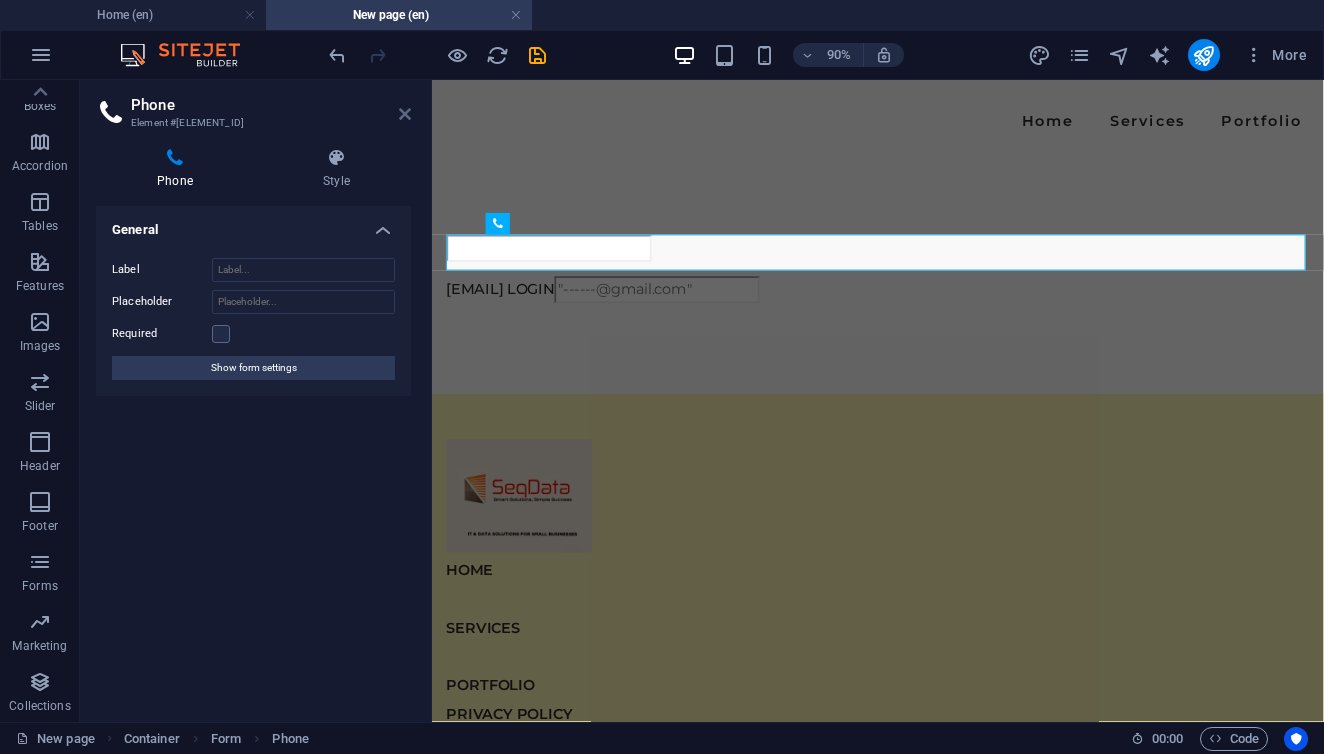 click at bounding box center (405, 114) 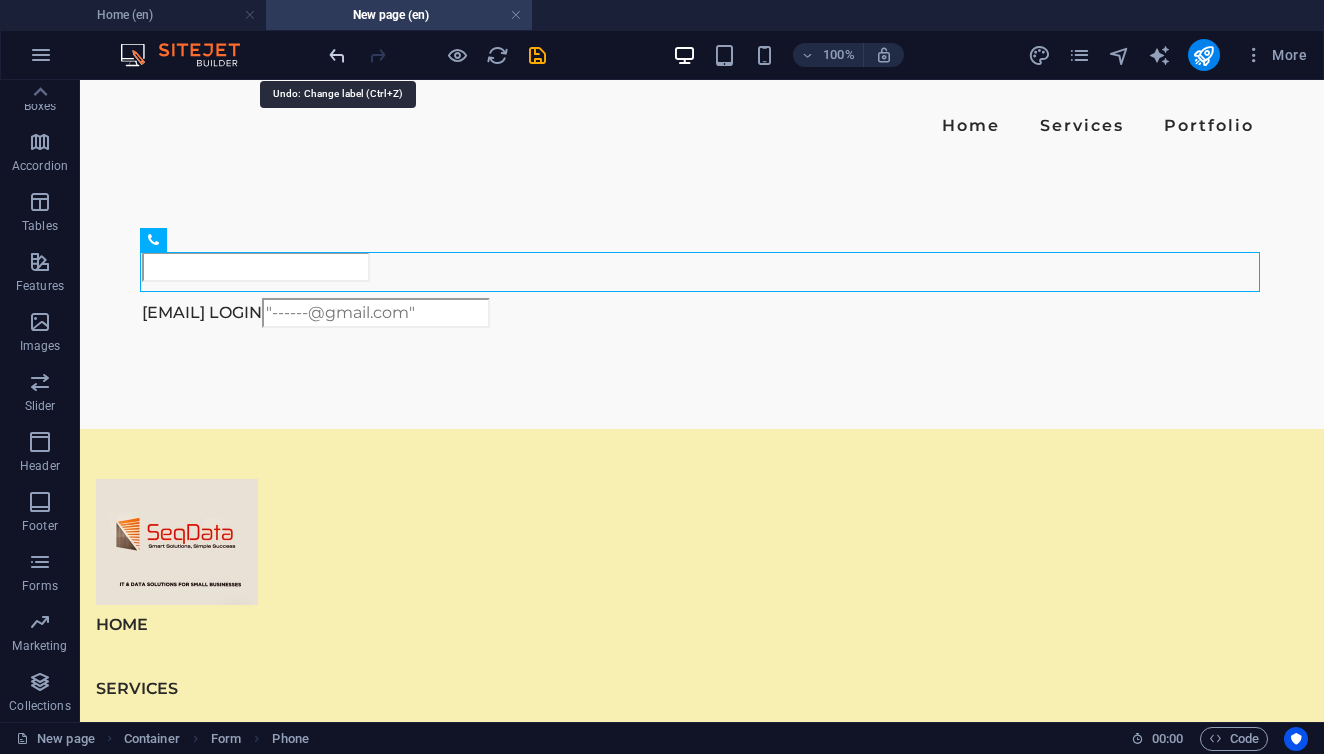 click at bounding box center (337, 55) 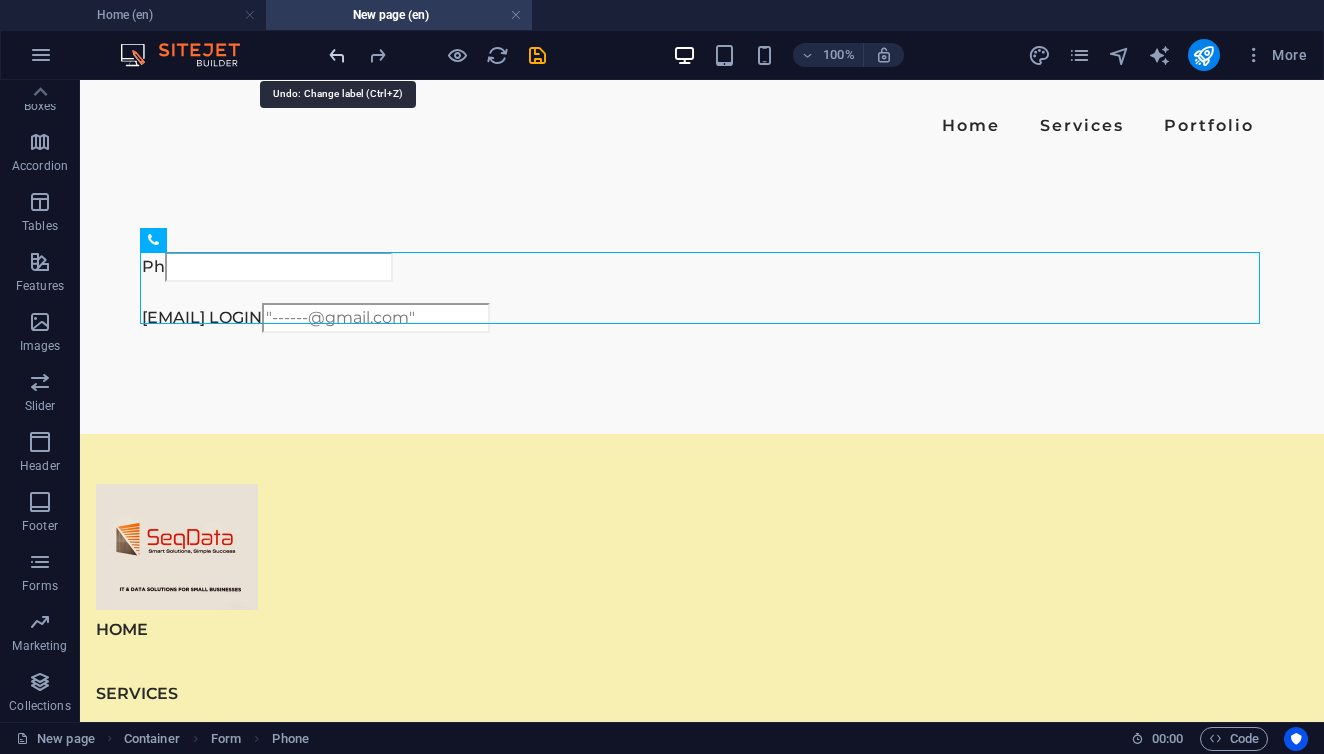 click at bounding box center [337, 55] 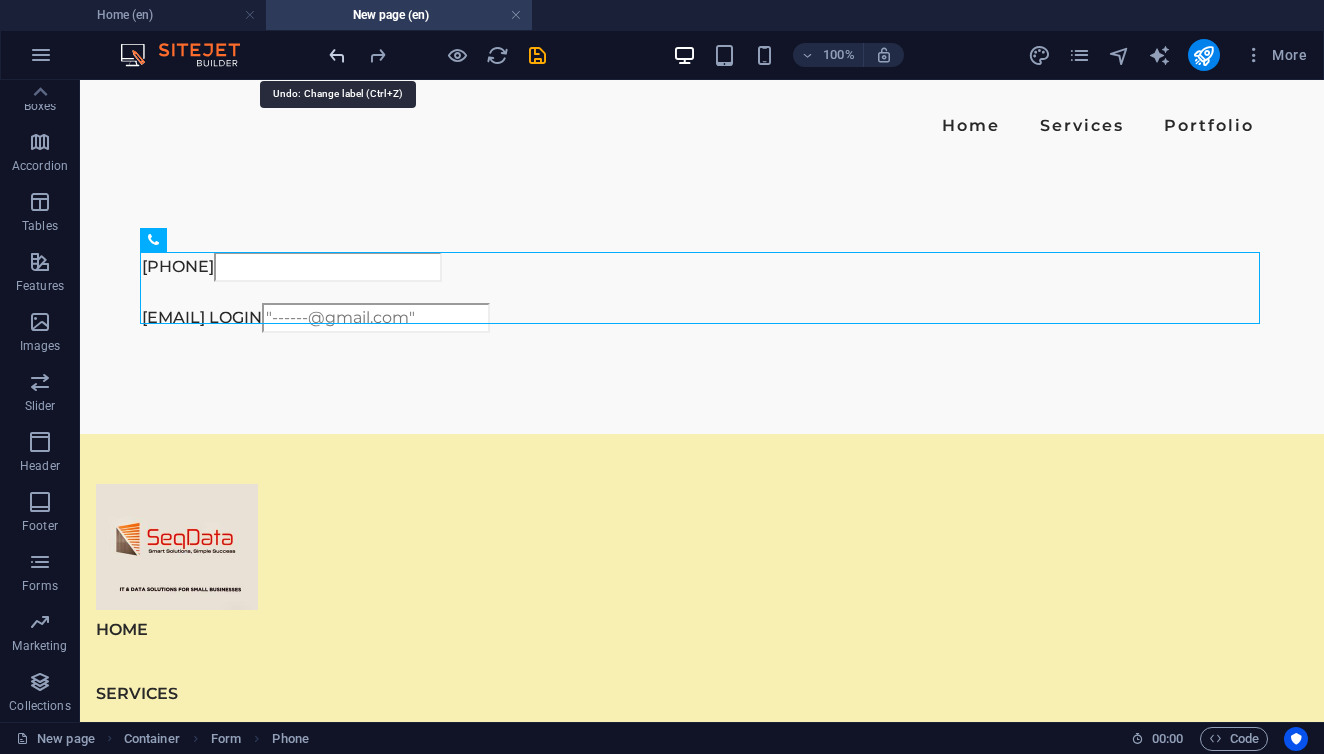 click at bounding box center [337, 55] 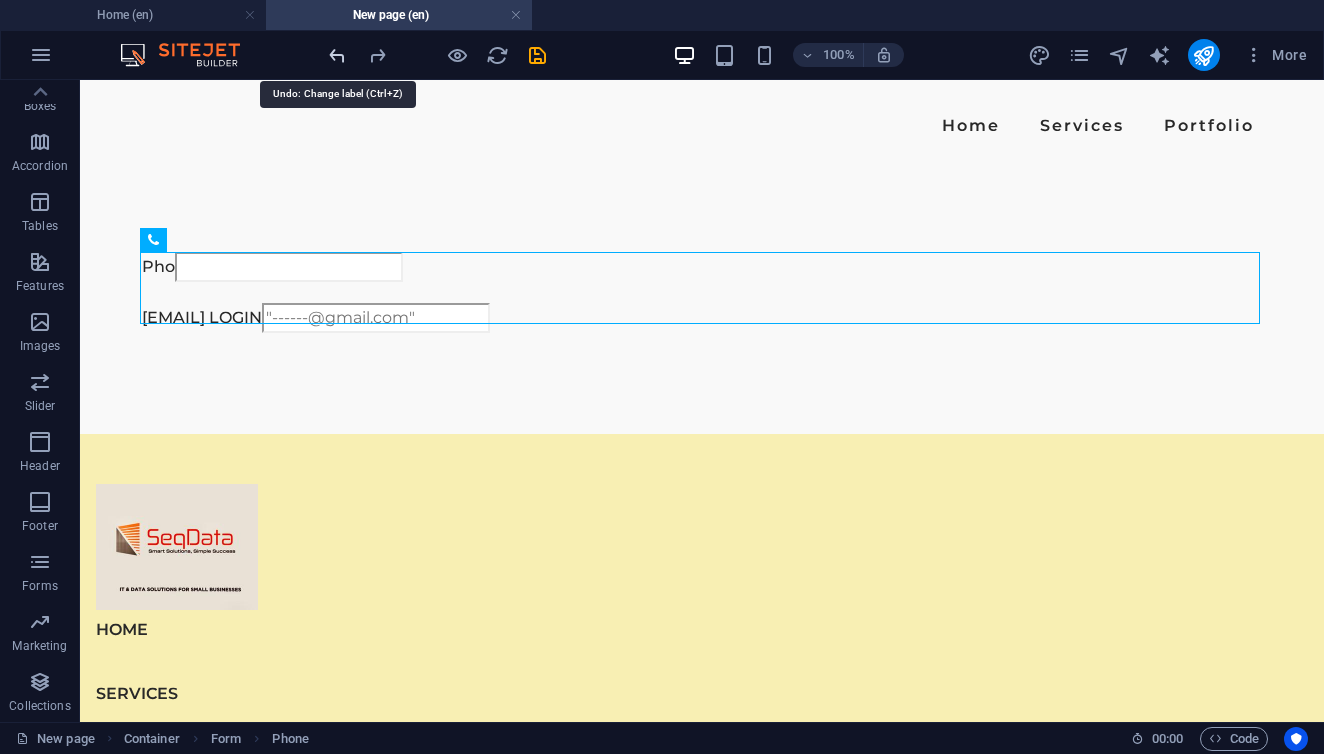 click at bounding box center (337, 55) 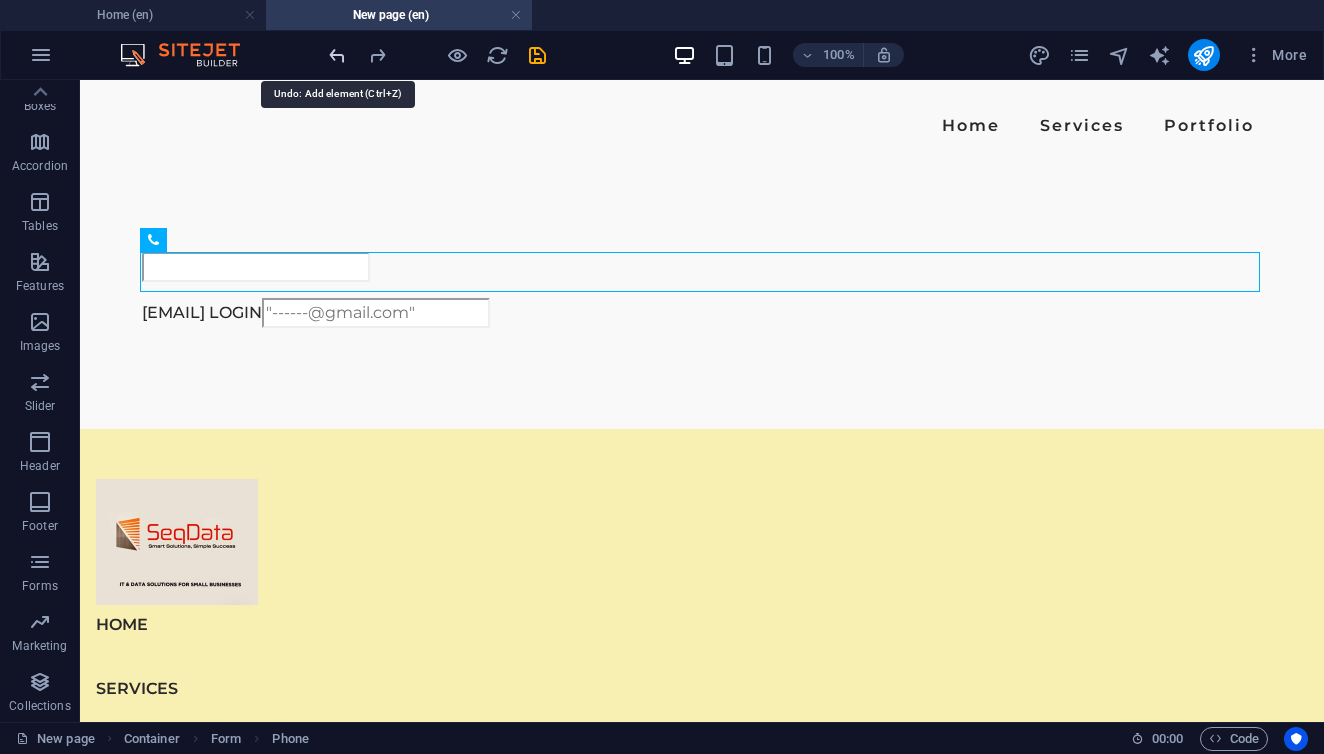 click at bounding box center [337, 55] 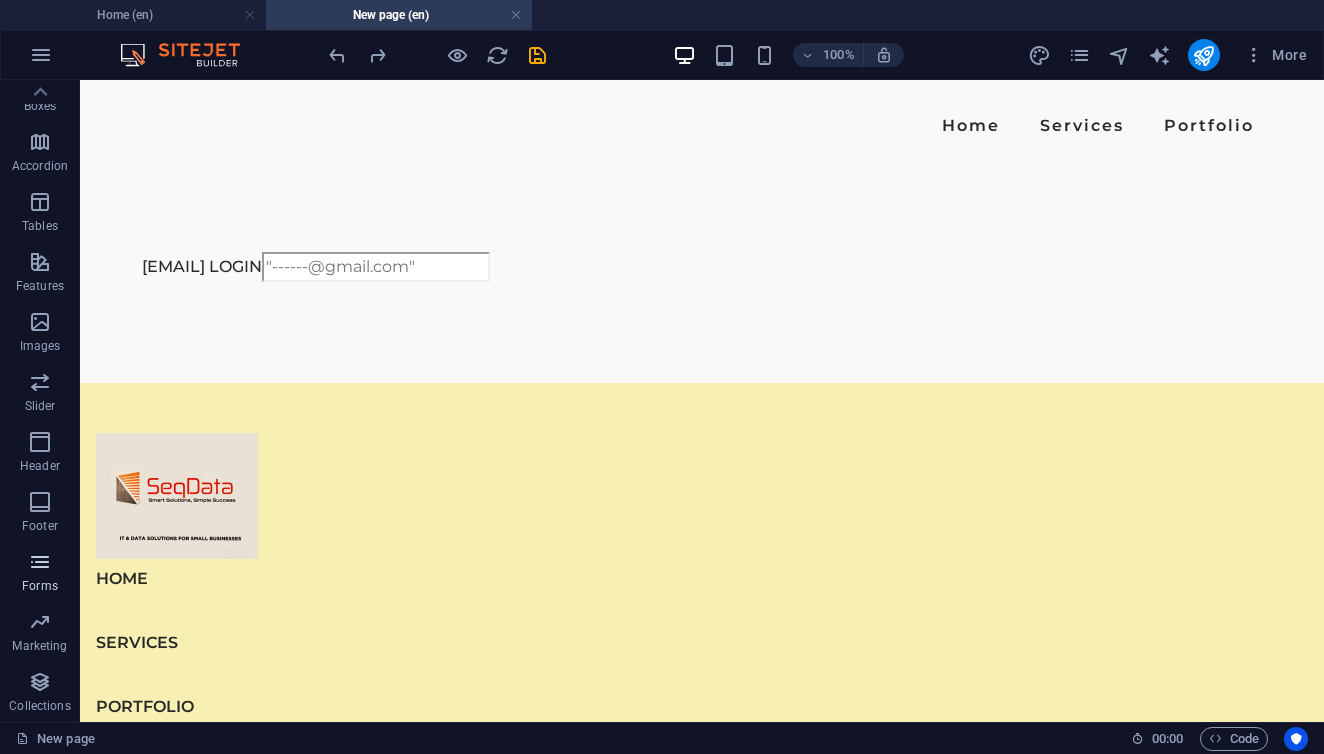 click on "Forms" at bounding box center (40, 586) 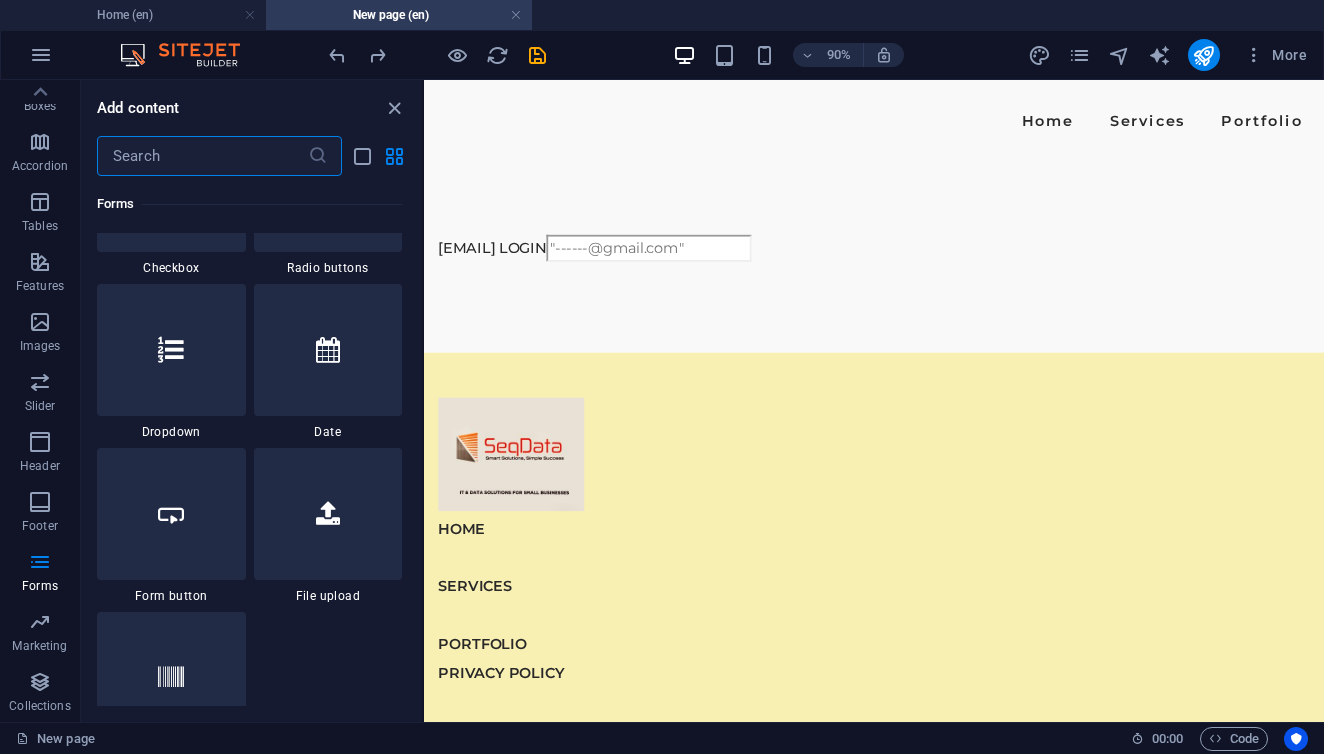scroll, scrollTop: 15696, scrollLeft: 0, axis: vertical 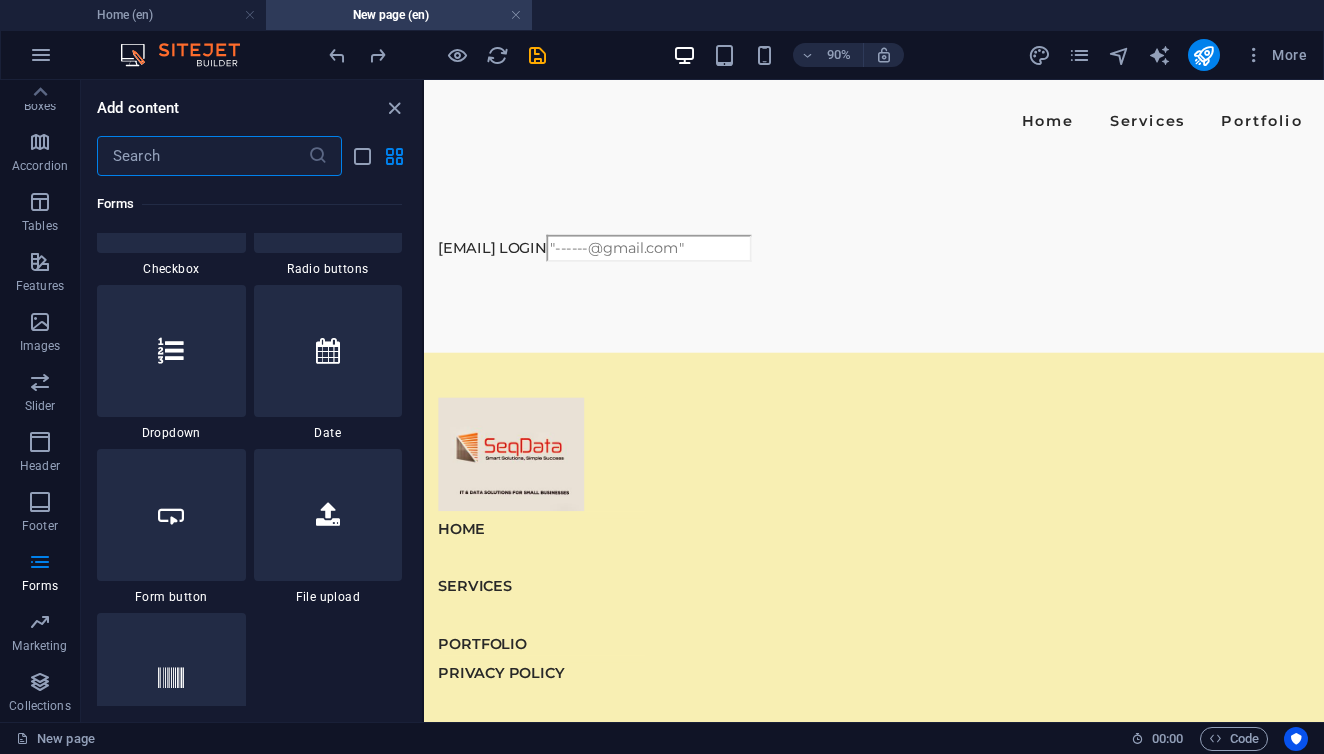 click on "1 Star Contact Form Background 1 Star Contact Form 1 Star Contact Form Plain 1 Star Contact Form Row 1 Star Label form 1 Star Horizontal Form 1 Star Form 1 Star Input 1 Star Number 1 Star [EMAIL] 1 Star [PHONE] 1 Star Textarea 1 Star Checkbox 1 Star Radio buttons 1 Star Dropdown 1 Star Date 1 Star Form button 1 Star File upload 1 Star Captcha" at bounding box center (249, -47) 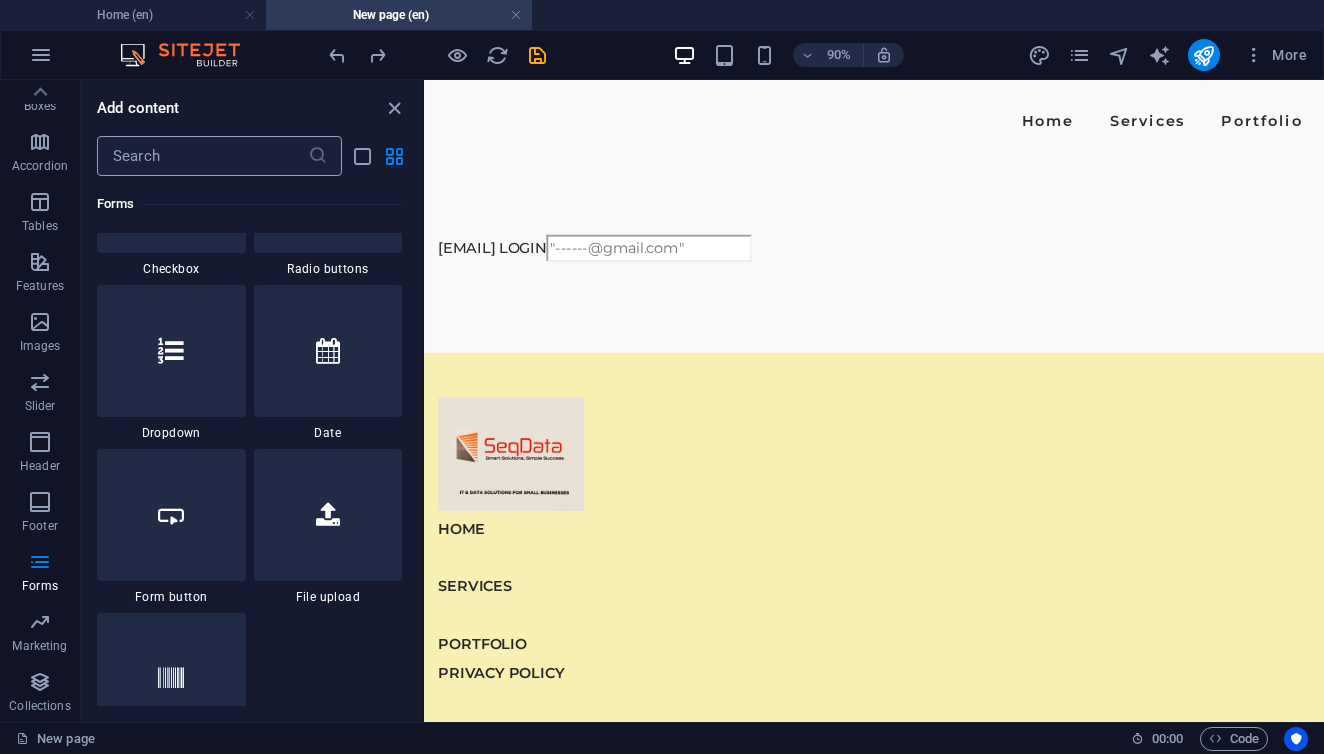 click at bounding box center (202, 156) 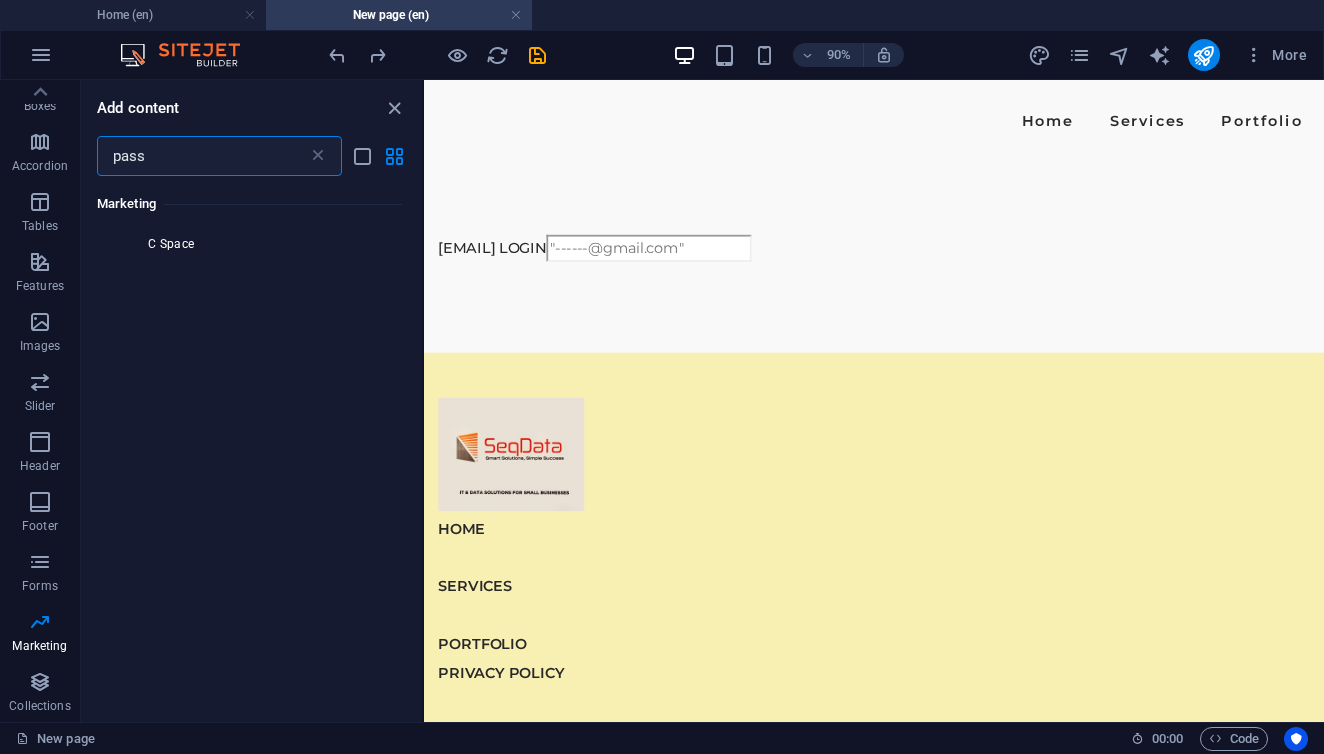 scroll, scrollTop: 0, scrollLeft: 0, axis: both 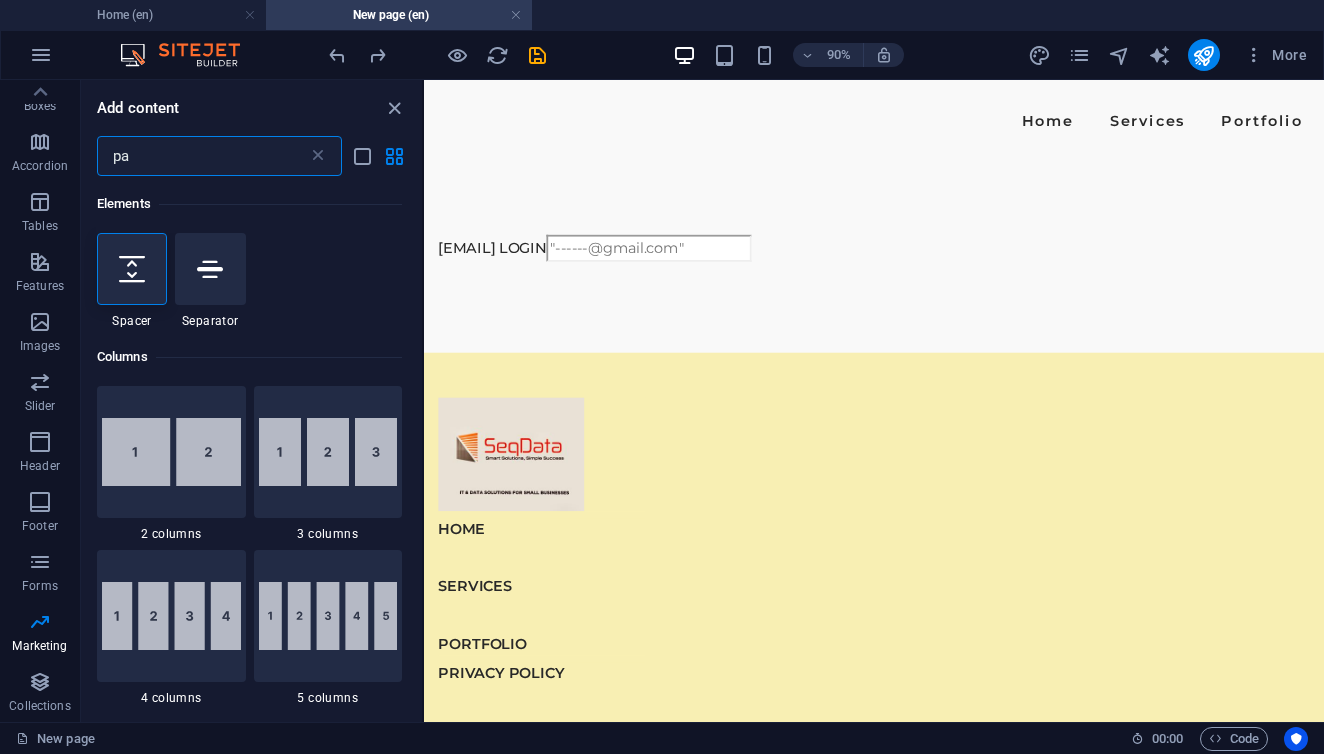 type on "p" 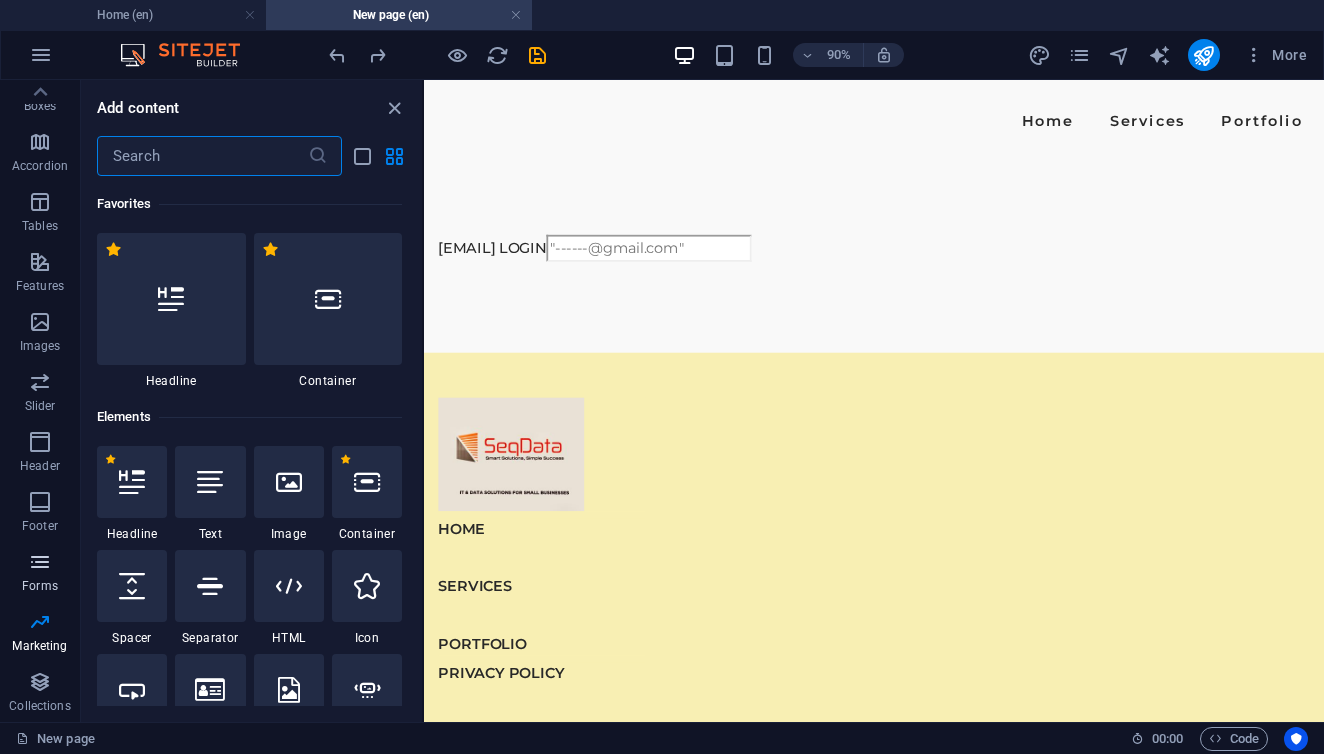 click at bounding box center [40, 562] 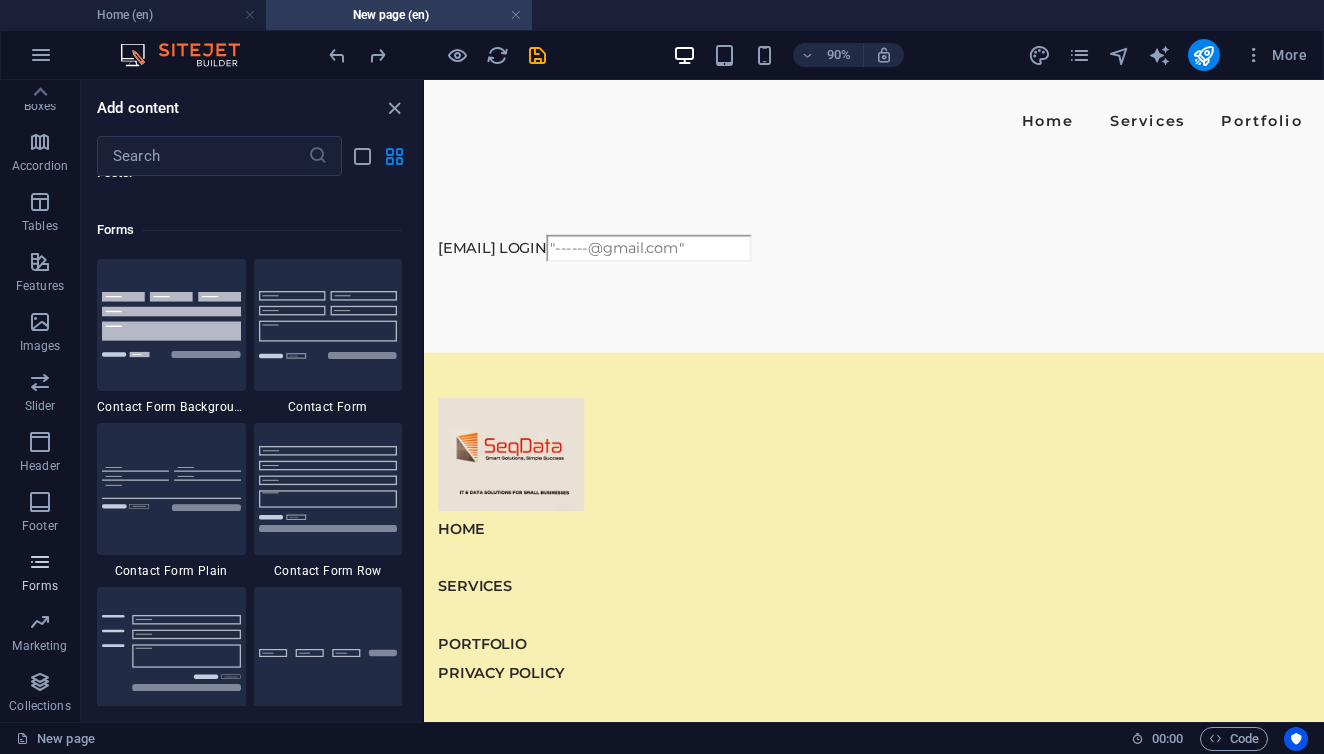 scroll, scrollTop: 14633, scrollLeft: 0, axis: vertical 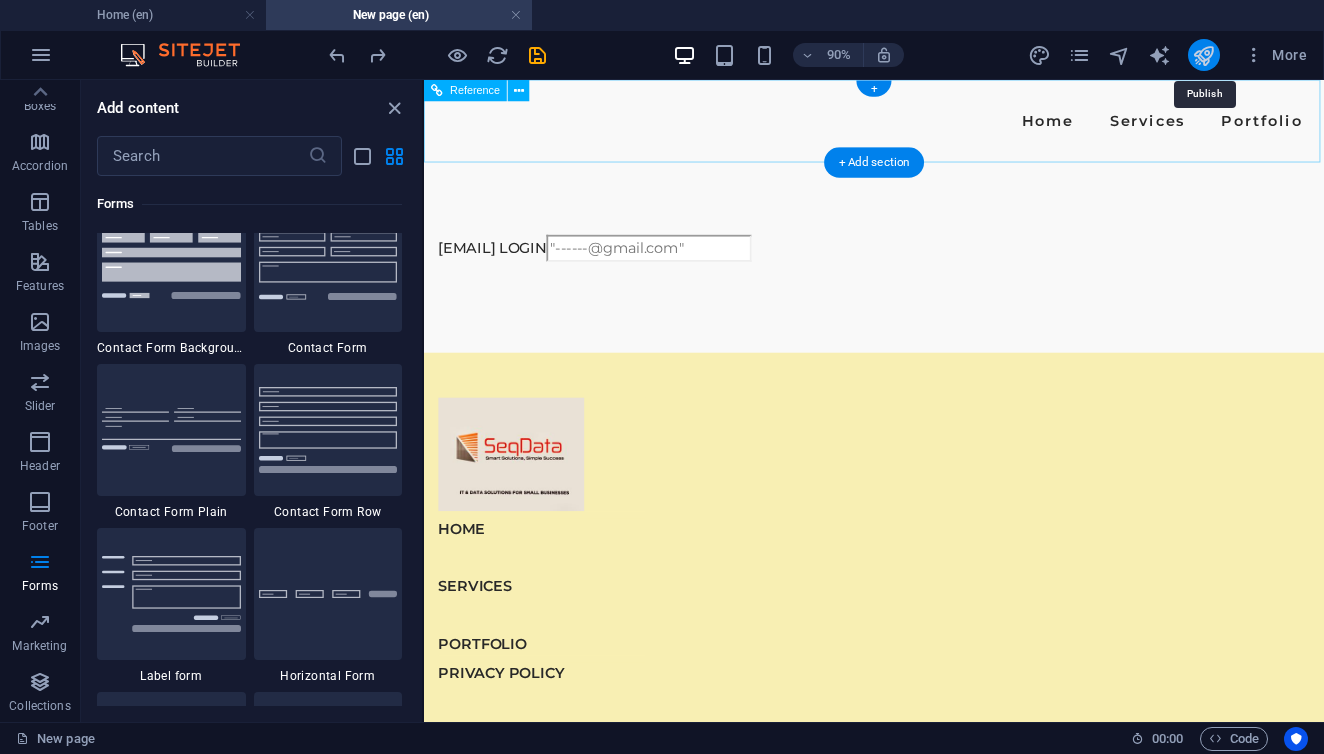 click at bounding box center (1203, 55) 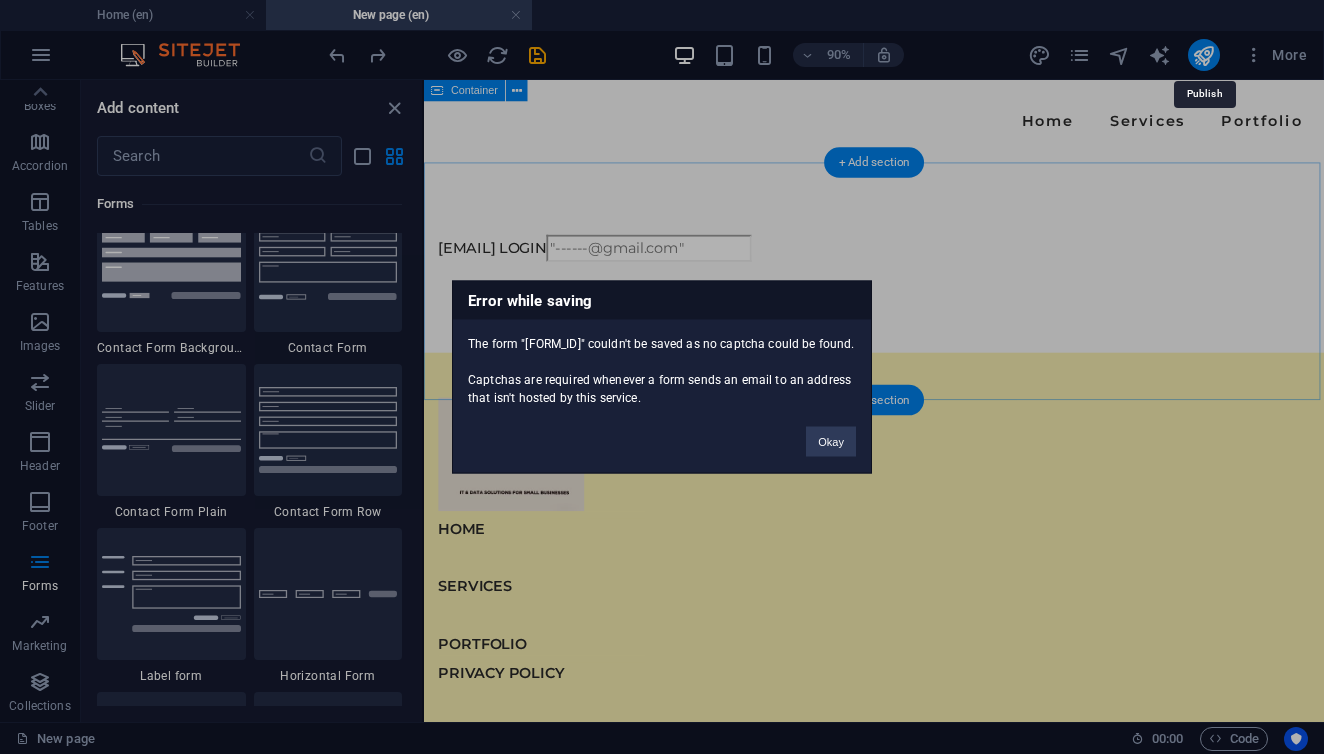 scroll, scrollTop: 144, scrollLeft: 0, axis: vertical 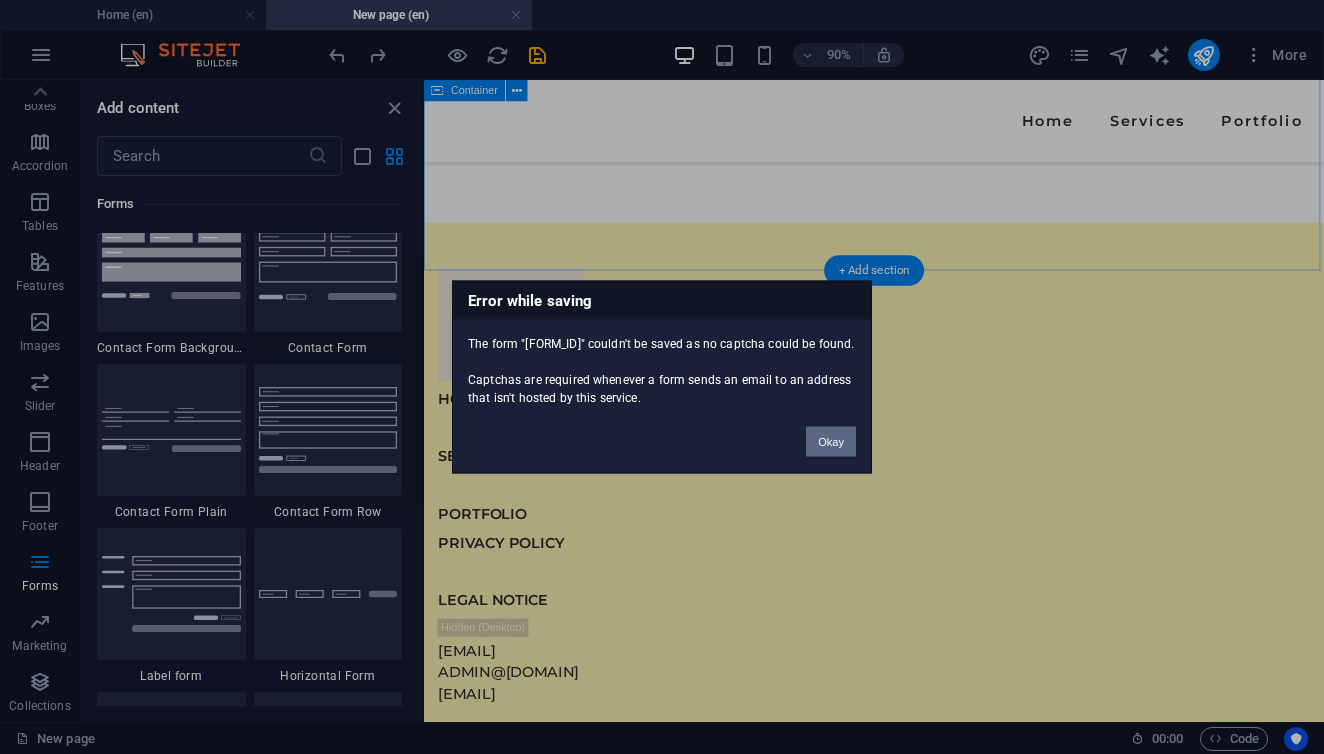 click on "Okay" at bounding box center [831, 442] 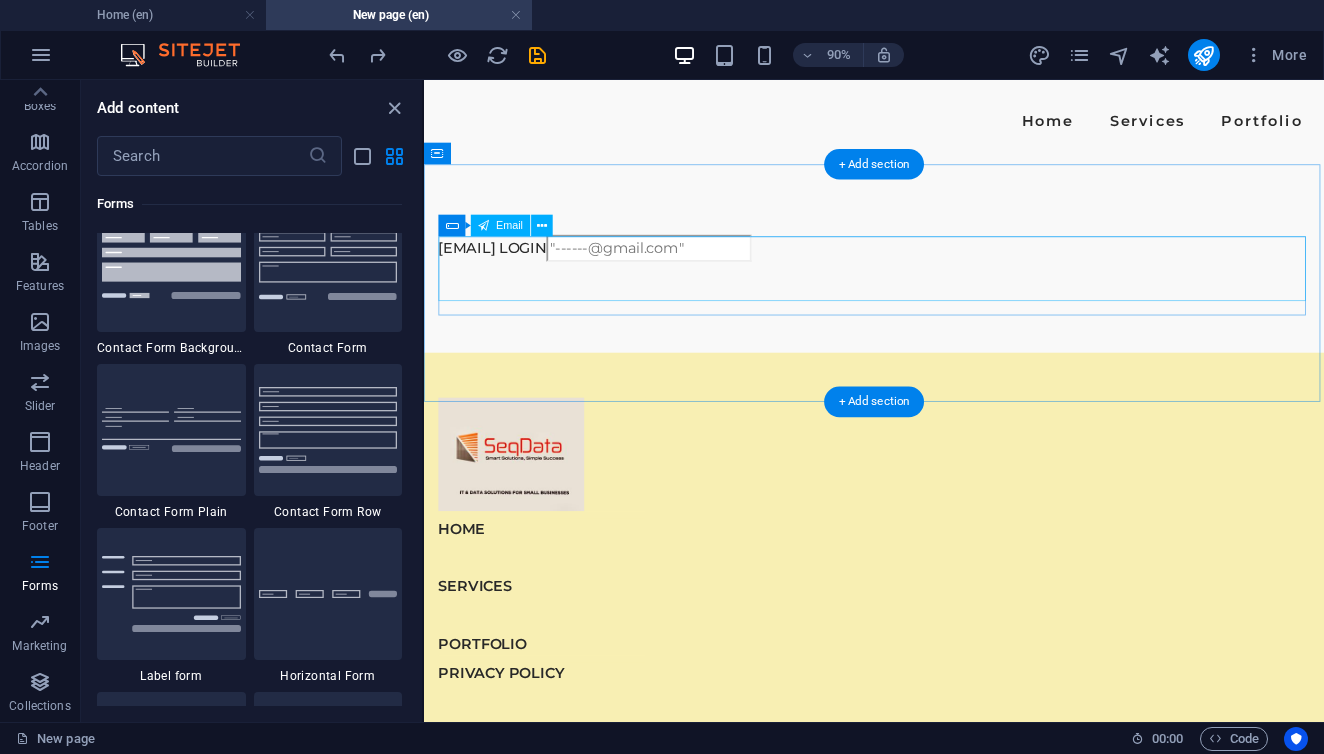 scroll, scrollTop: 0, scrollLeft: 0, axis: both 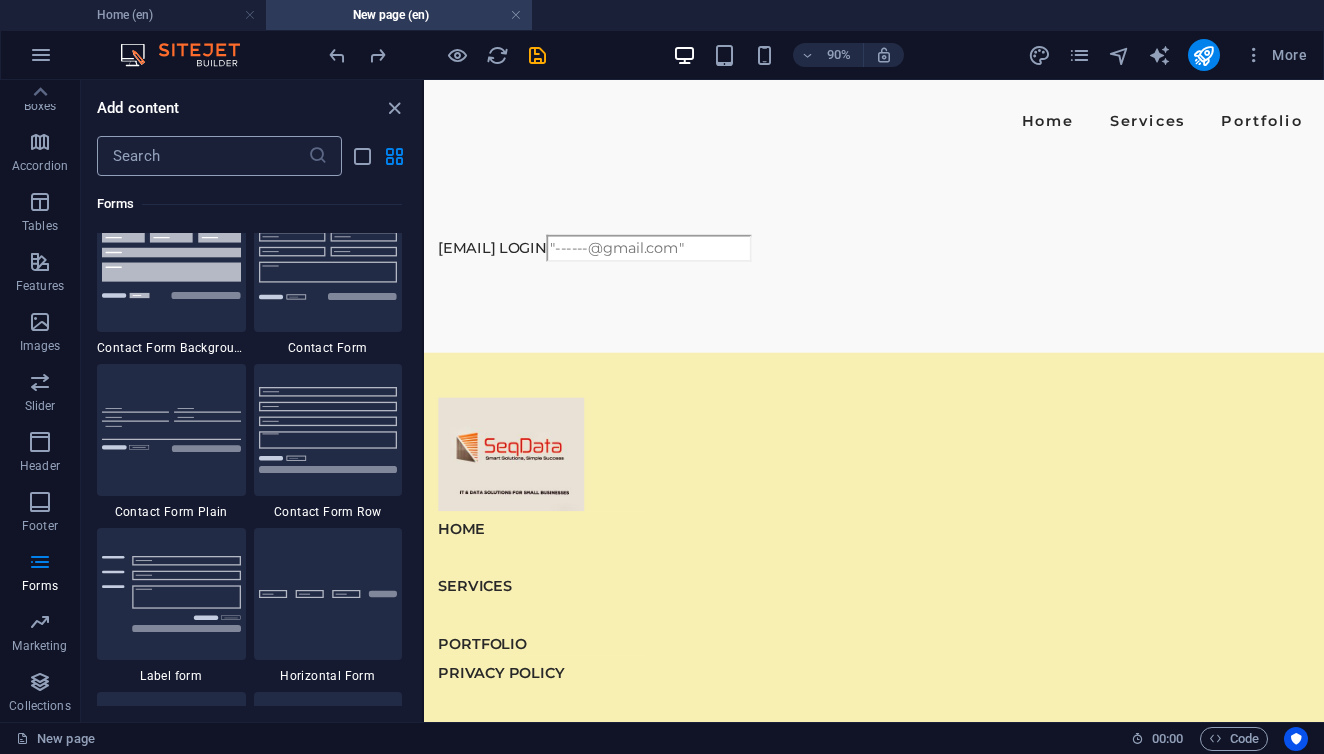 click at bounding box center [202, 156] 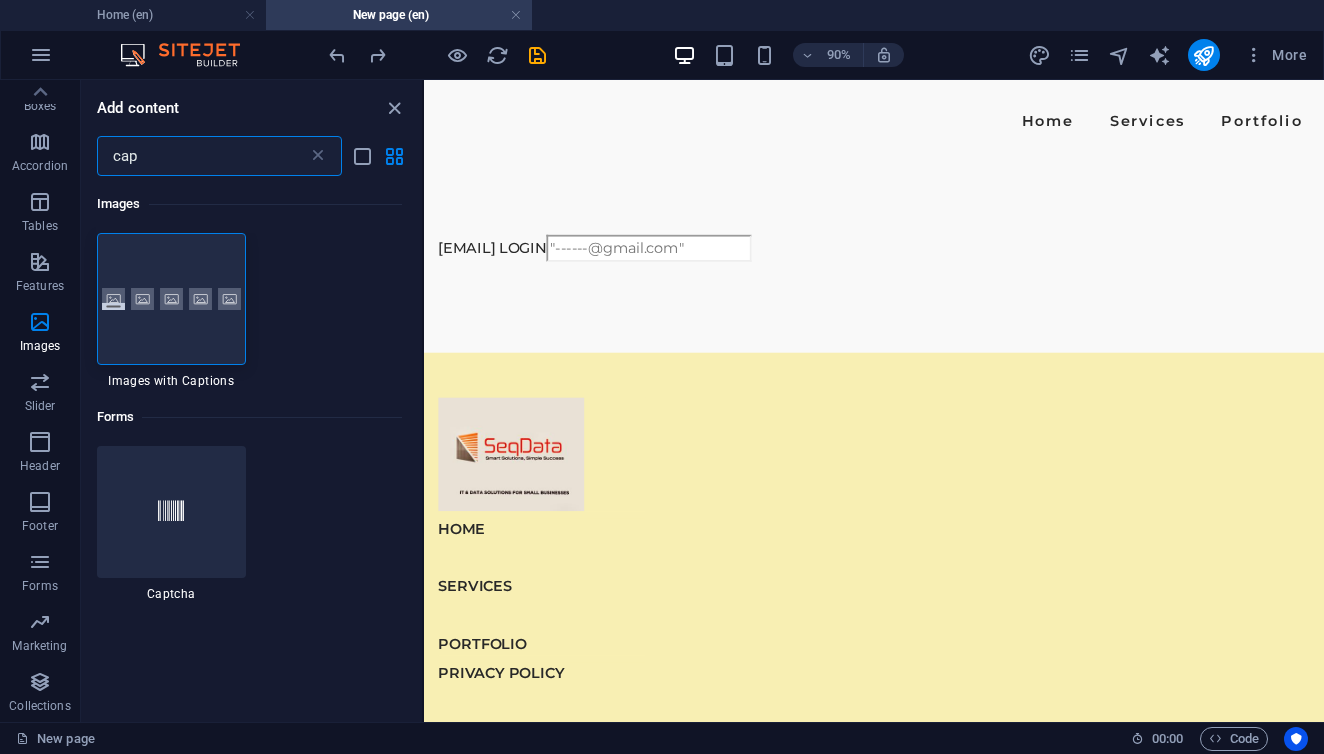 scroll, scrollTop: 0, scrollLeft: 0, axis: both 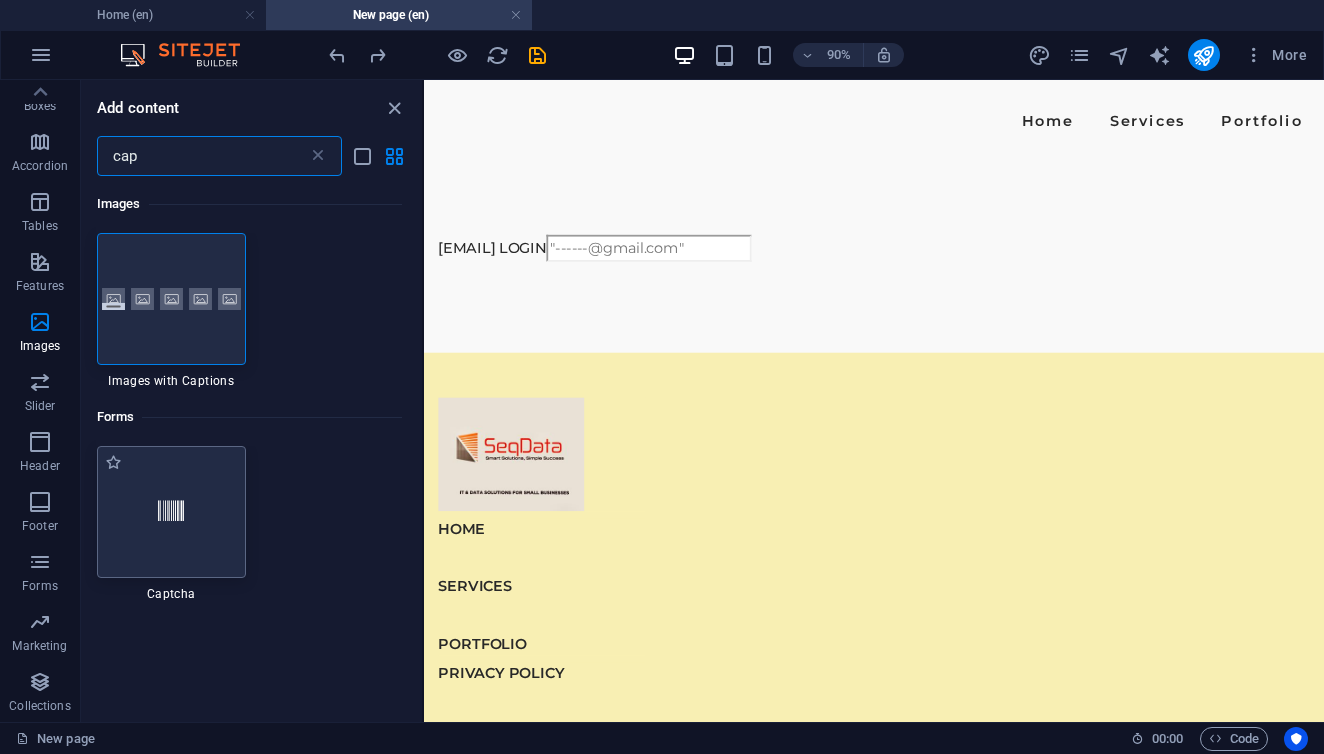 type on "cap" 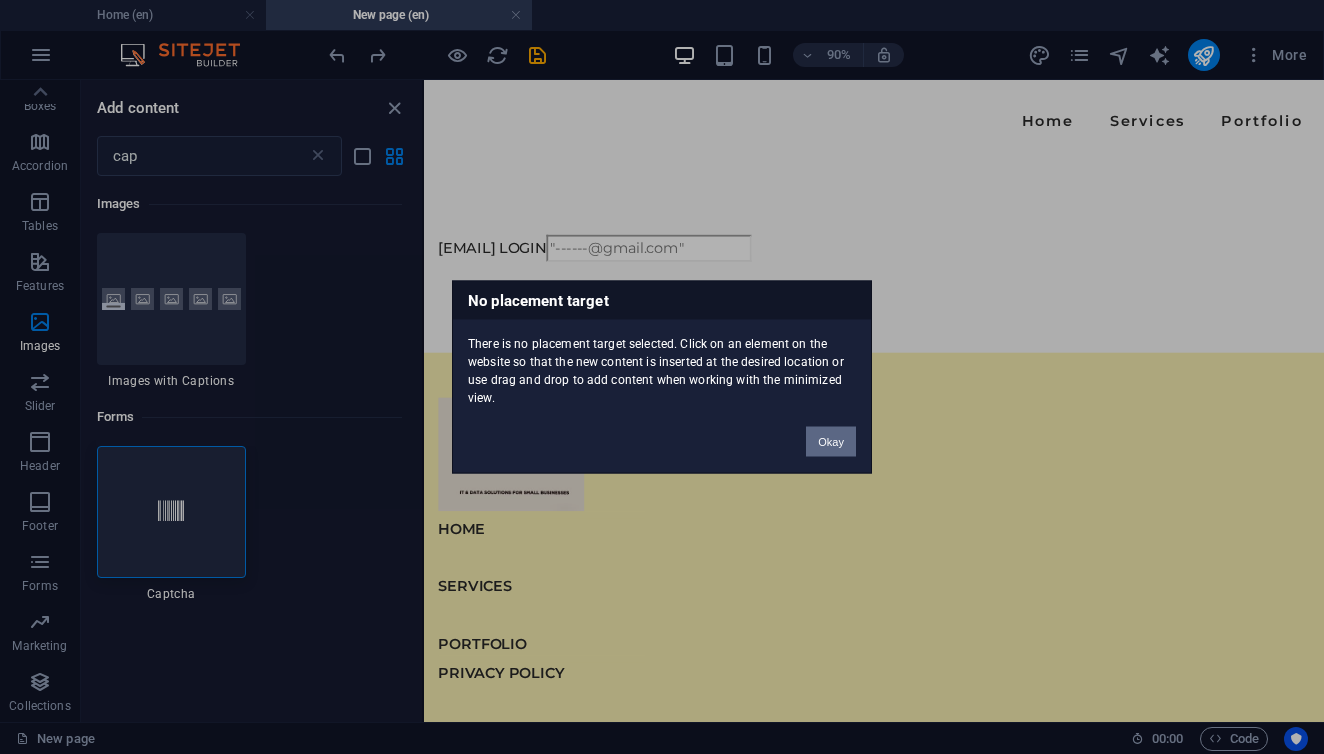click on "Okay" at bounding box center (831, 442) 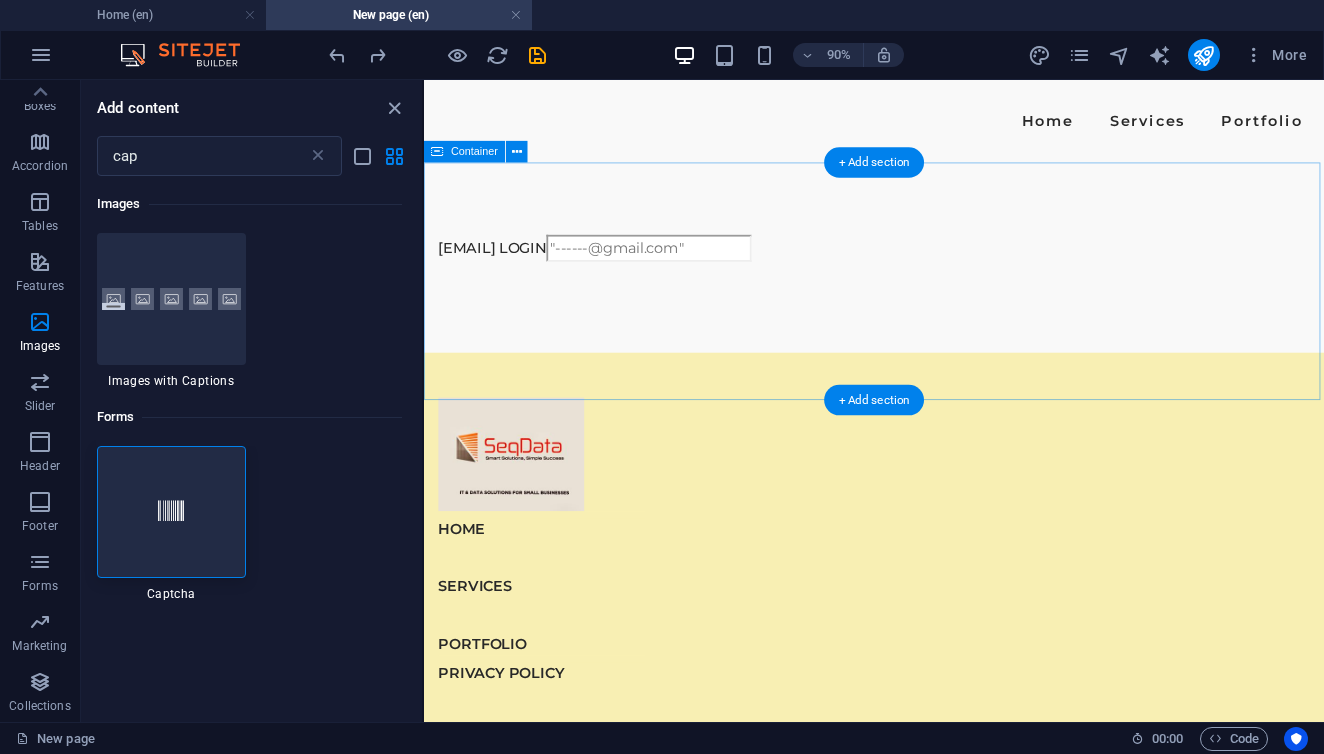 click on "[EMAIL] LOGIN" at bounding box center [924, 277] 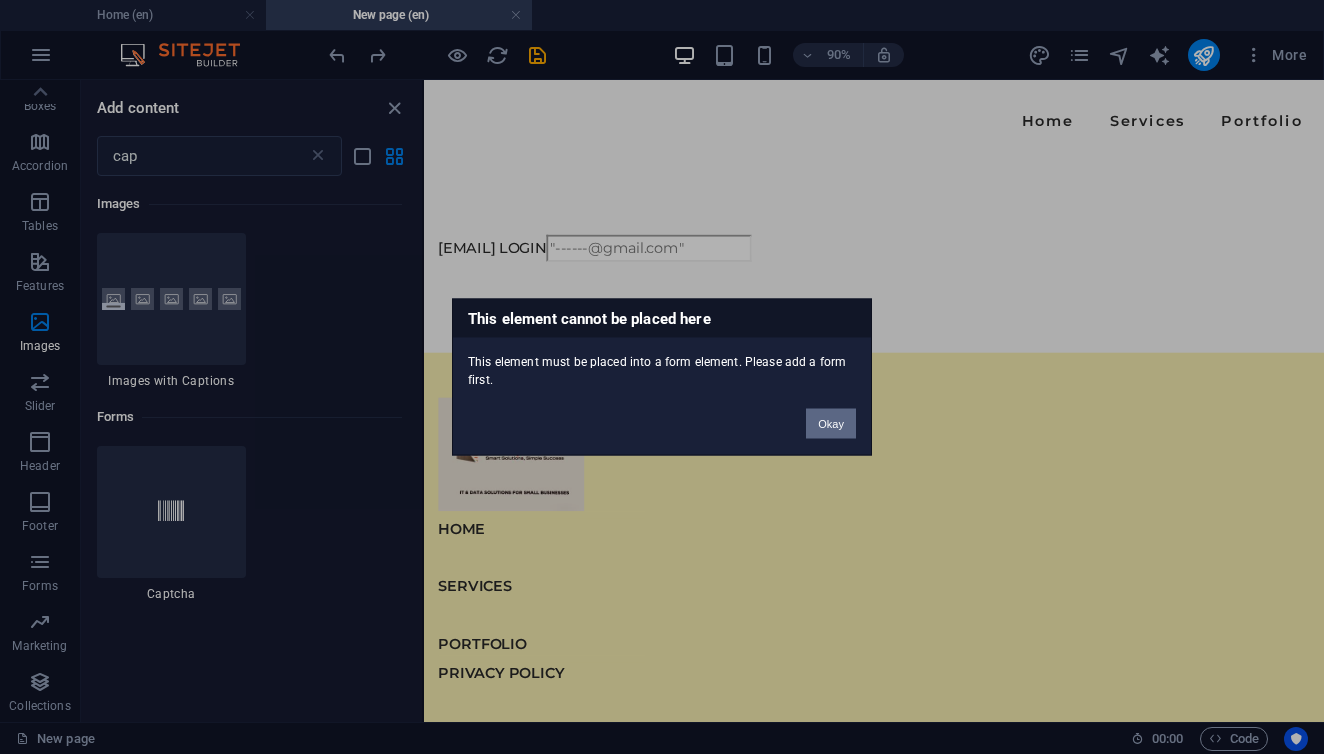 click on "Okay" at bounding box center [831, 424] 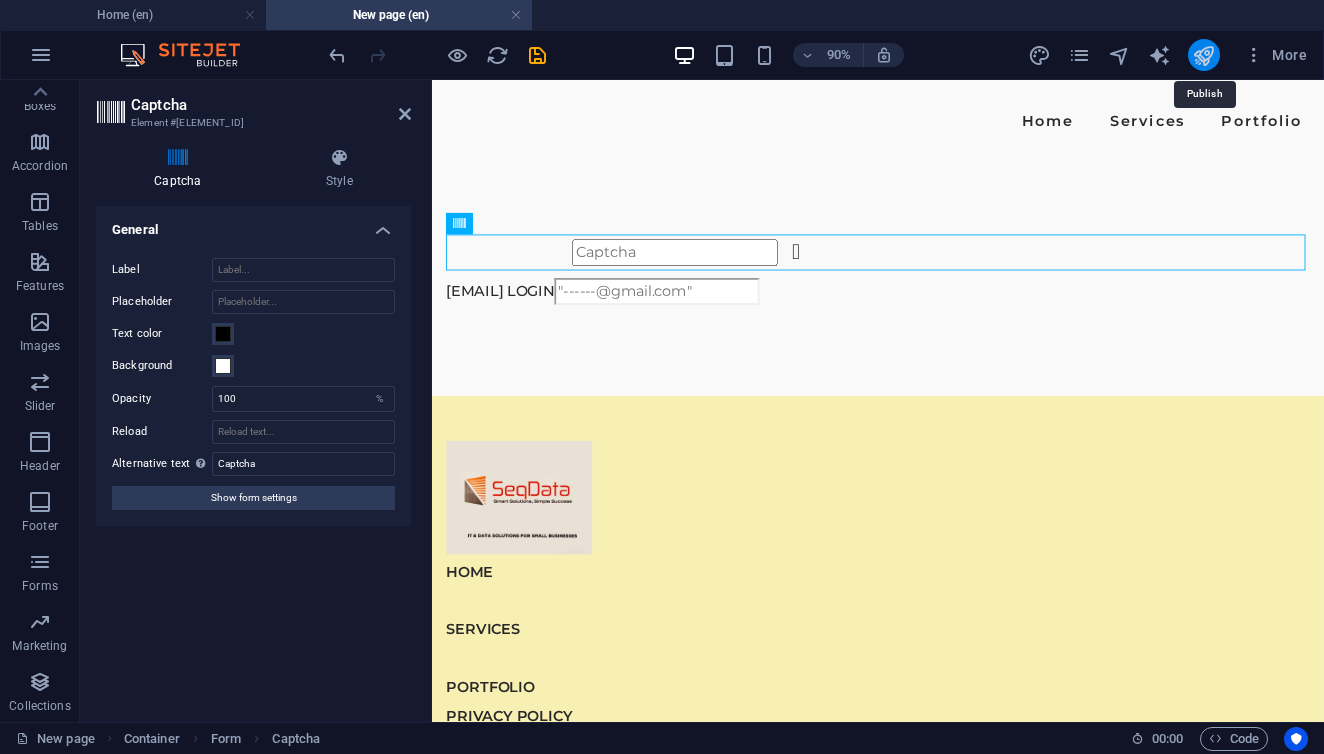 click at bounding box center [1203, 55] 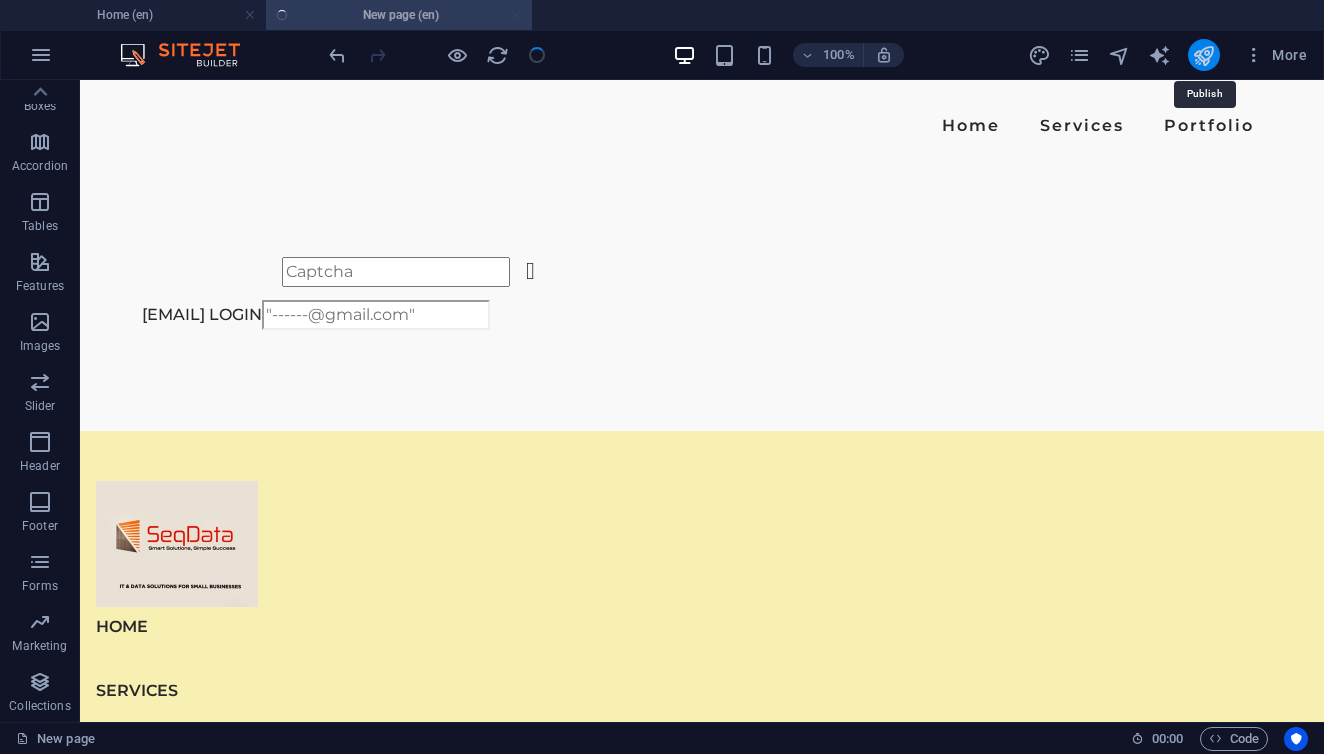 click at bounding box center (1203, 55) 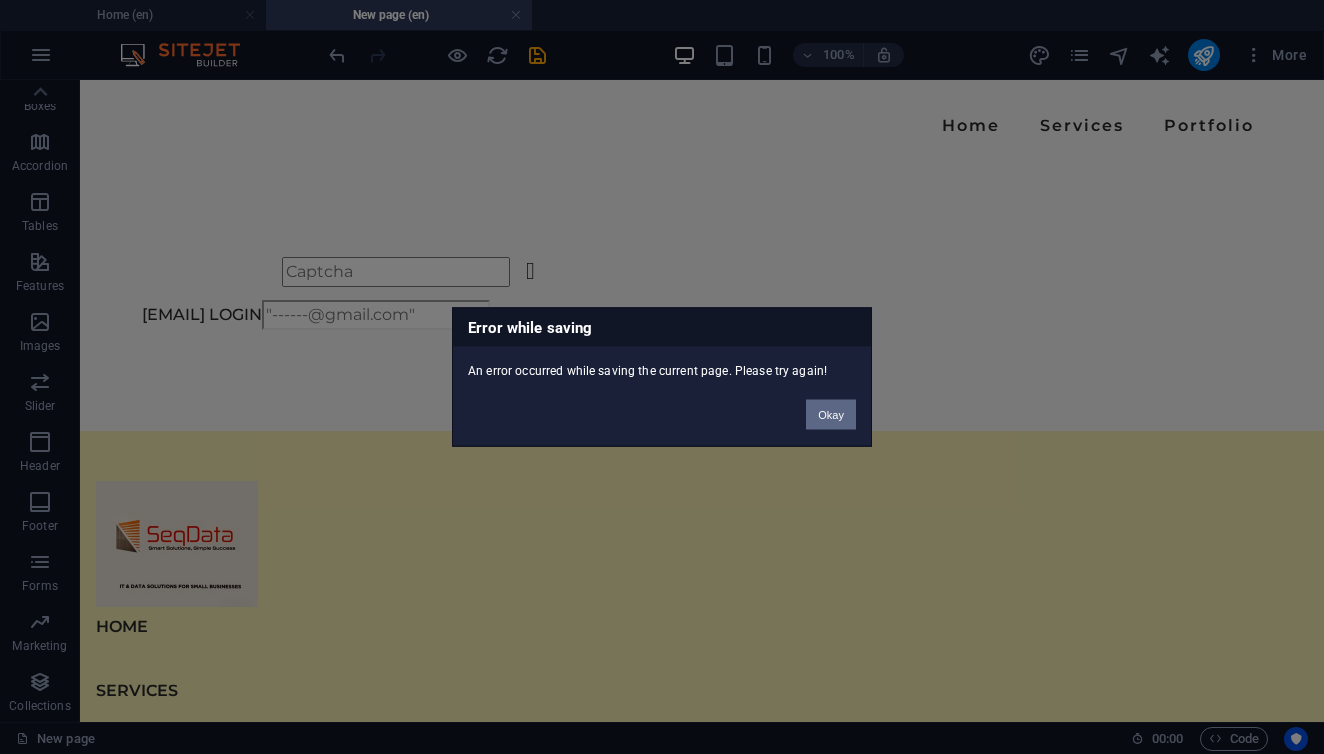 click on "Okay" at bounding box center (831, 415) 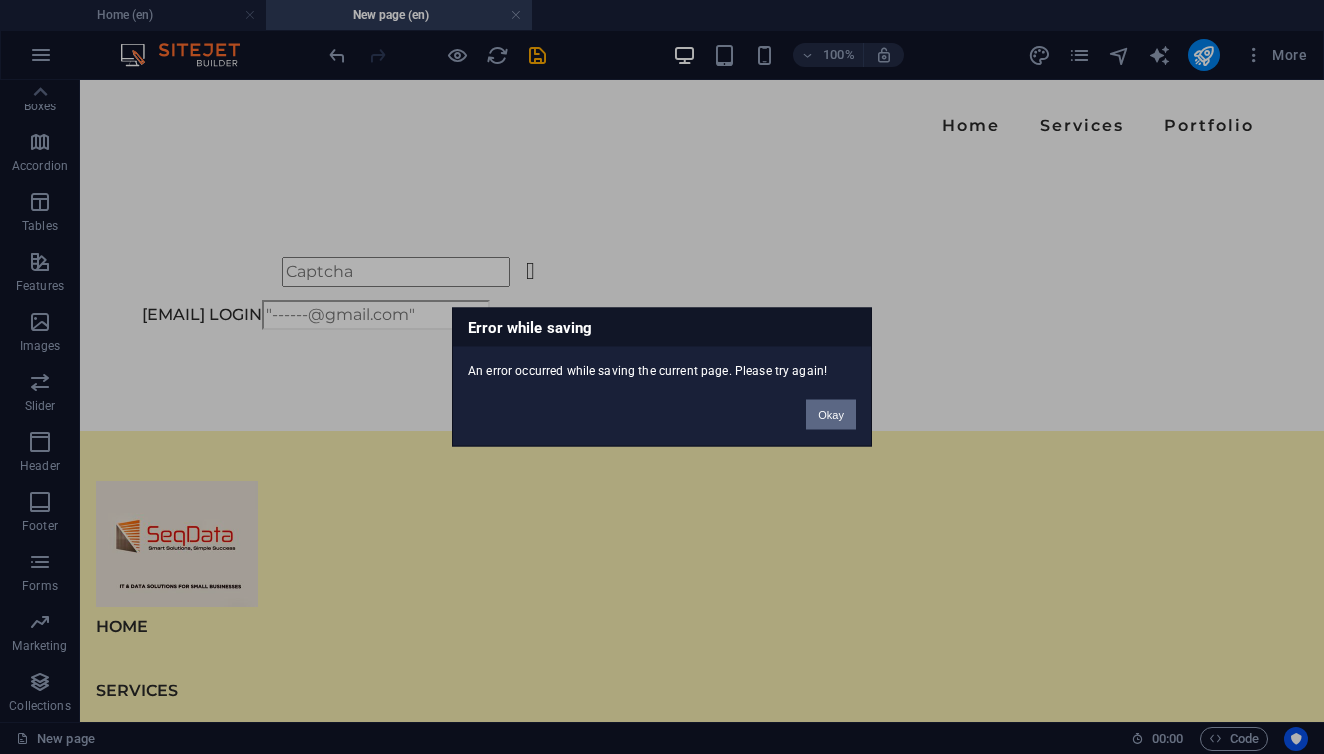 click on "Okay" at bounding box center [831, 415] 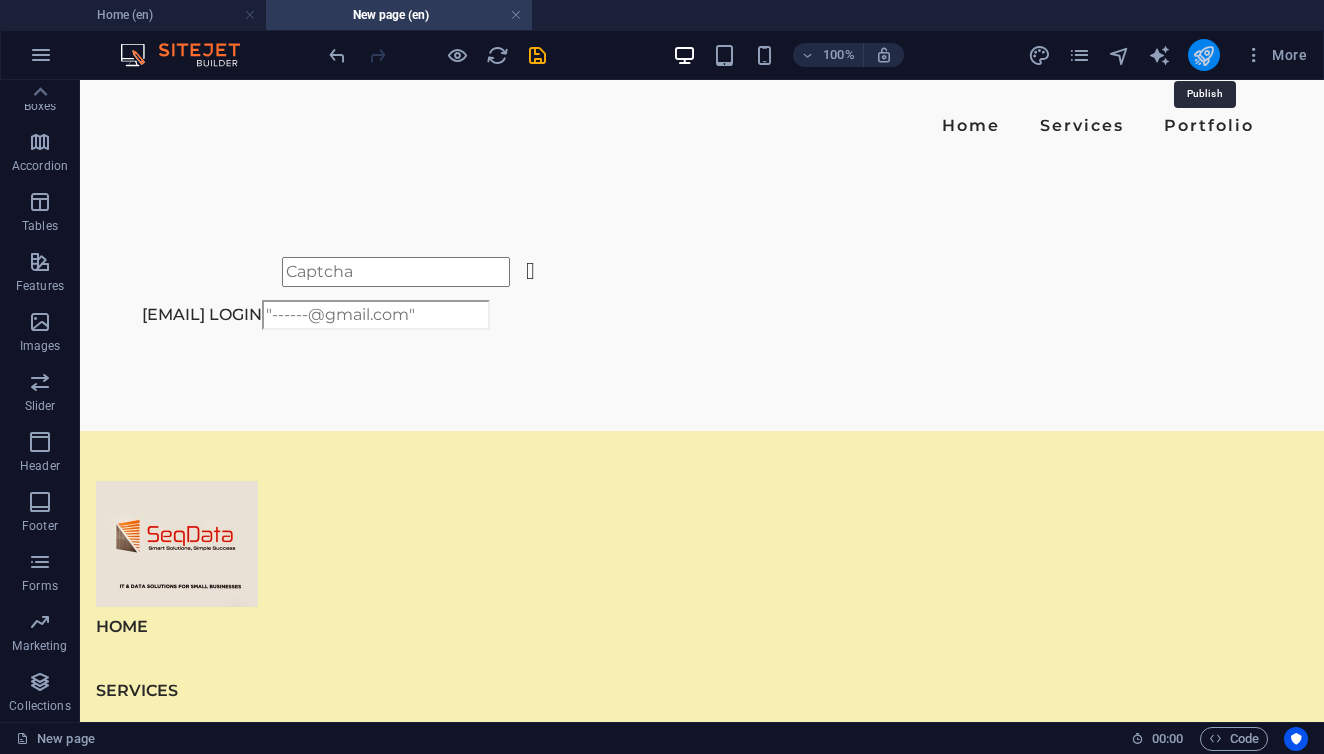 click at bounding box center [1203, 55] 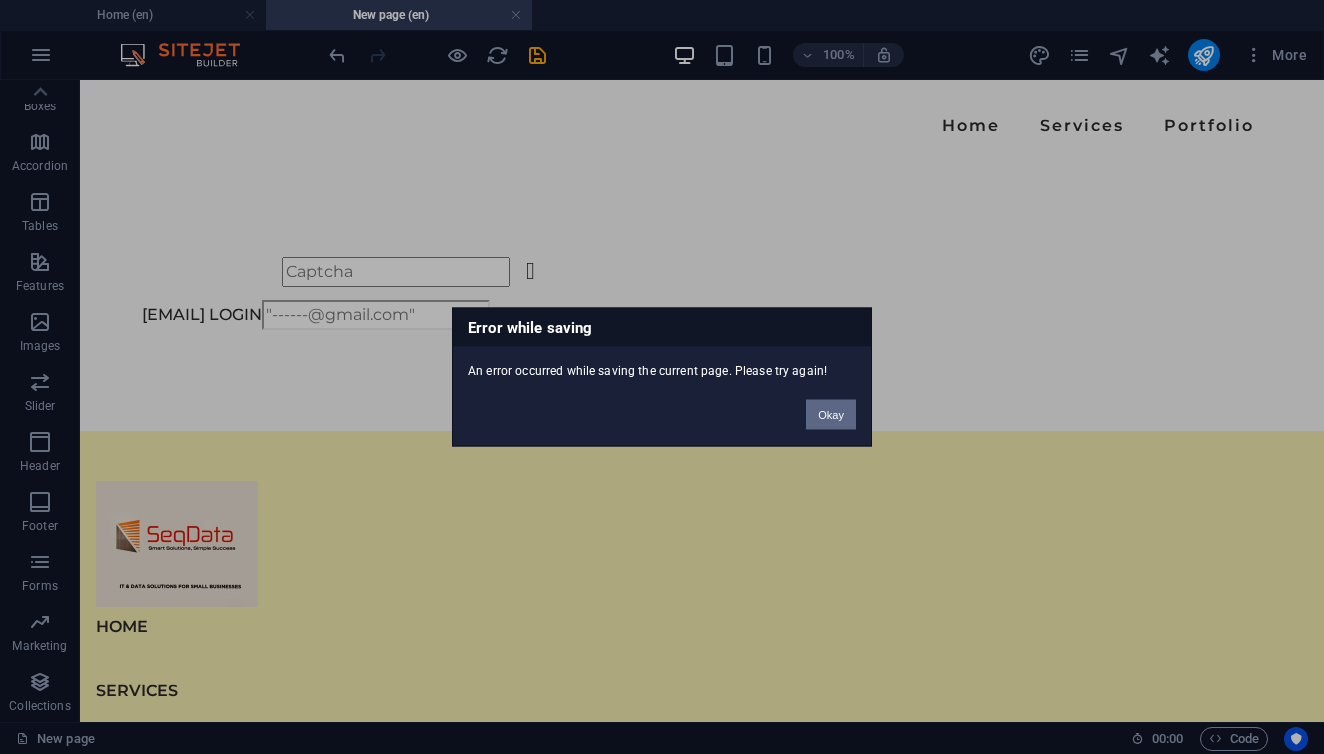 click on "Okay" at bounding box center (831, 415) 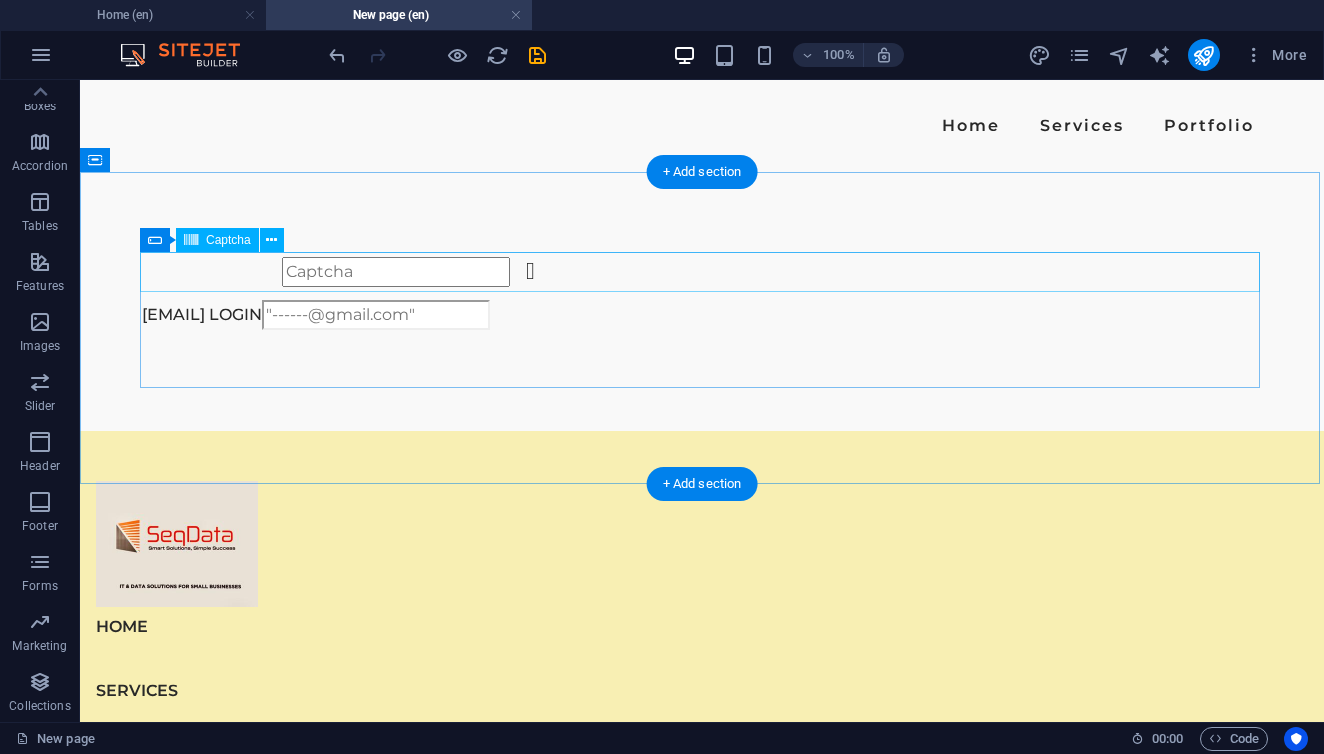 click on "Unreadable? Load new" at bounding box center (702, 272) 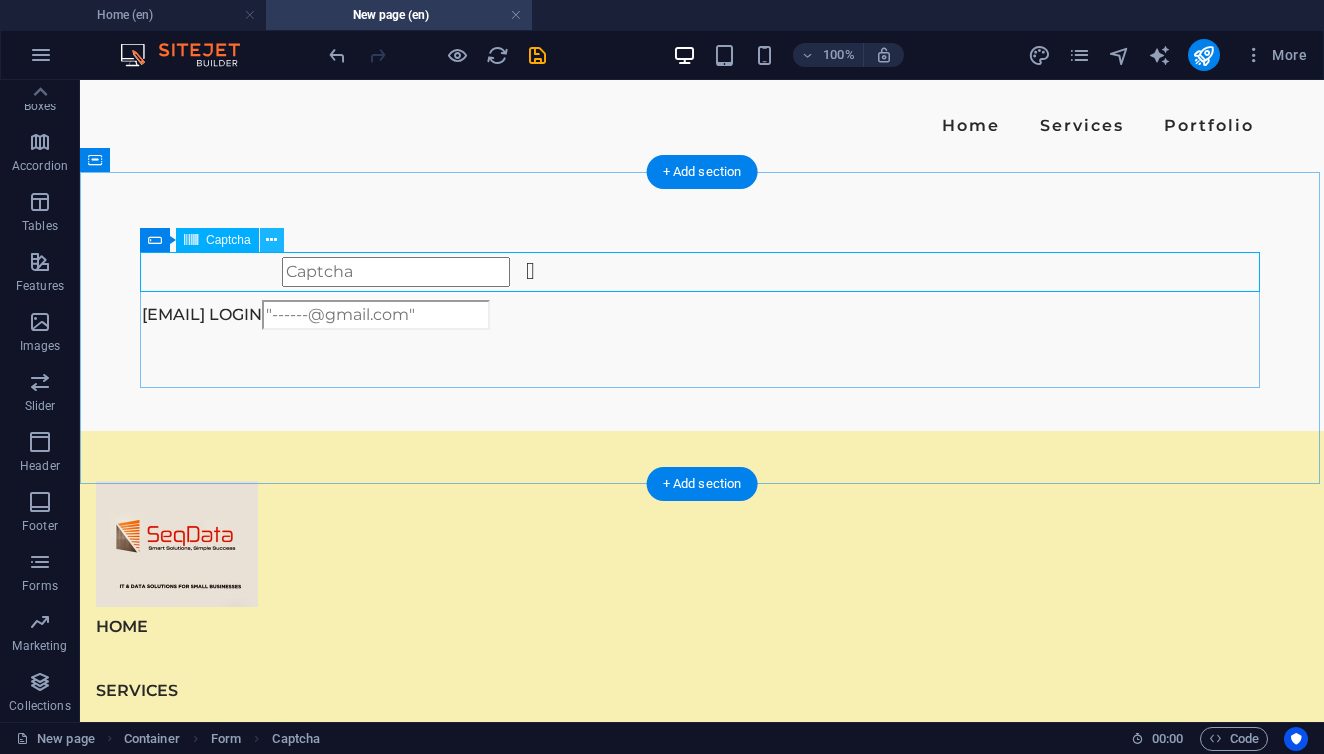 click at bounding box center [271, 240] 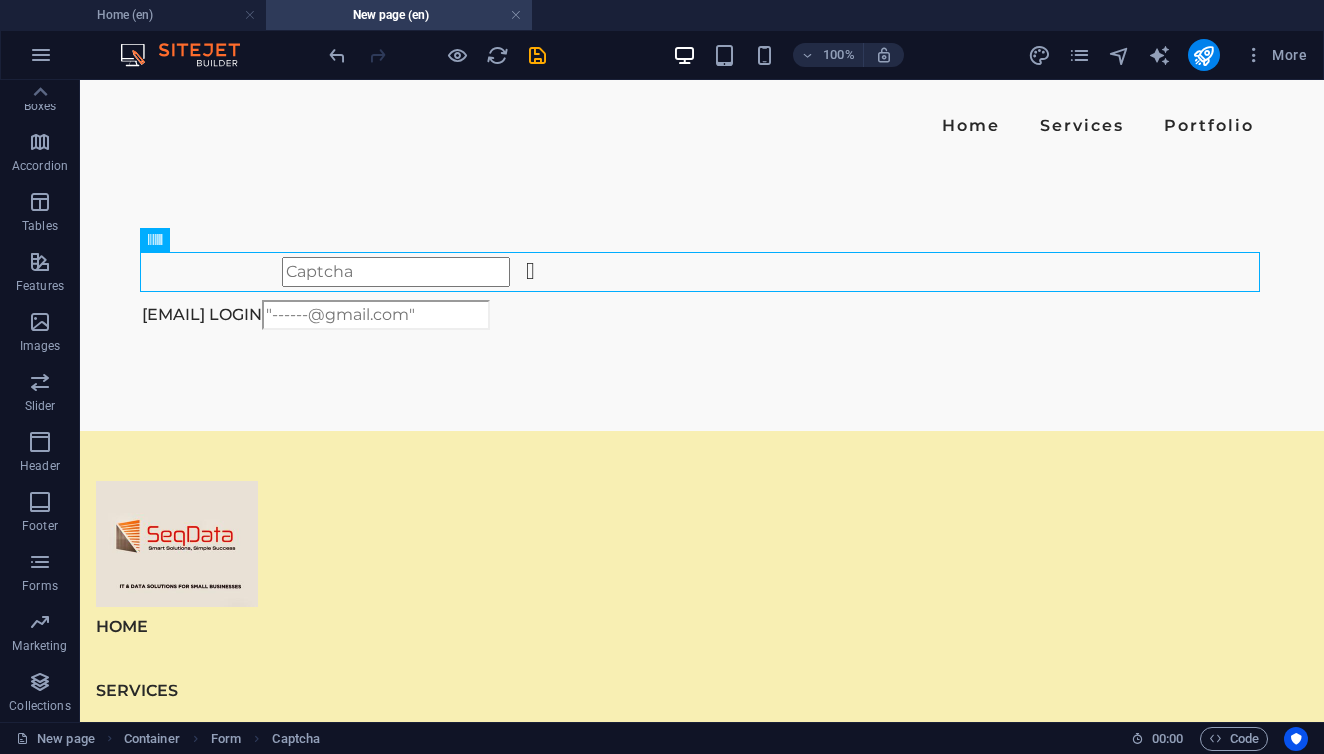 click on "Unreadable? Load new [EMAIL] LOGIN" at bounding box center (702, 301) 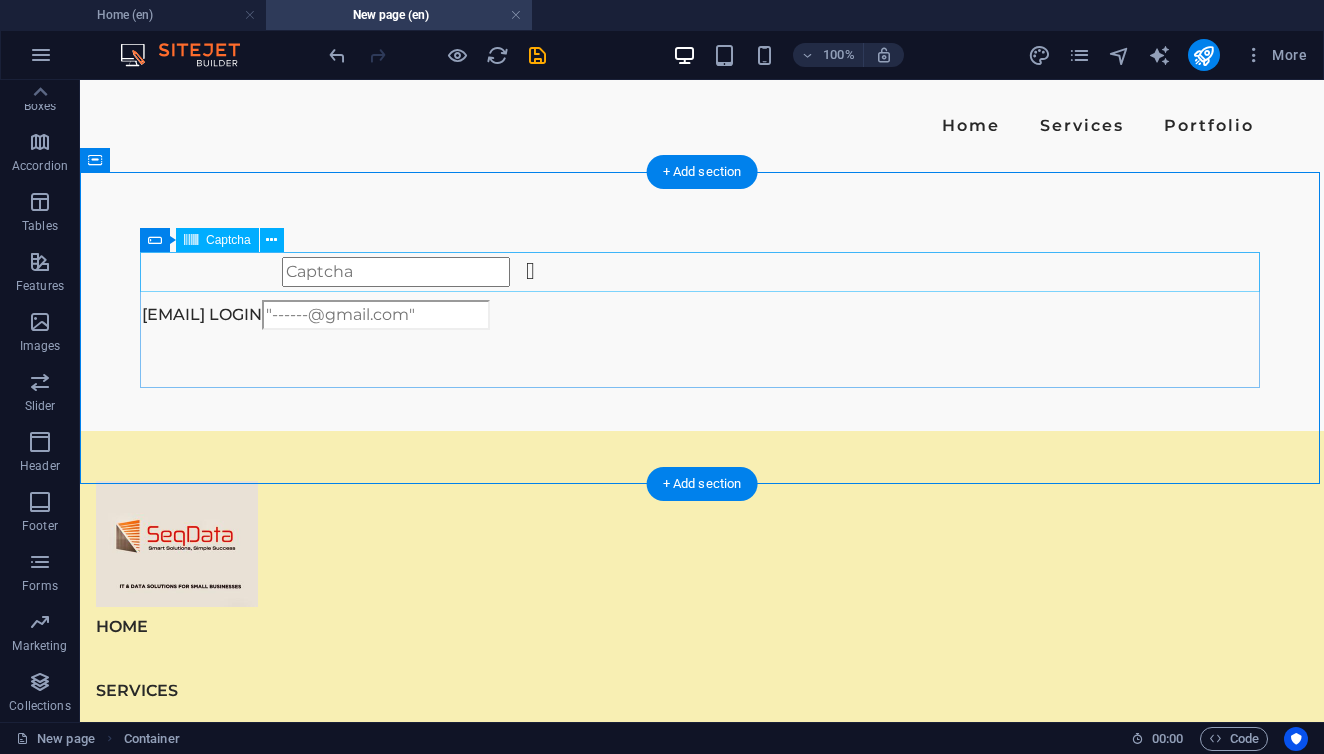 click on "Unreadable? Load new" at bounding box center [702, 272] 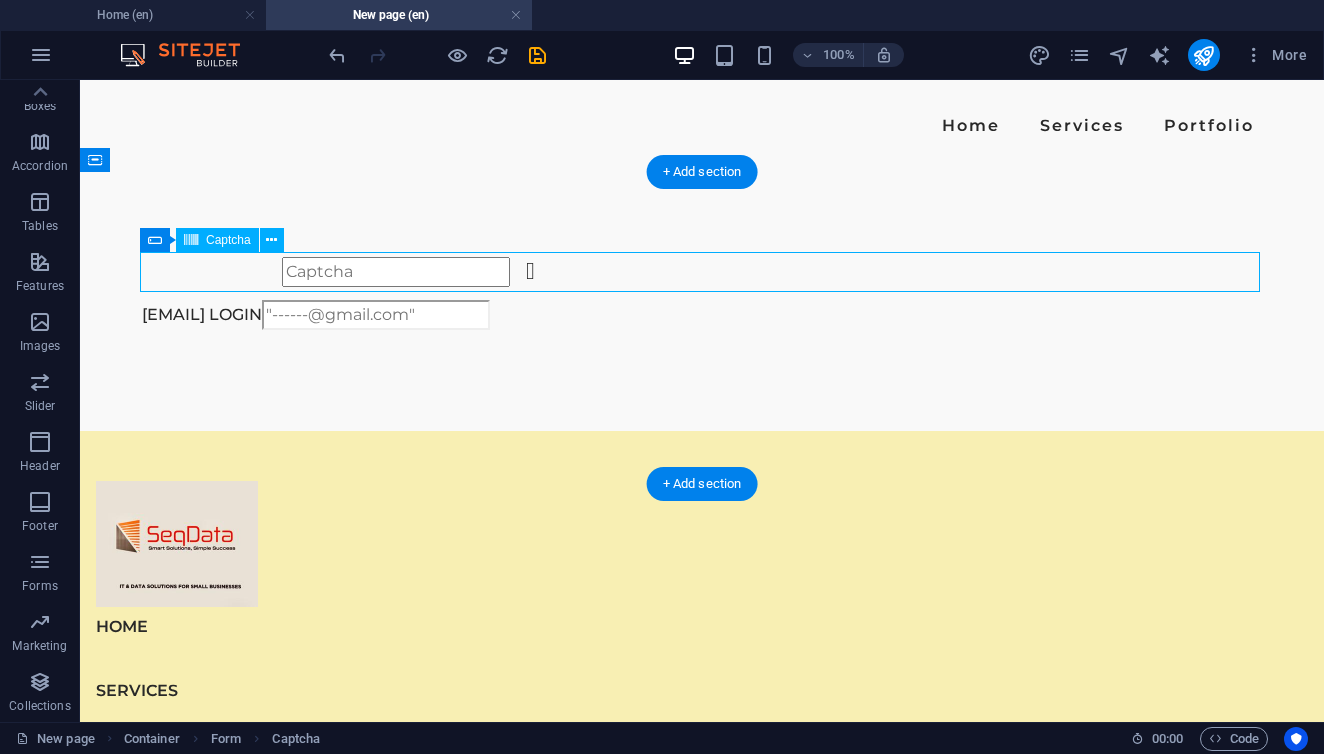 click on "Unreadable? Load new" at bounding box center [702, 272] 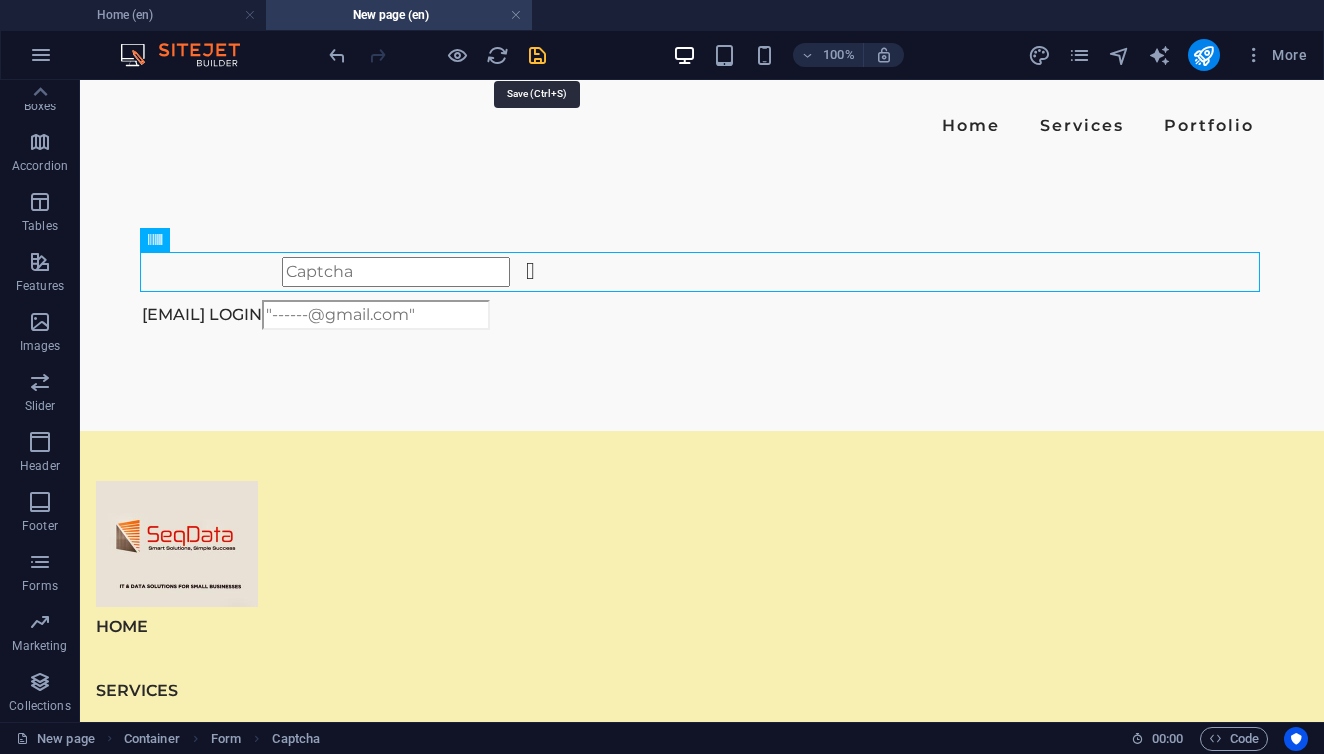 click at bounding box center [537, 55] 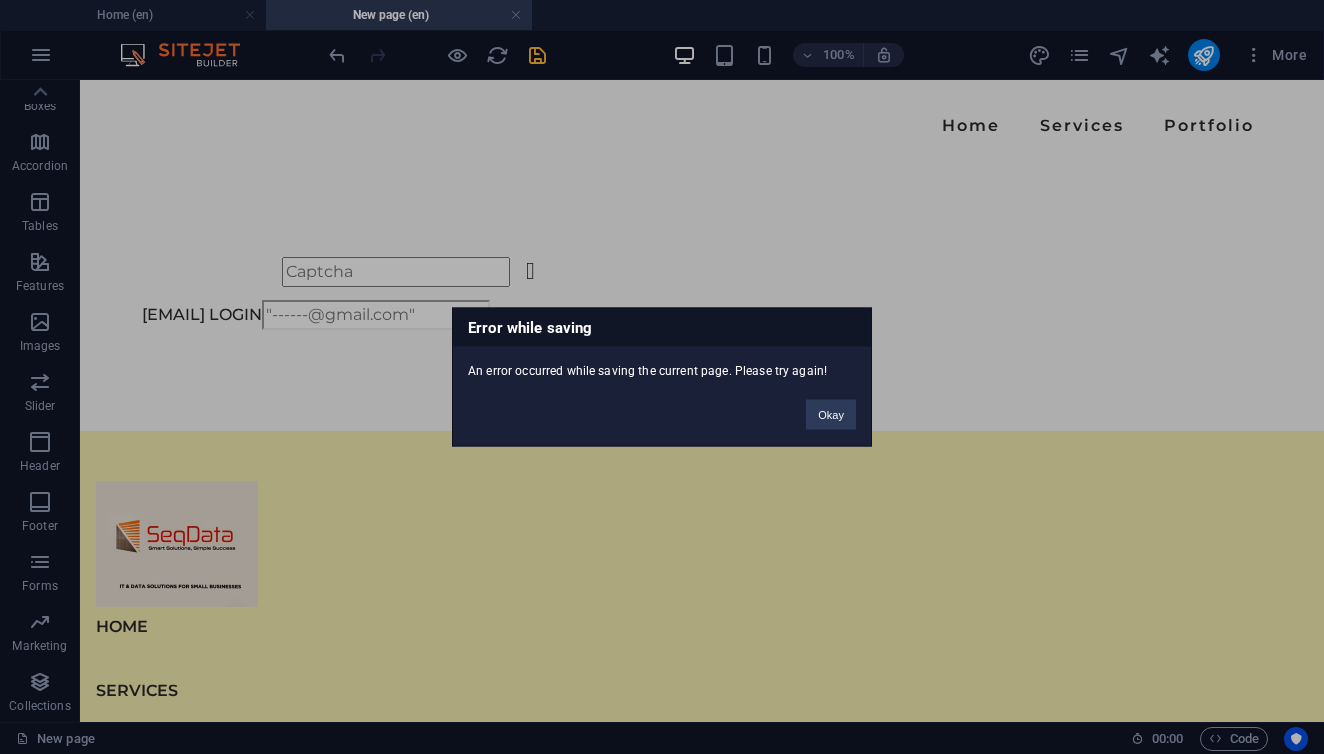 click on "Okay" at bounding box center (831, 405) 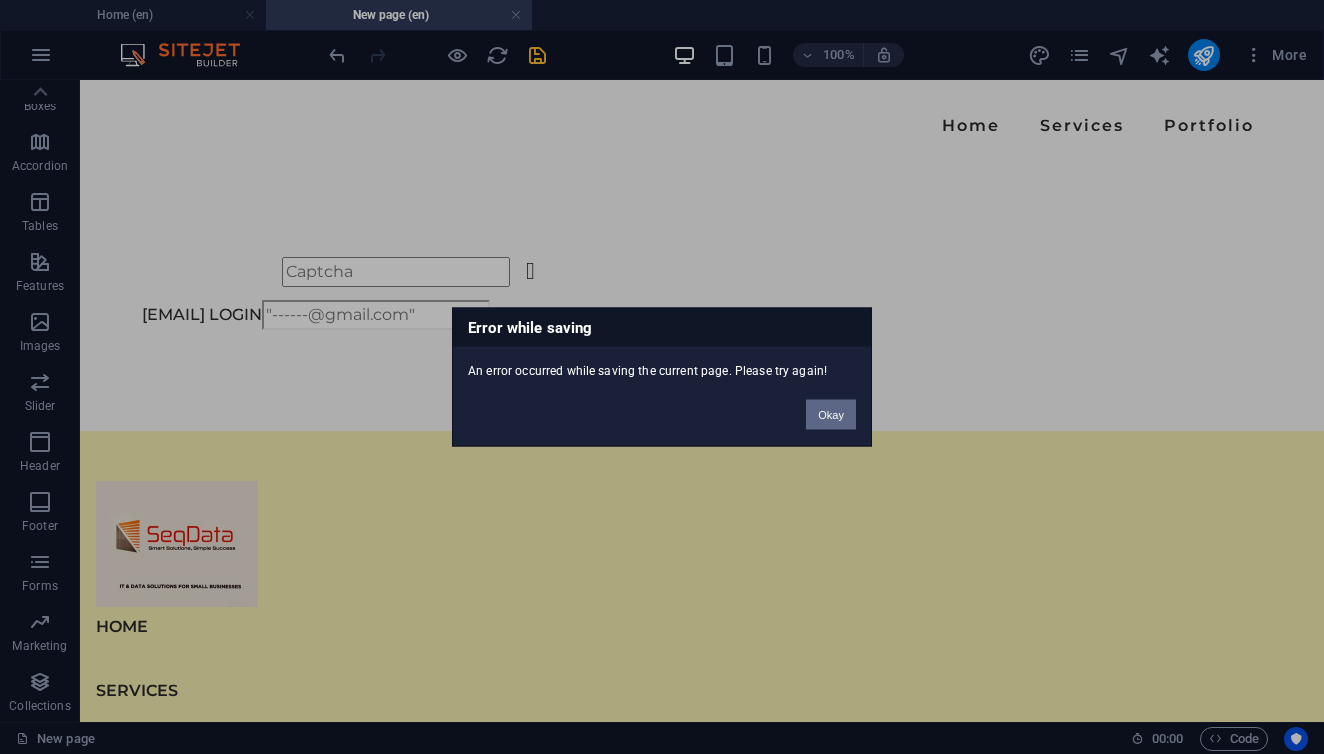 click on "Okay" at bounding box center [831, 415] 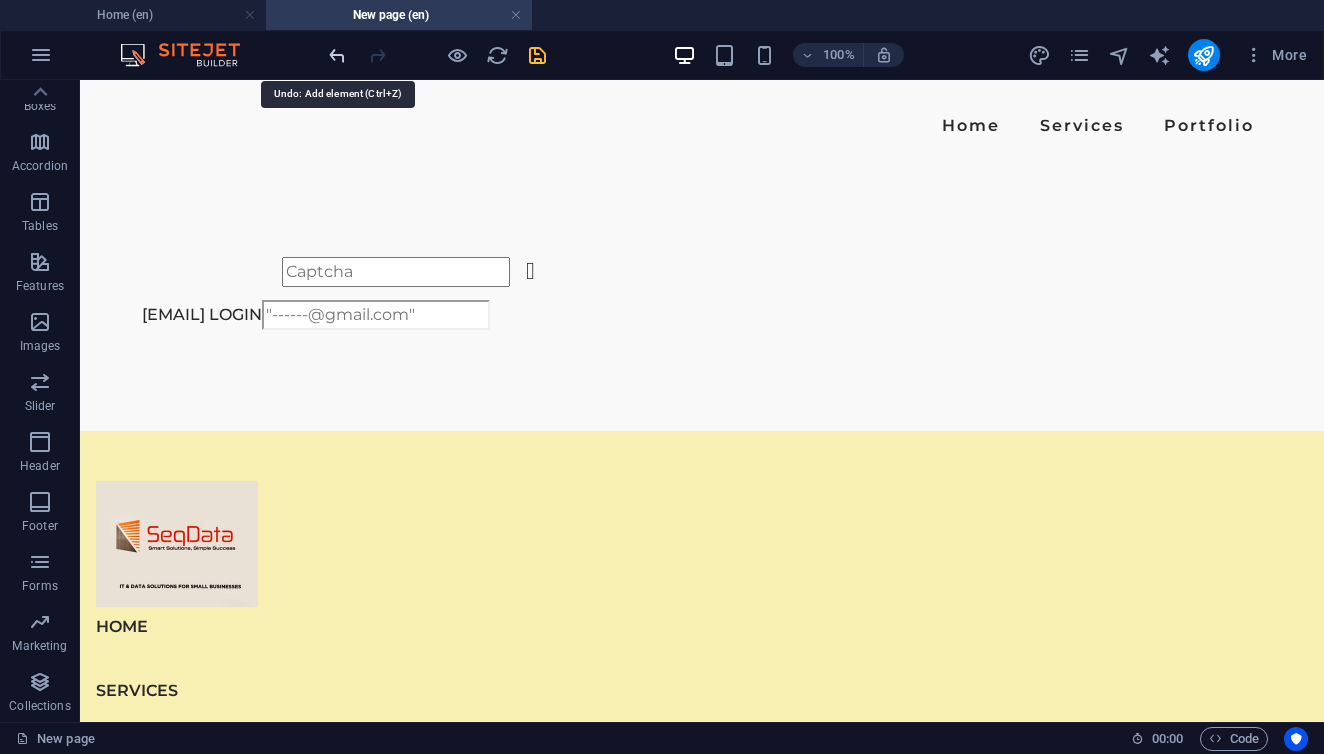 click at bounding box center [337, 55] 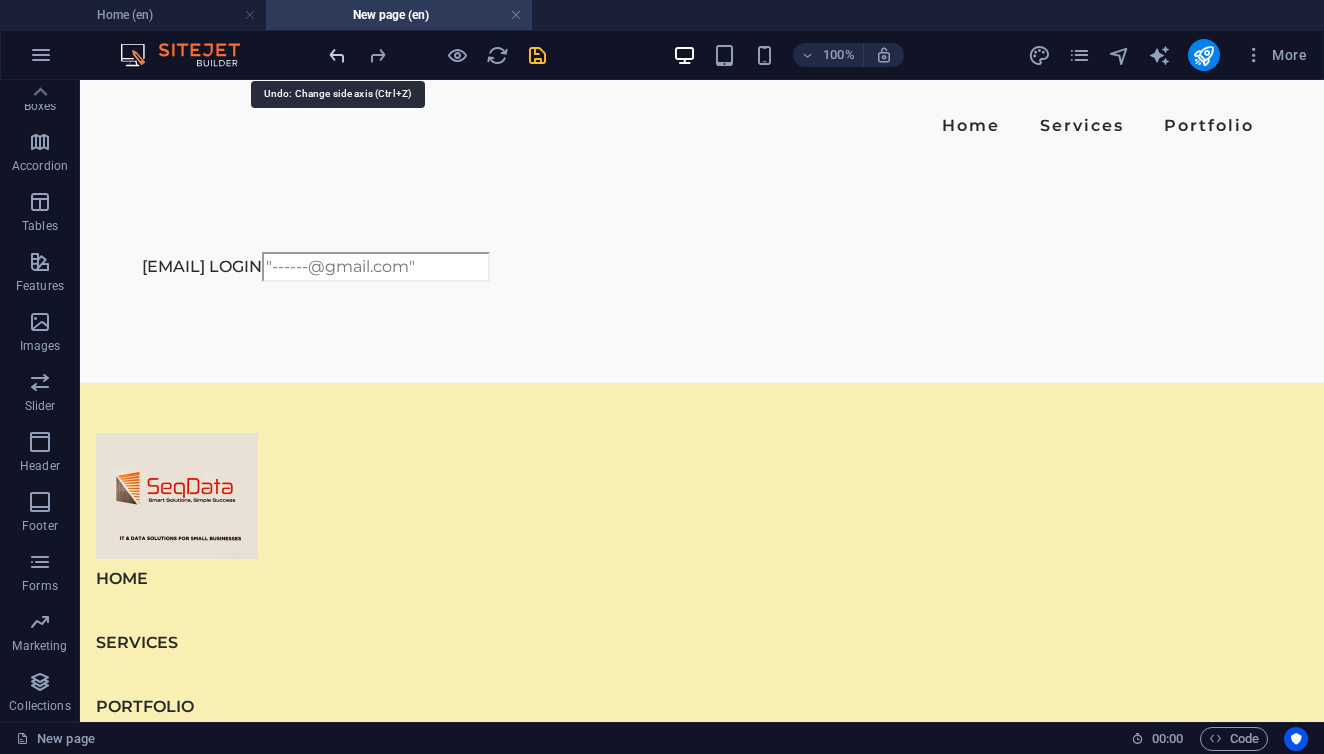click at bounding box center (337, 55) 